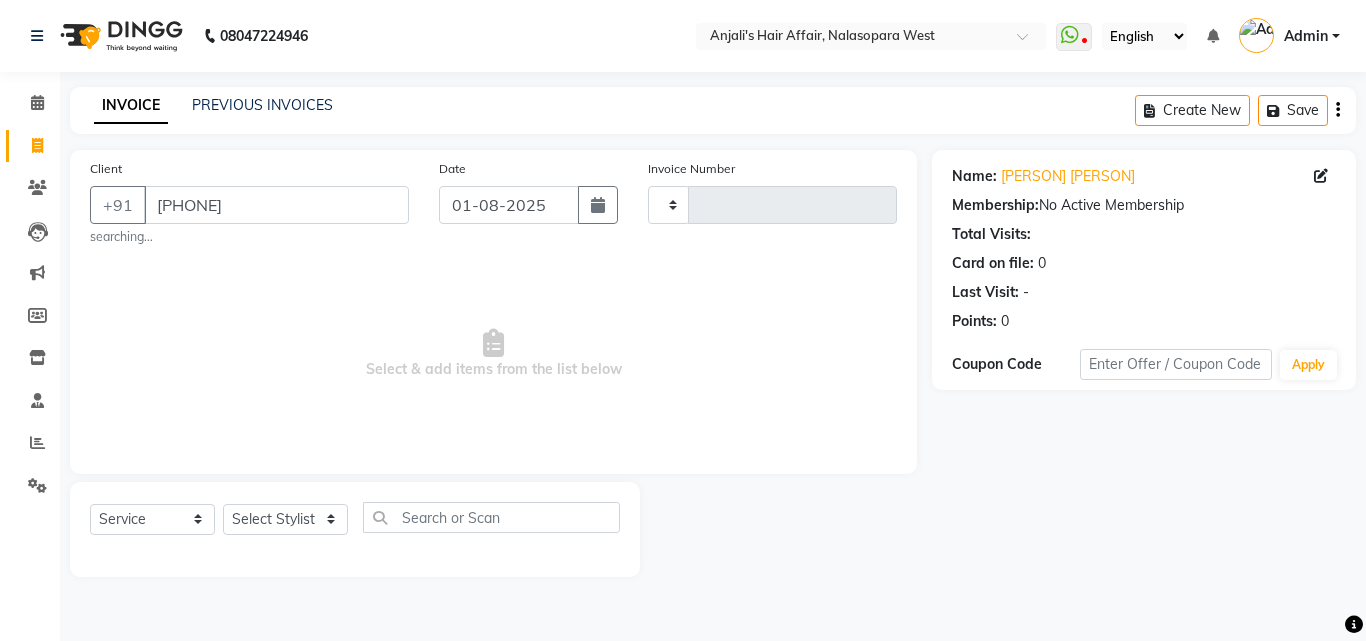 select on "service" 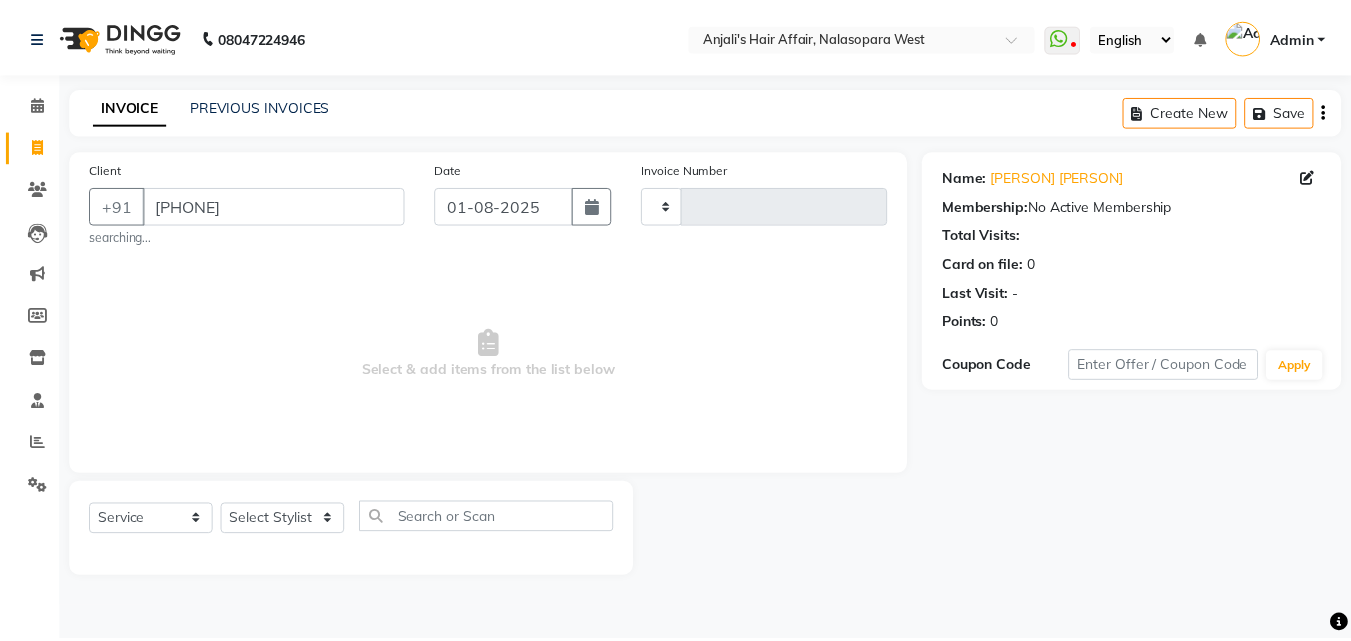 scroll, scrollTop: 0, scrollLeft: 0, axis: both 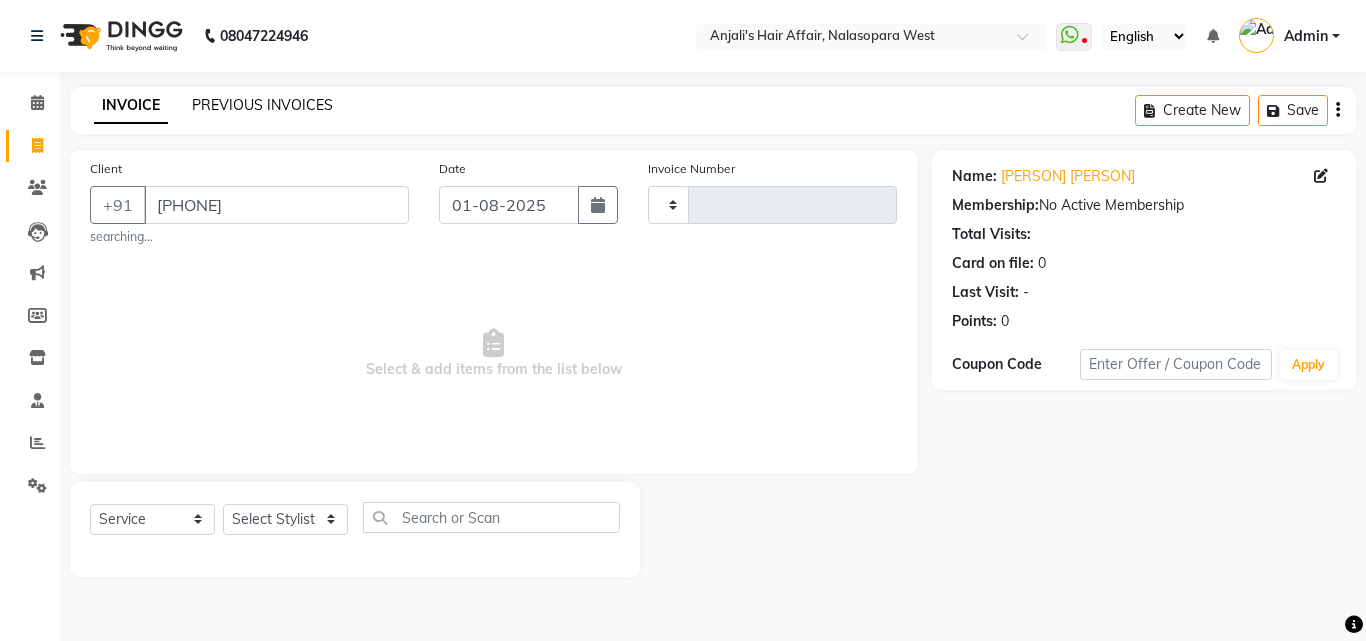 click on "PREVIOUS INVOICES" 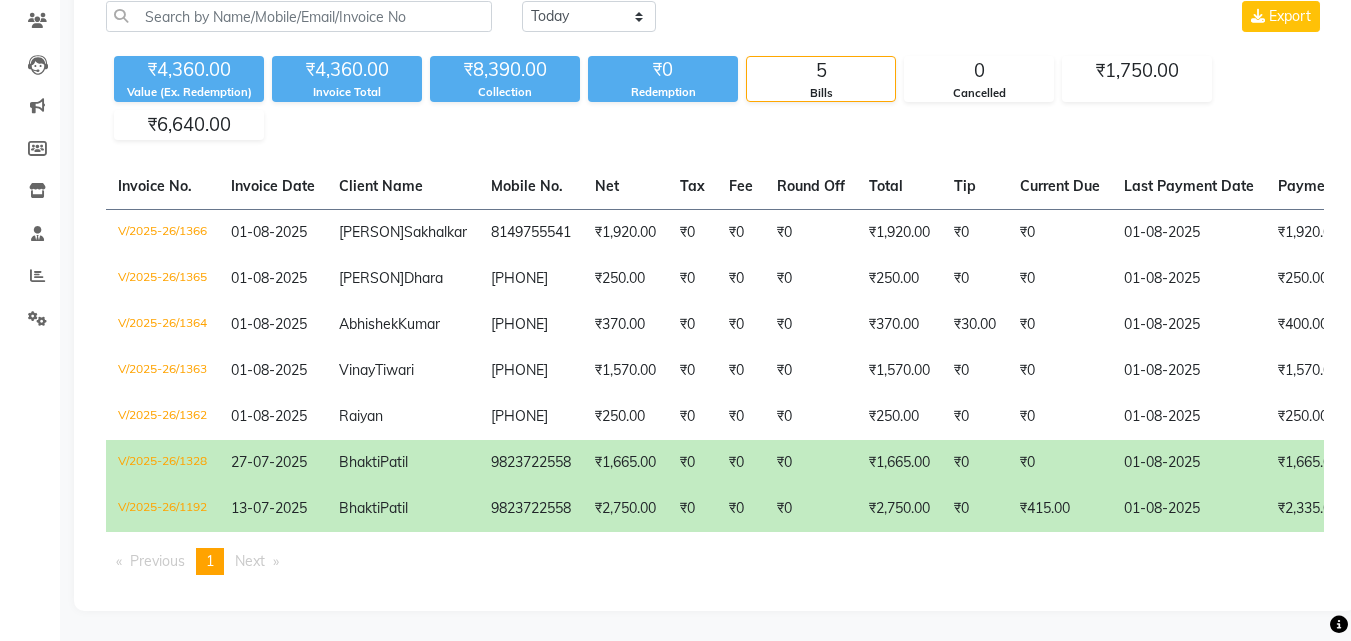 scroll, scrollTop: 0, scrollLeft: 0, axis: both 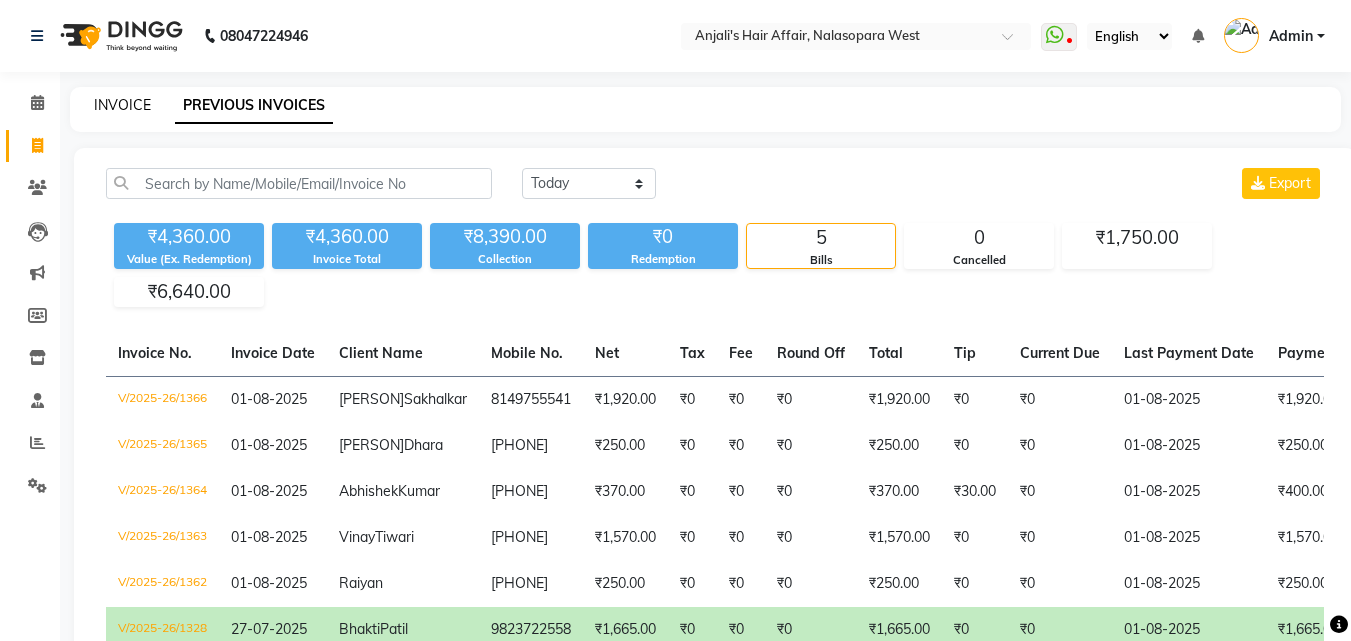 click on "INVOICE" 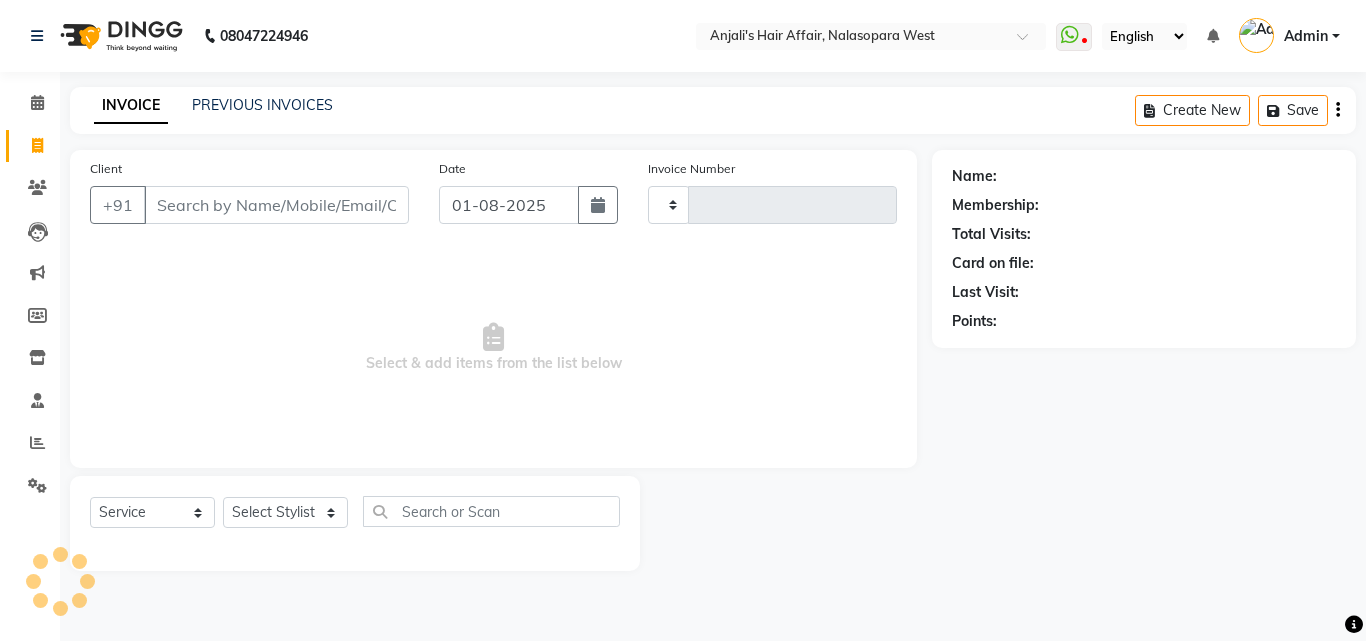 type on "1367" 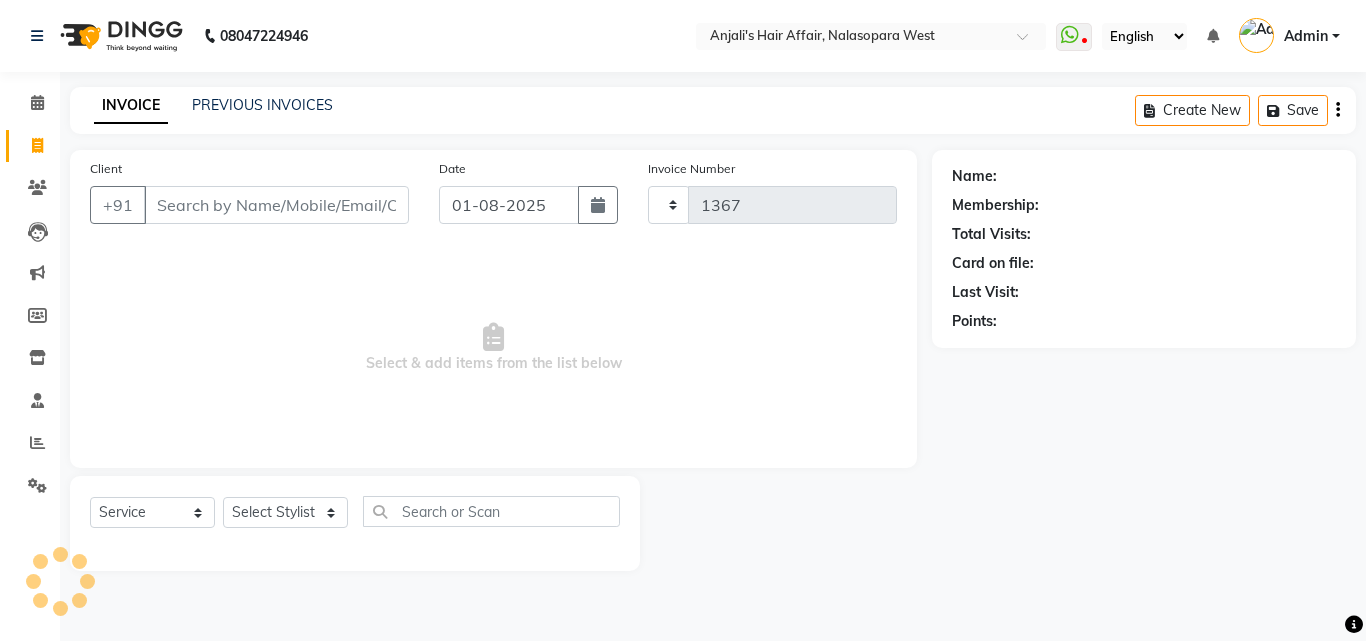 select on "6172" 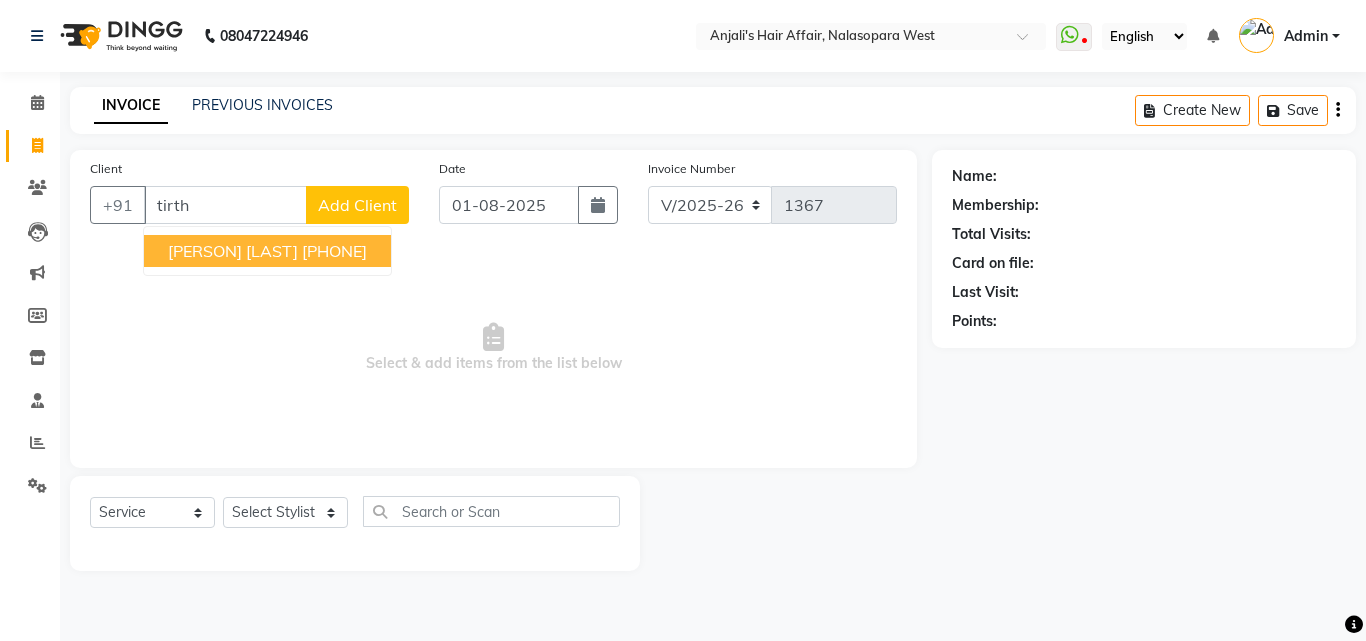 click on "[PERSON] [LAST]  [PHONE]" at bounding box center [267, 251] 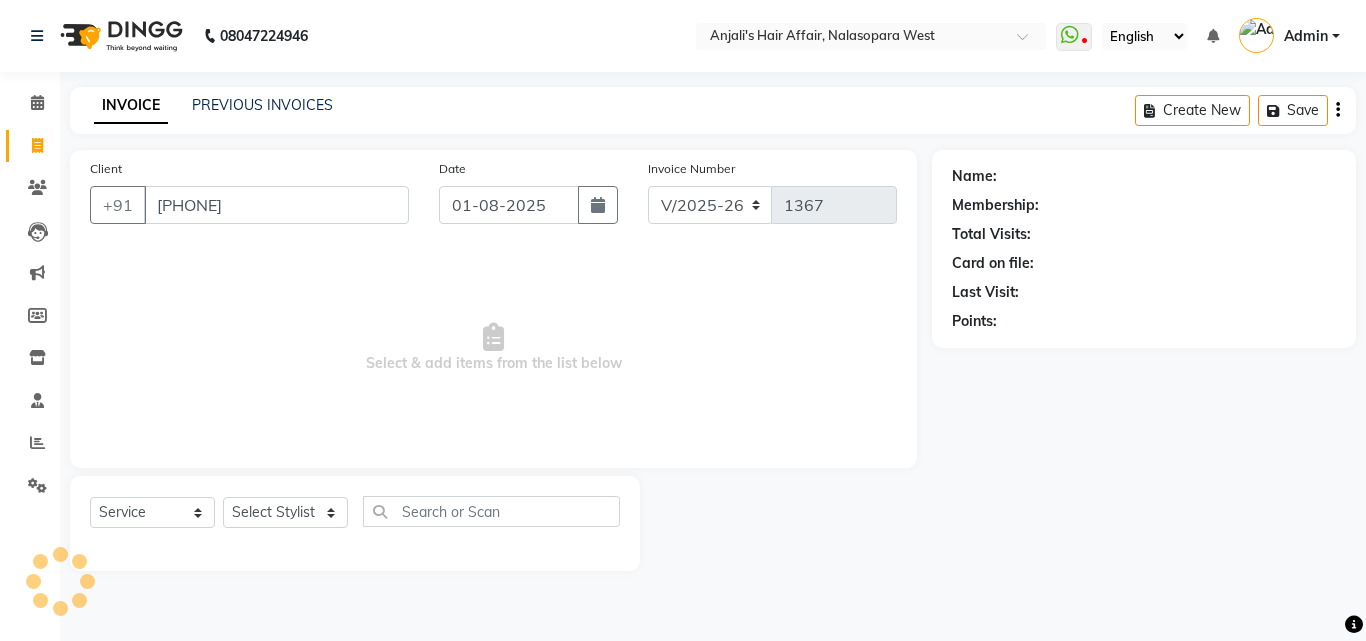 type on "[PHONE]" 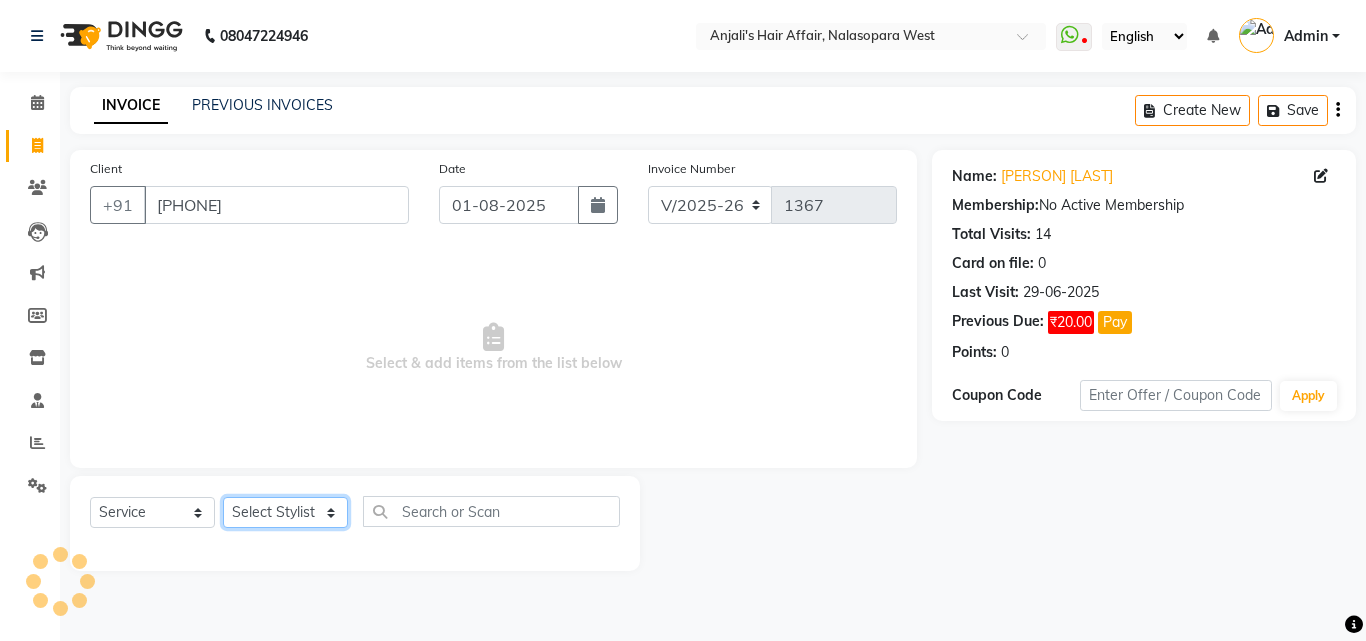 click on "Select Stylist [PERSON] [PERSON] Hair Affair [PERSON] [PERSON] [PERSON] [PERSON] [PERSON] [PERSON] [PERSON]  Umesh" 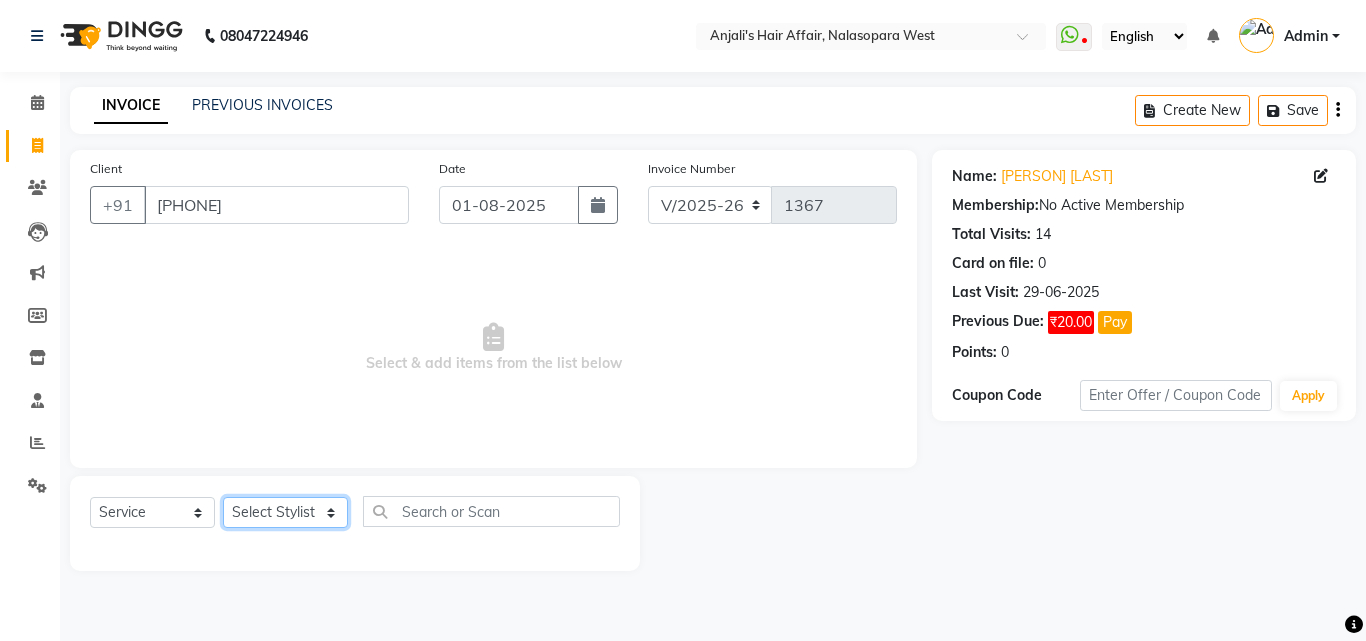 select on "45513" 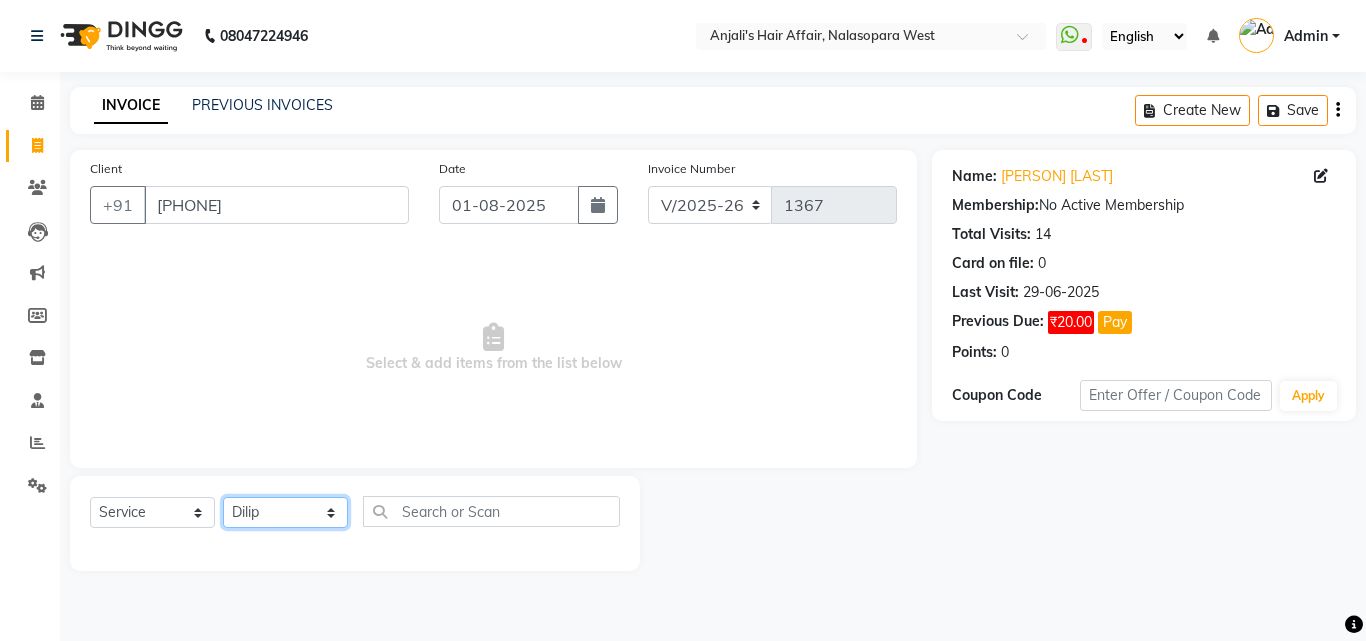 click on "Select Stylist [PERSON] [PERSON] Hair Affair [PERSON] [PERSON] [PERSON] [PERSON] [PERSON] [PERSON] [PERSON]  Umesh" 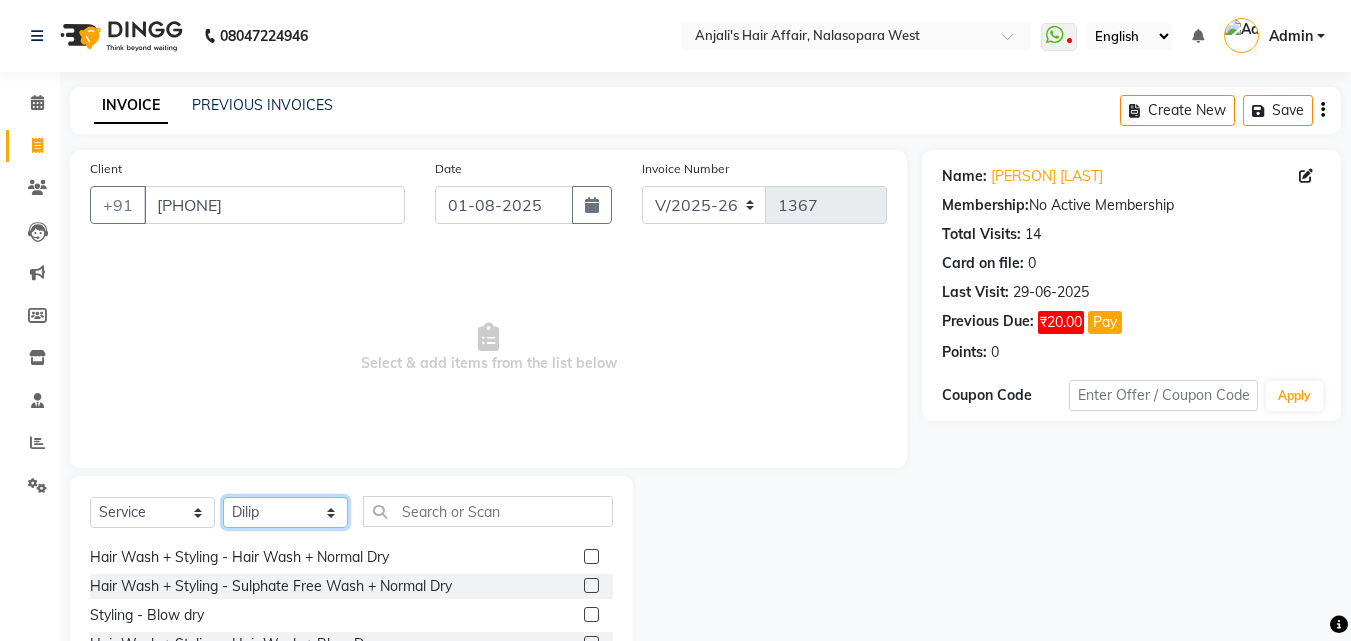 scroll, scrollTop: 0, scrollLeft: 0, axis: both 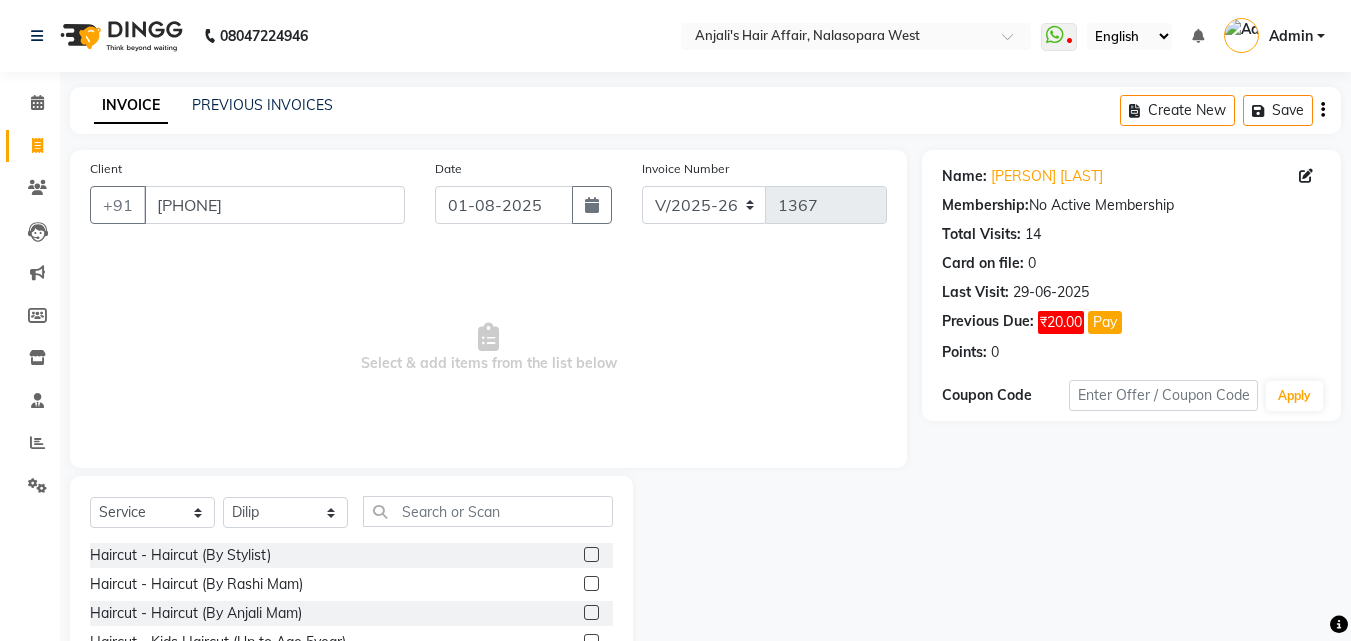 click on "Select  Service  Product  Membership  Package Voucher Prepaid Gift Card  Select Stylist [PERSON] [PERSON] Hair Affair [PERSON] [PERSON] [PERSON] [PERSON] [PERSON] [PERSON] [PERSON]  Umesh Haircut - Haircut (By Stylist)  Haircut - Haircut (By [PERSON] Mam)  Haircut - Haircut  (By [PERSON] Mam)  Haircut - Kids Haircut (Up to Age 5year)  Haircut - Fringe cut  Haircut - Male Haircut  Haircut - Male Beard Shave/ Trim  Hair Bonding - Patch  Split Ends Treatment  Hair Wash + Styling - Hair Wash + Normal Dry  Hair Wash + Styling - Sulphate Free Wash + Normal Dry  Styling - Blow dry  Hair Wash + Styling - Hair Wash + Blow Dry  Hair Wash + Styling - Sulphate Free Wash + Blow Dry  Hair Wash + Styling - Ironing  Hair Wash + Styling - Tongs  Curls  Hair Wash + Styling - Male Hair Wash + Styling  Hair Wash + Styling - Male sulphate free wash + styling  Hair Wash + Styling Above Waist  - Hair Wash + Normal Dry  Hair Wash + Styling Above Waist  - Hair Wash + Blow Dry  Hair Wash + Styling Above Waist  - Sulphate Free Wash + Blow Dry" 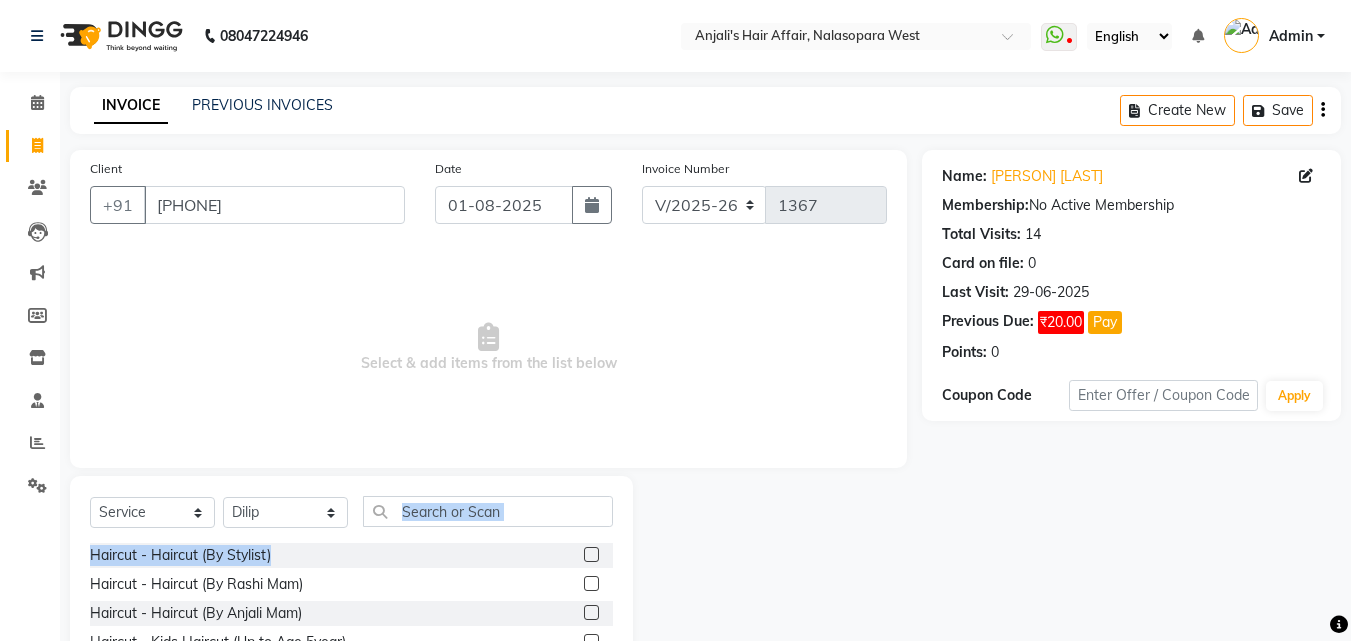 click on "Select  Service  Product  Membership  Package Voucher Prepaid Gift Card  Select Stylist [PERSON] [PERSON] Hair Affair [PERSON] [PERSON] [PERSON] [PERSON] [PERSON] [PERSON] [PERSON]  Umesh Haircut - Haircut (By Stylist)  Haircut - Haircut (By [PERSON] Mam)  Haircut - Haircut  (By [PERSON] Mam)  Haircut - Kids Haircut (Up to Age 5year)  Haircut - Fringe cut  Haircut - Male Haircut  Haircut - Male Beard Shave/ Trim  Hair Bonding - Patch  Split Ends Treatment  Hair Wash + Styling - Hair Wash + Normal Dry  Hair Wash + Styling - Sulphate Free Wash + Normal Dry  Styling - Blow dry  Hair Wash + Styling - Hair Wash + Blow Dry  Hair Wash + Styling - Sulphate Free Wash + Blow Dry  Hair Wash + Styling - Ironing  Hair Wash + Styling - Tongs  Curls  Hair Wash + Styling - Male Hair Wash + Styling  Hair Wash + Styling - Male sulphate free wash + styling  Hair Wash + Styling Above Waist  - Hair Wash + Normal Dry  Hair Wash + Styling Above Waist  - Hair Wash + Blow Dry  Hair Wash + Styling Above Waist  - Sulphate Free Wash + Blow Dry" 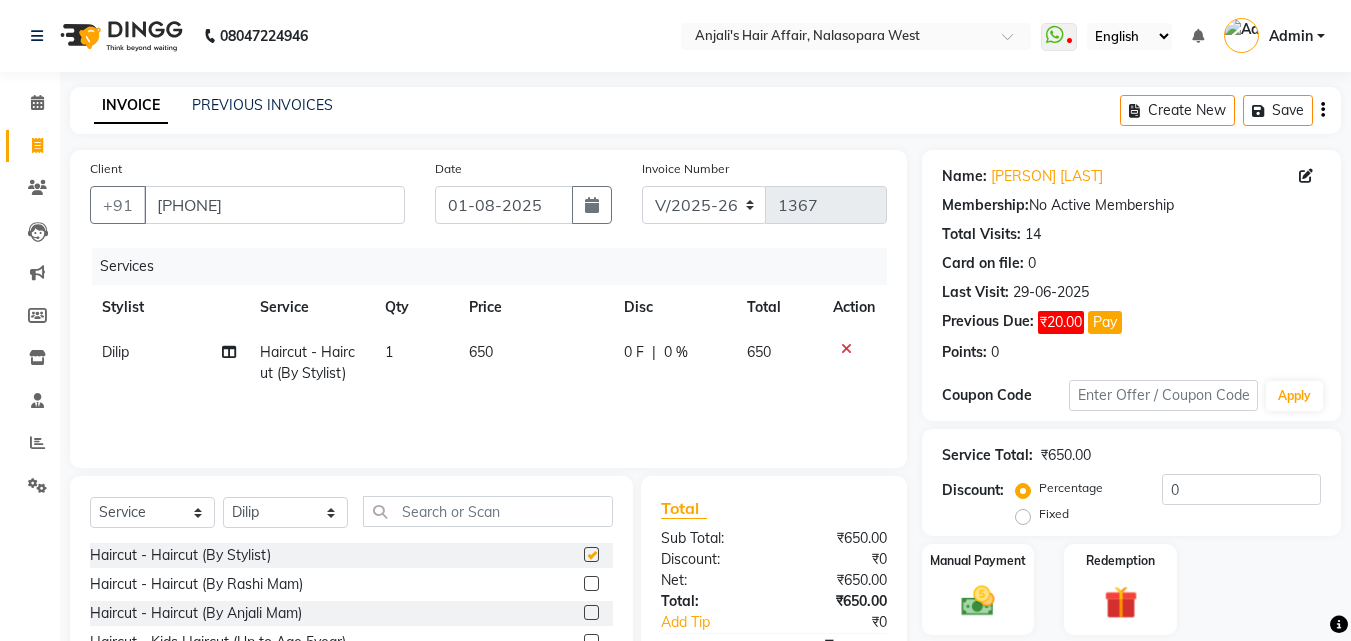 checkbox on "false" 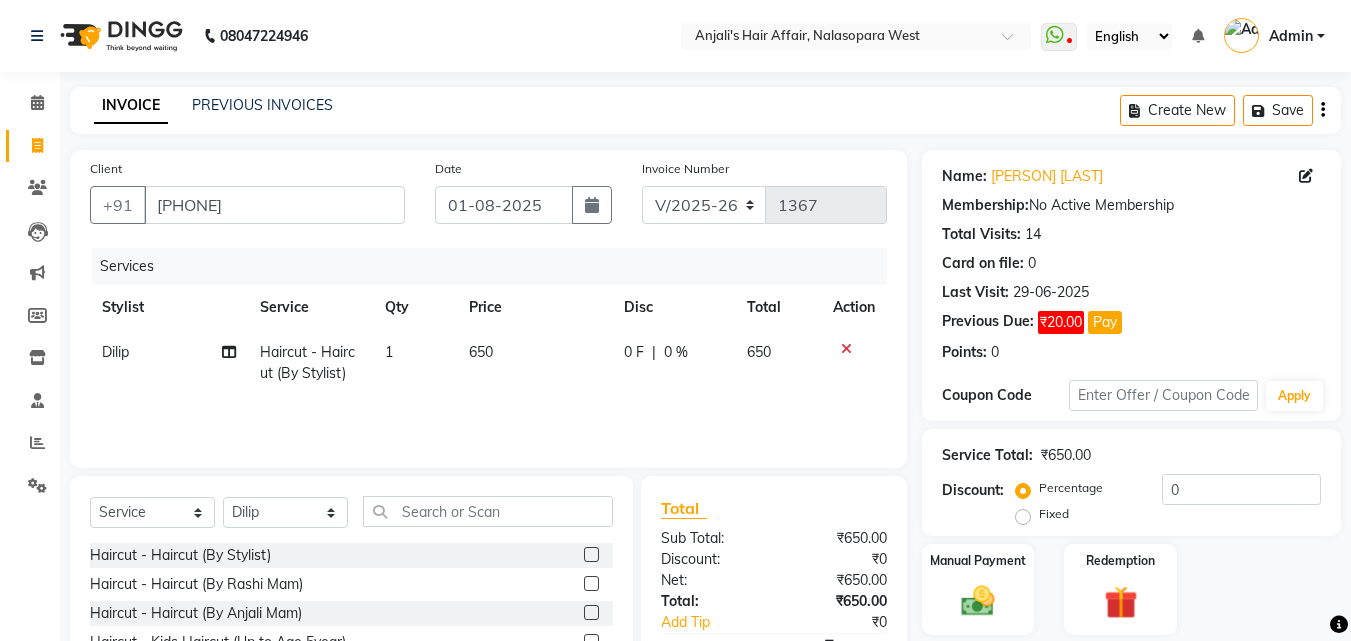 click 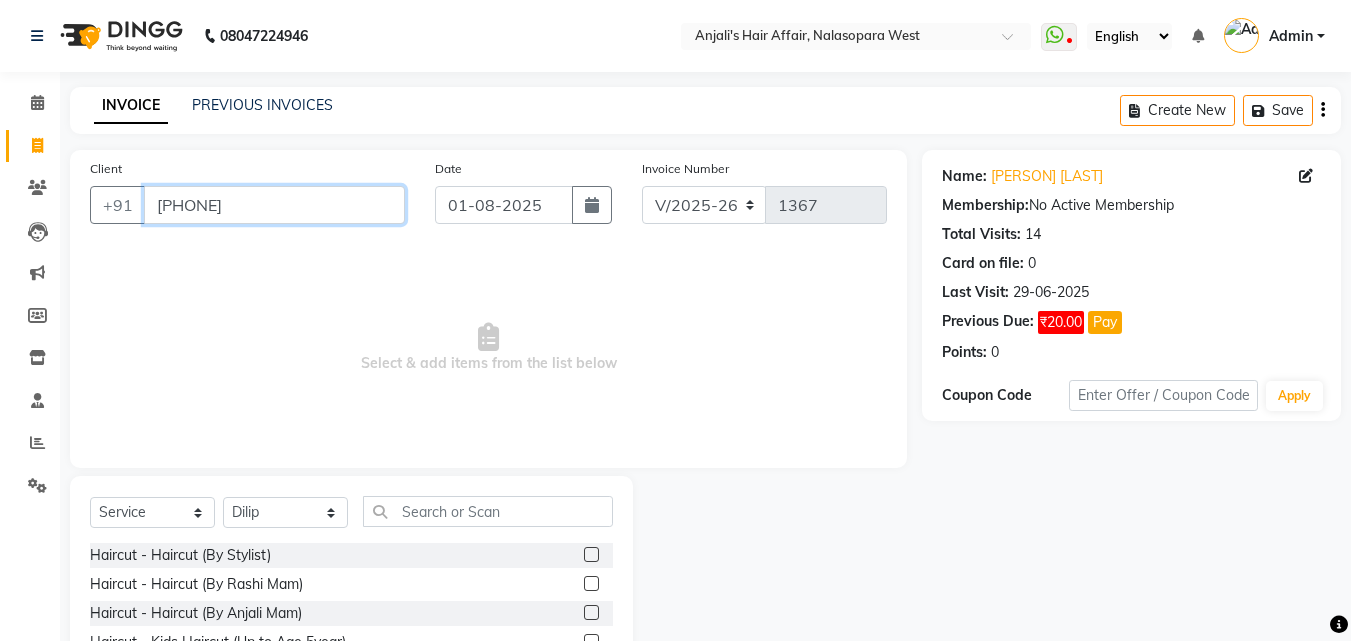 click on "[PHONE]" at bounding box center [274, 205] 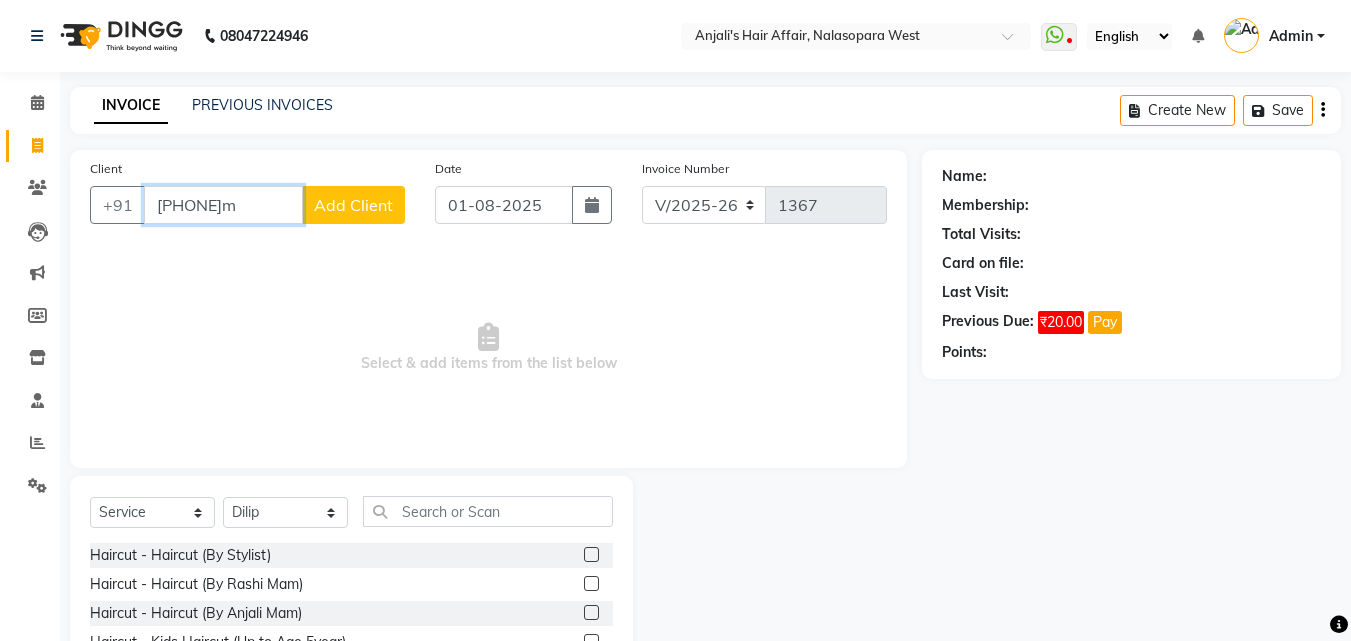 type on "[PHONE]" 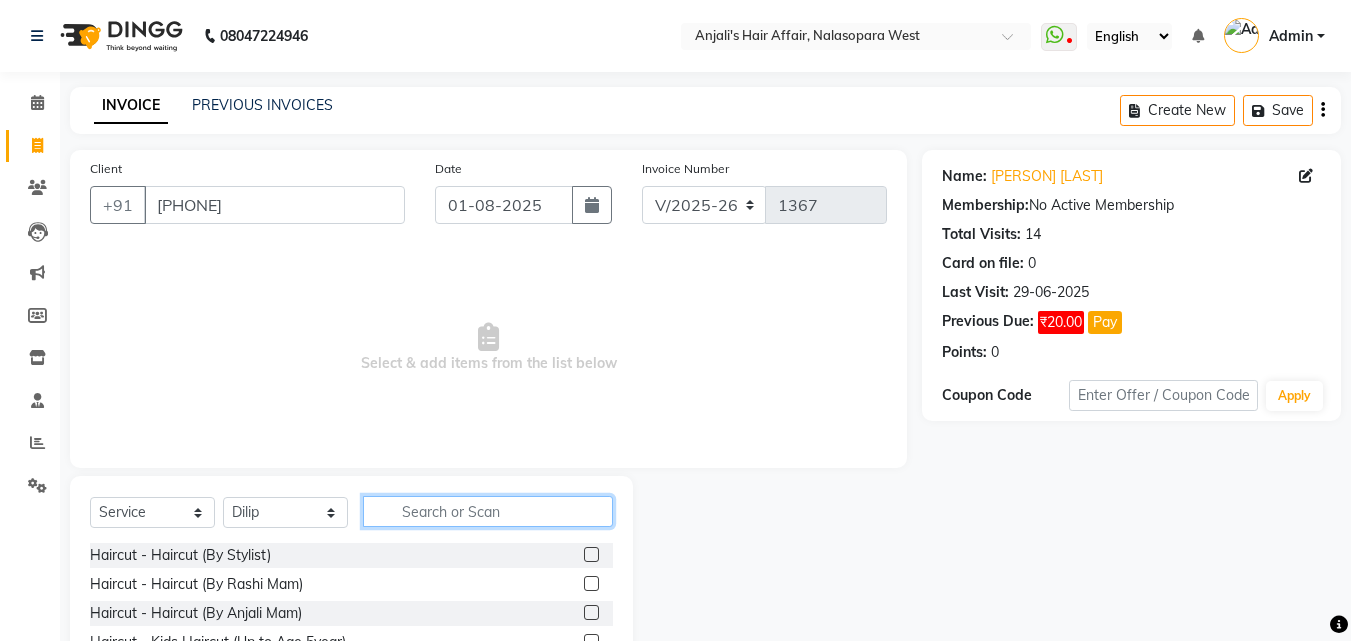 click 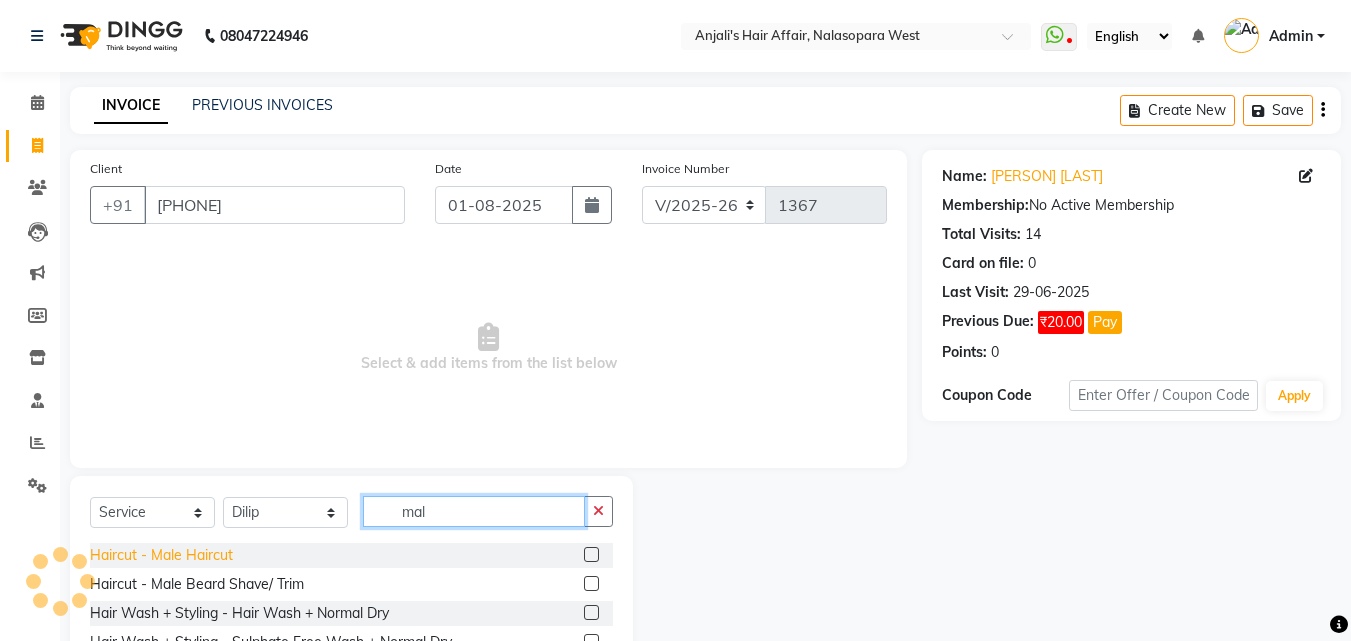 type on "mal" 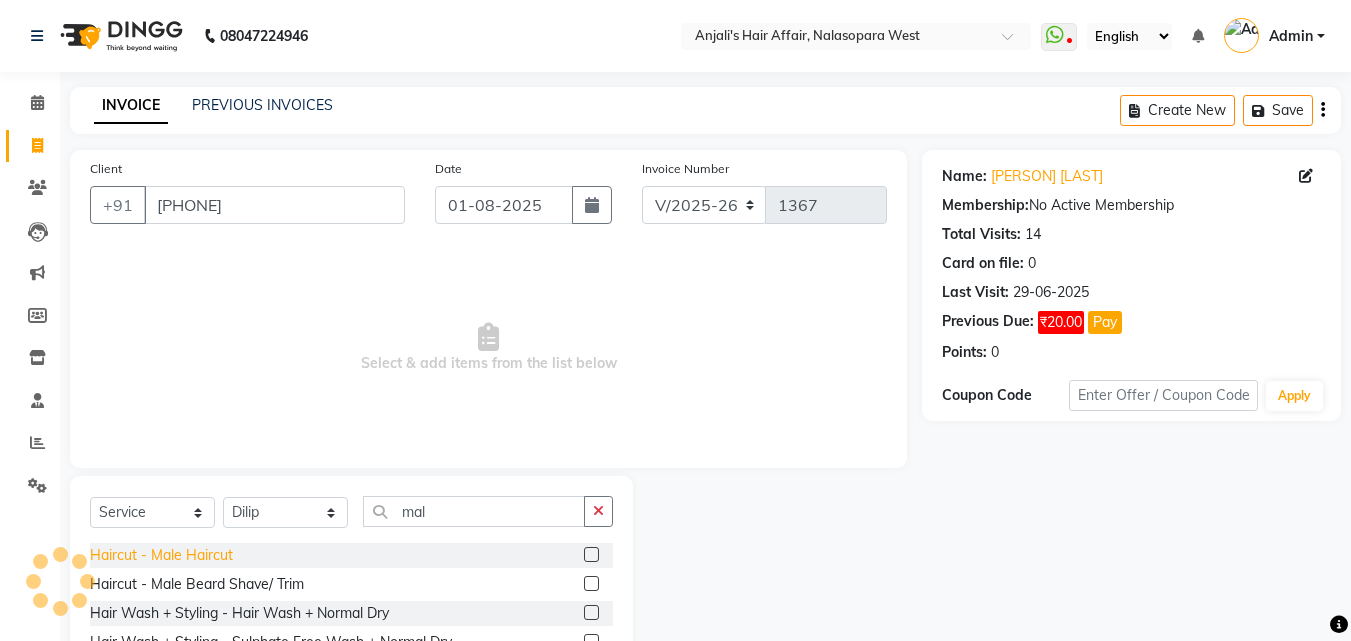 click on "Haircut - Male Haircut" 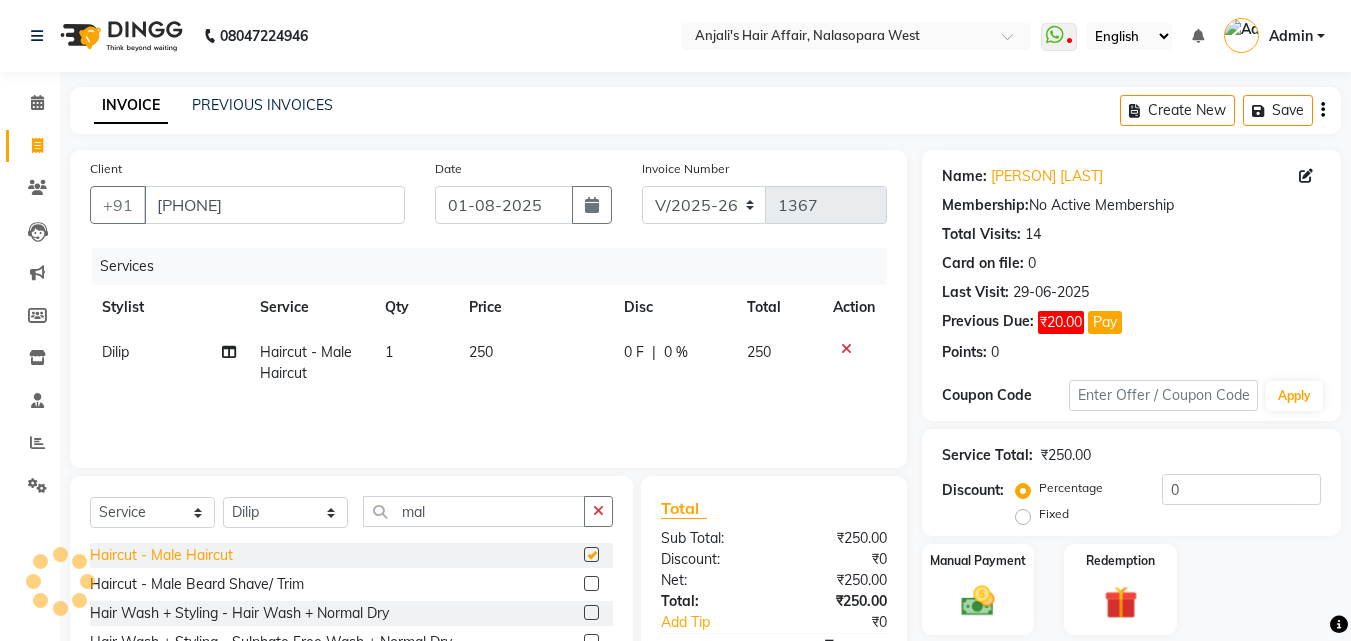 checkbox on "false" 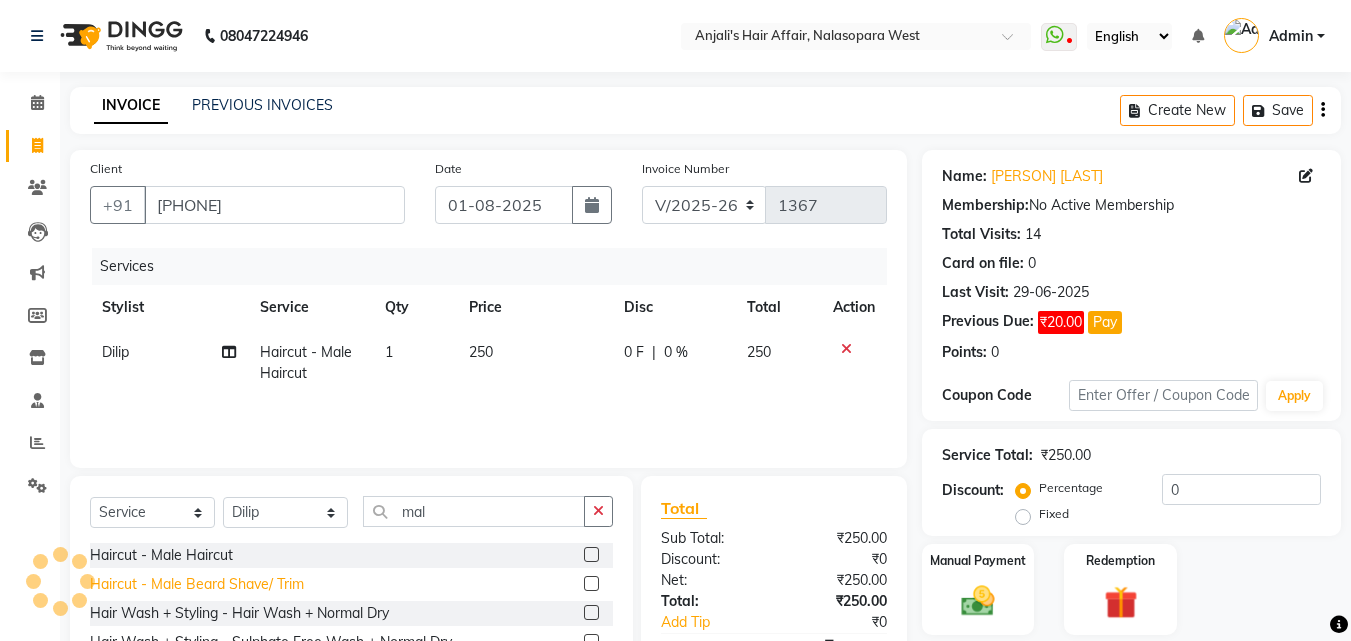 click on "Haircut - Male Beard Shave/ Trim" 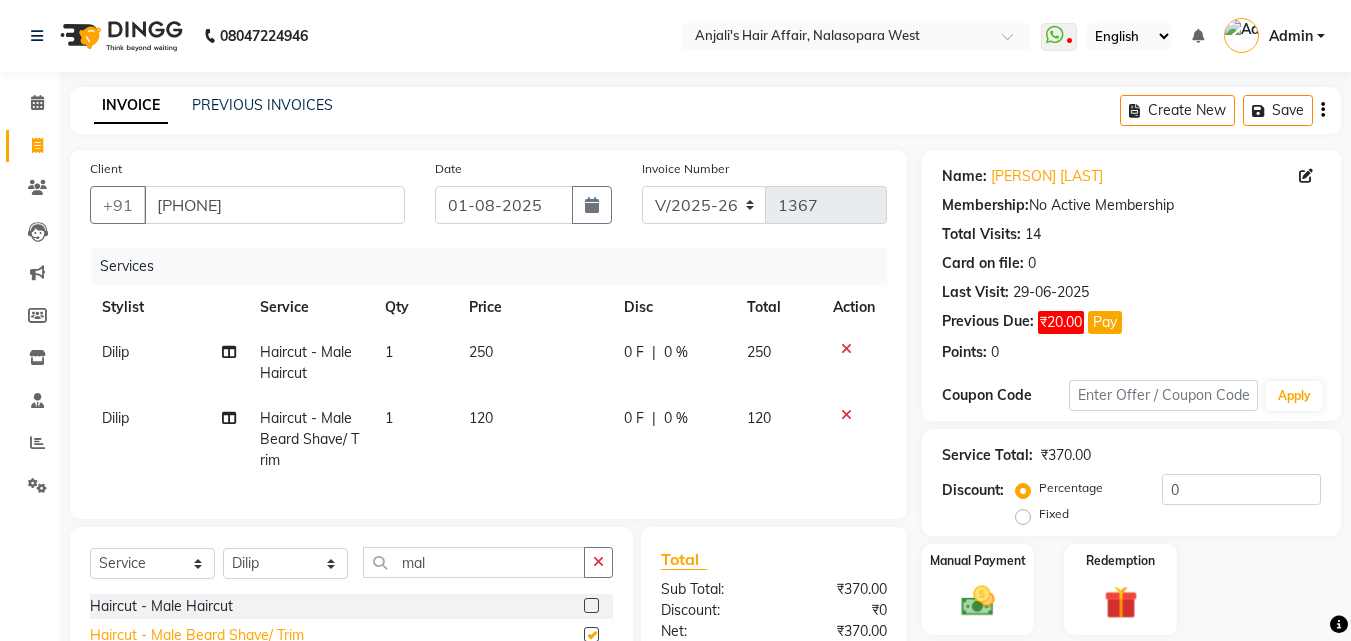 checkbox on "false" 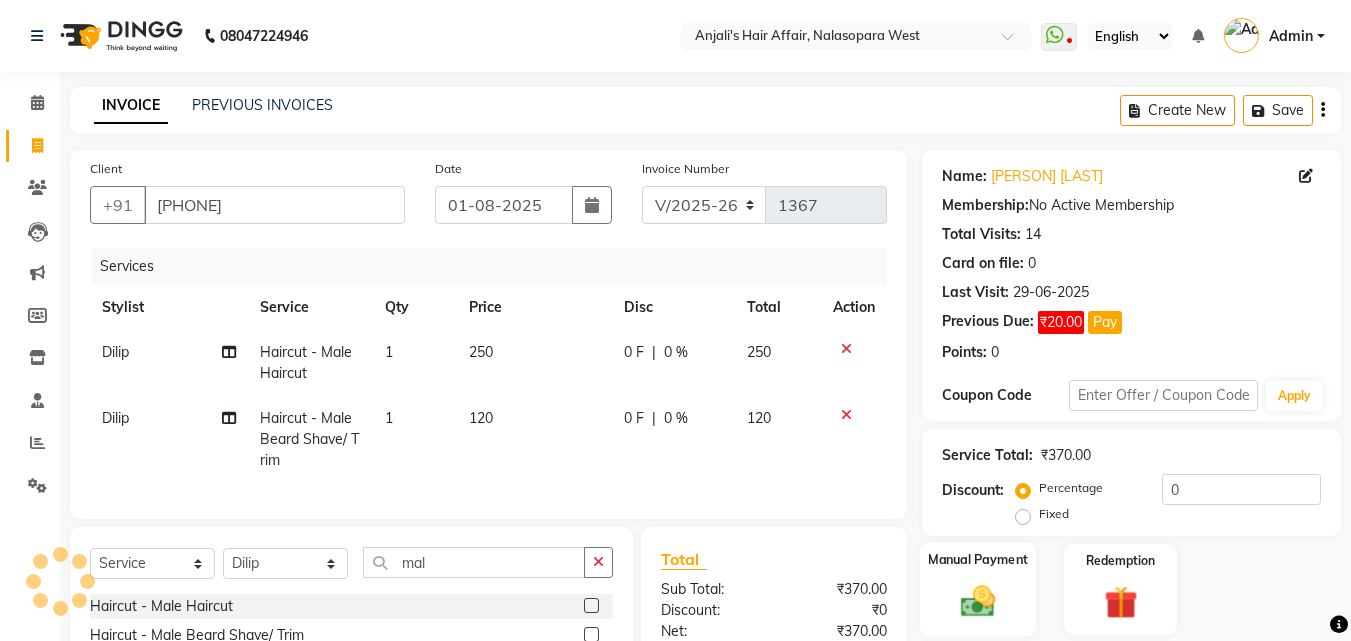 click 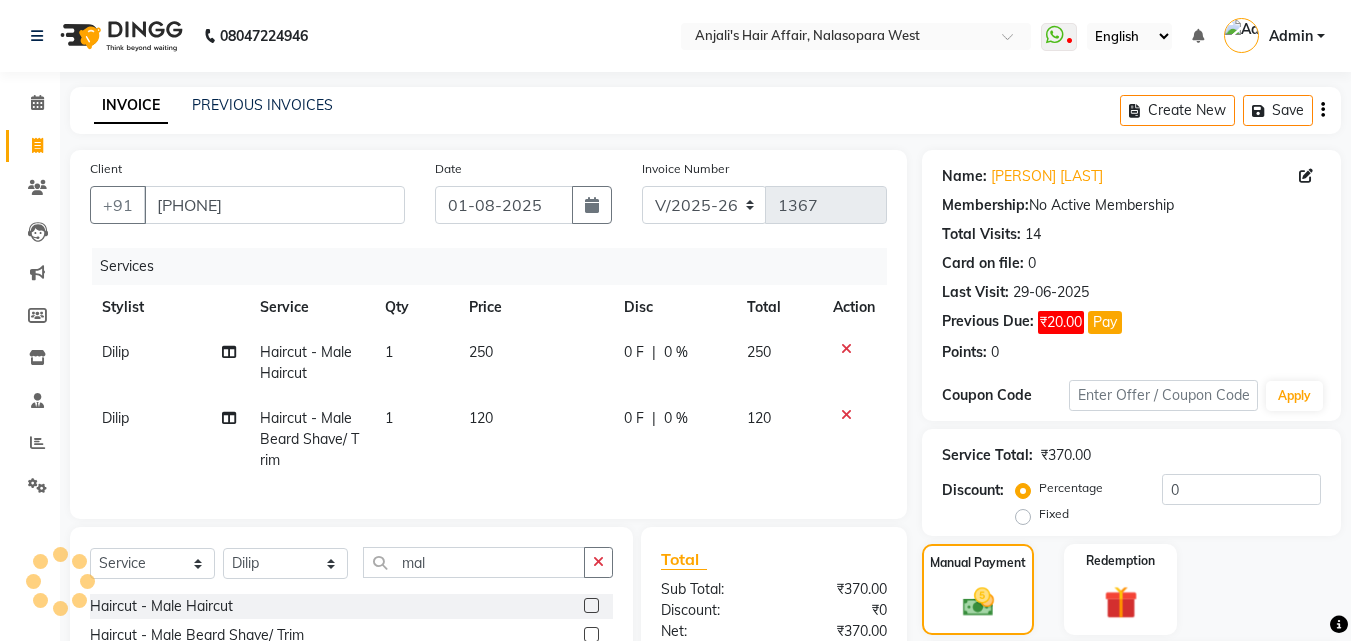 scroll, scrollTop: 226, scrollLeft: 0, axis: vertical 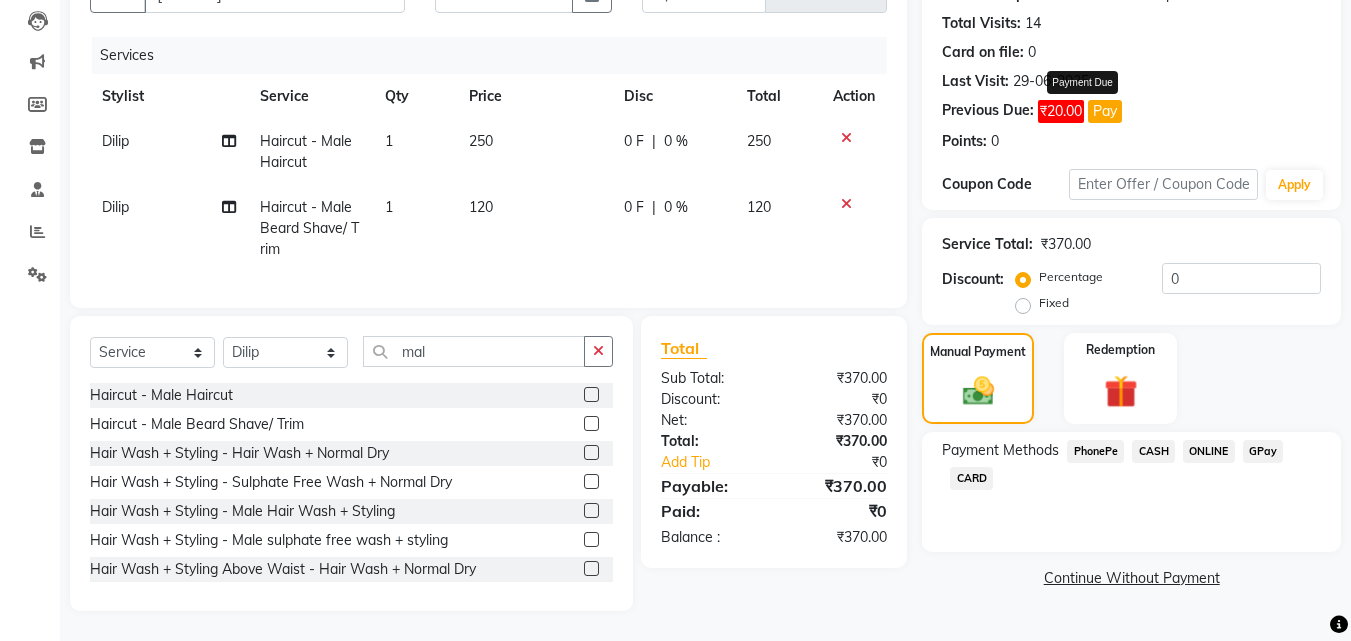 click on "Pay" 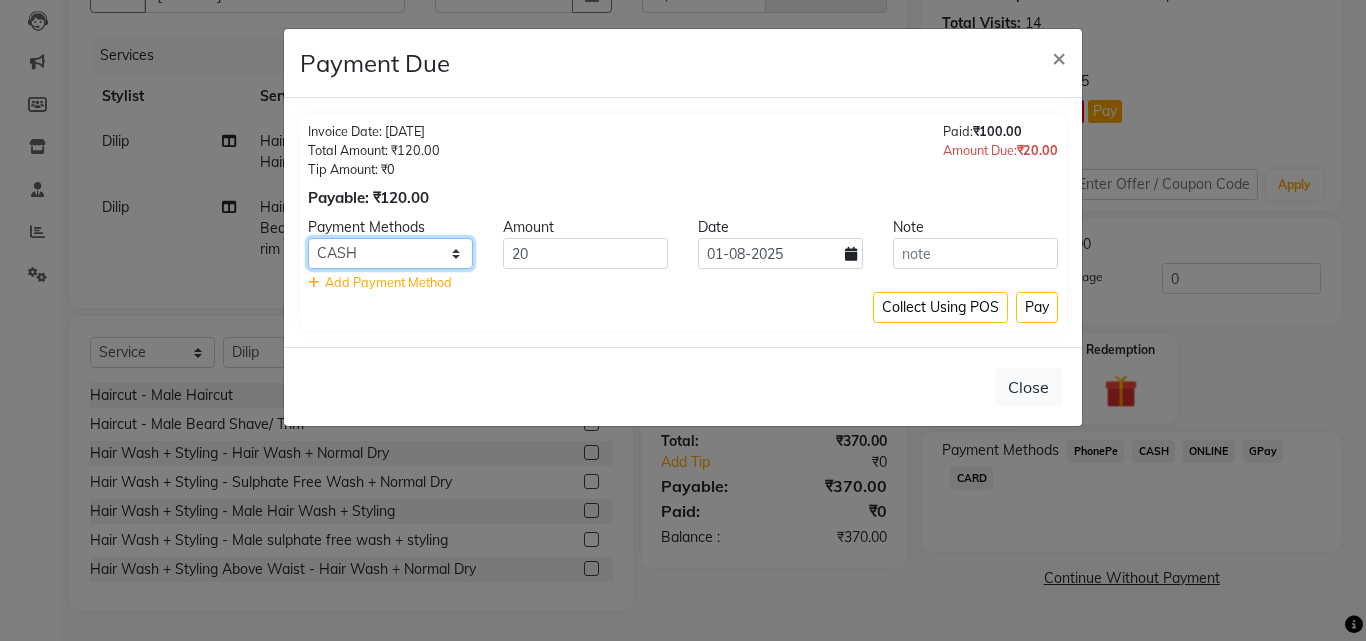 click on "PhonePe CASH ONLINE GPay CARD" 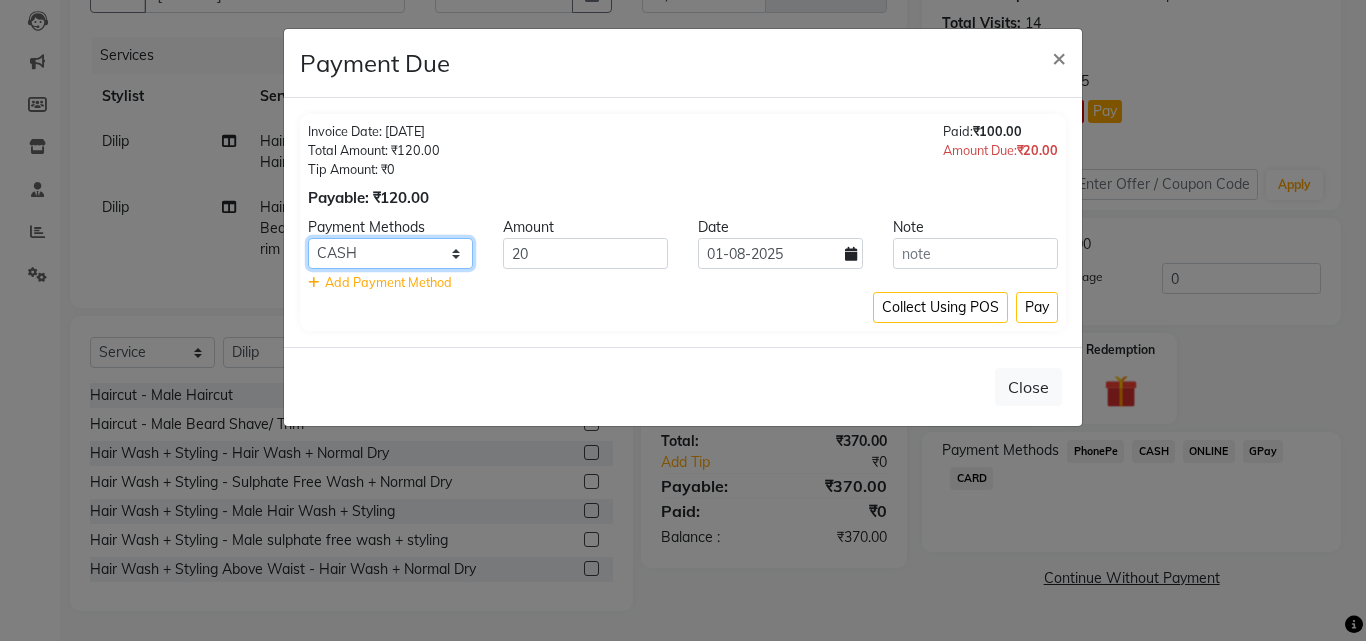 select on "5" 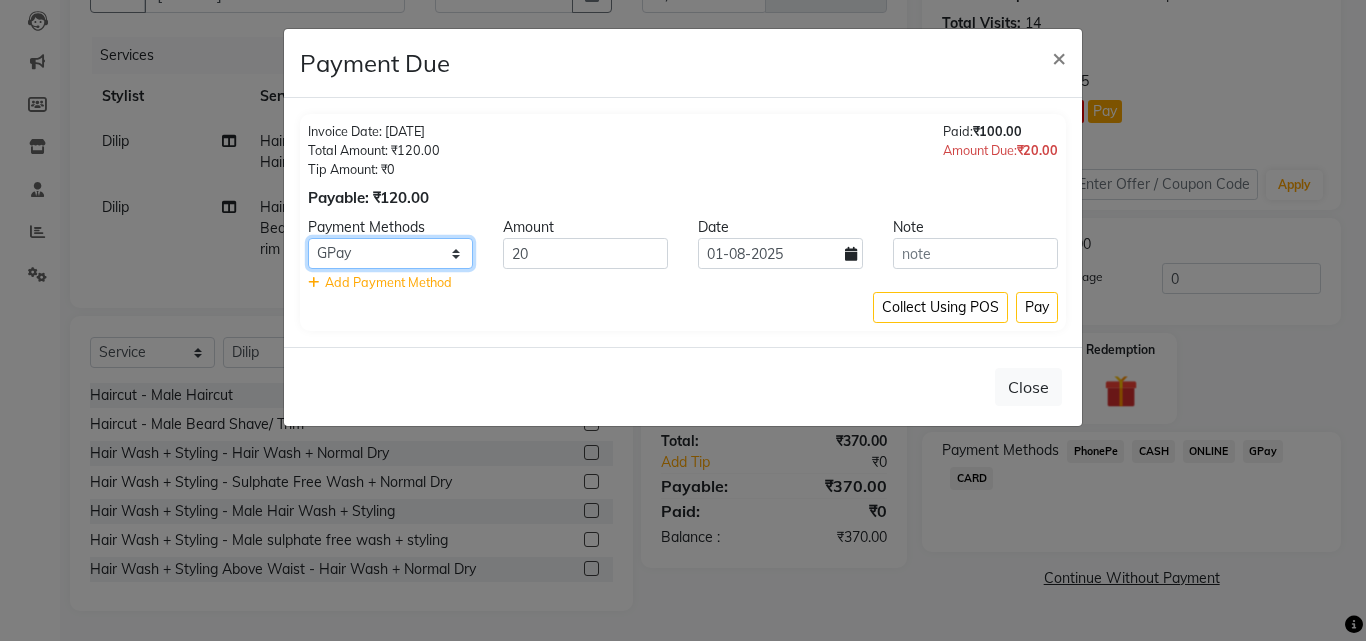 click on "PhonePe CASH ONLINE GPay CARD" 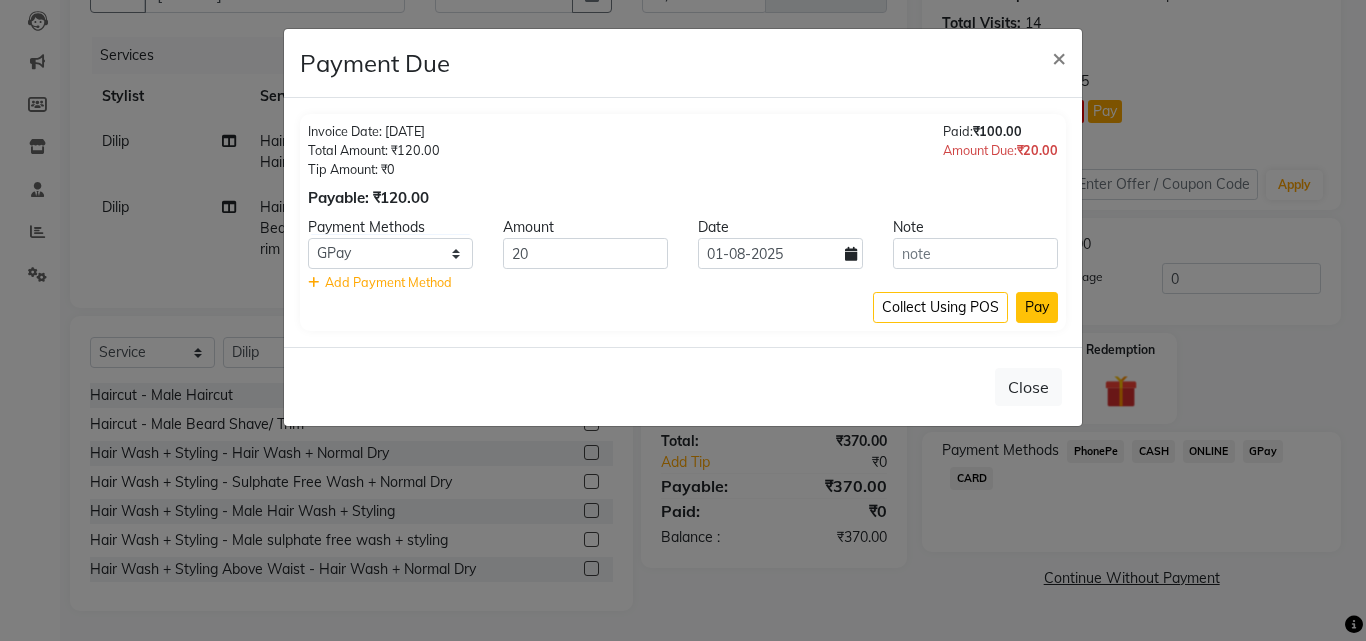 click on "Pay" 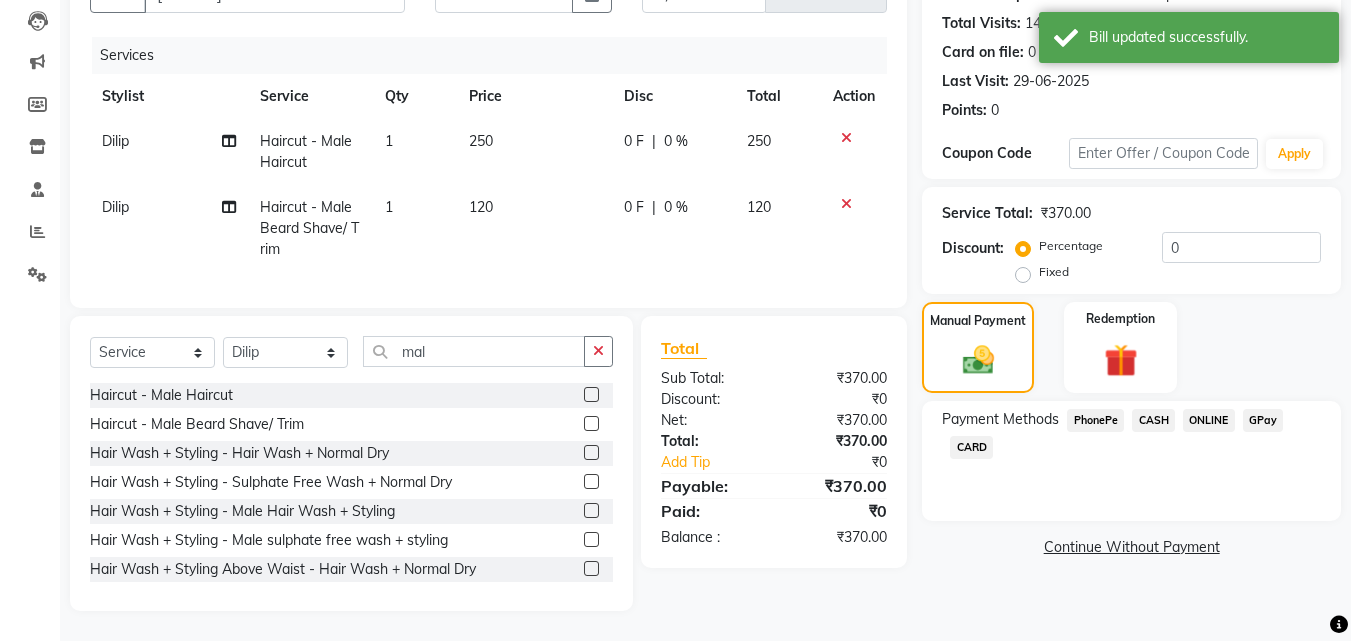click on "GPay" 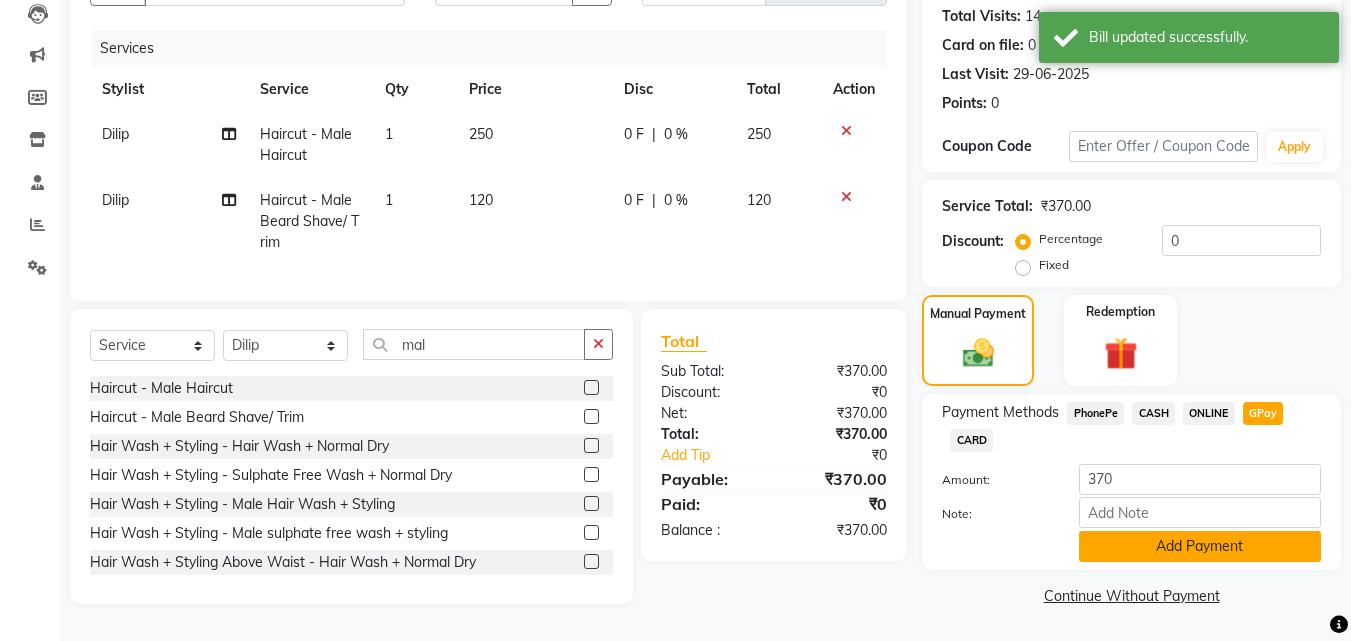 click on "Add Payment" 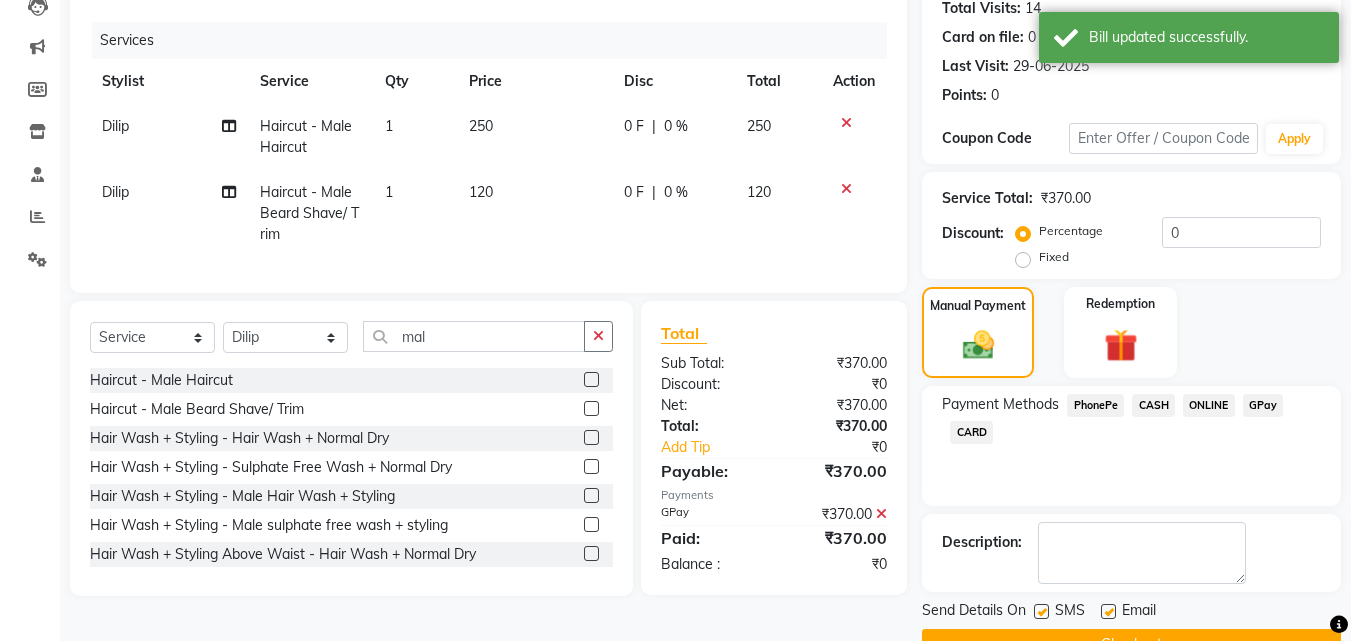 scroll, scrollTop: 275, scrollLeft: 0, axis: vertical 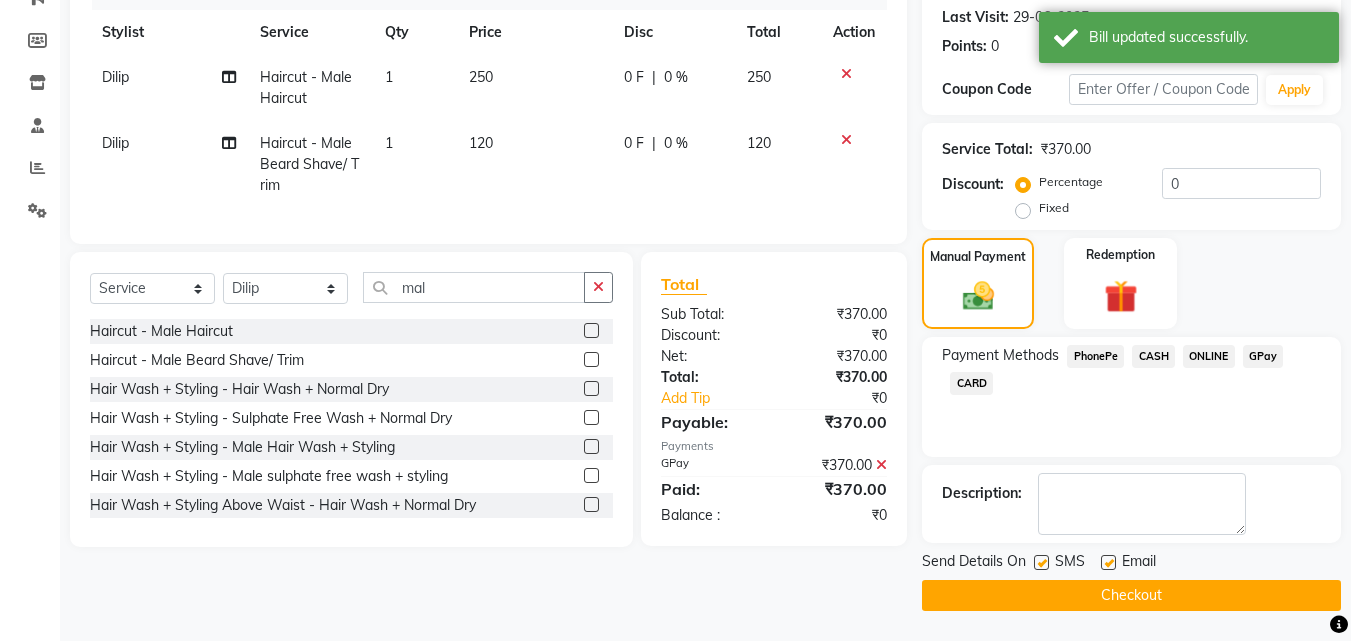 click on "Checkout" 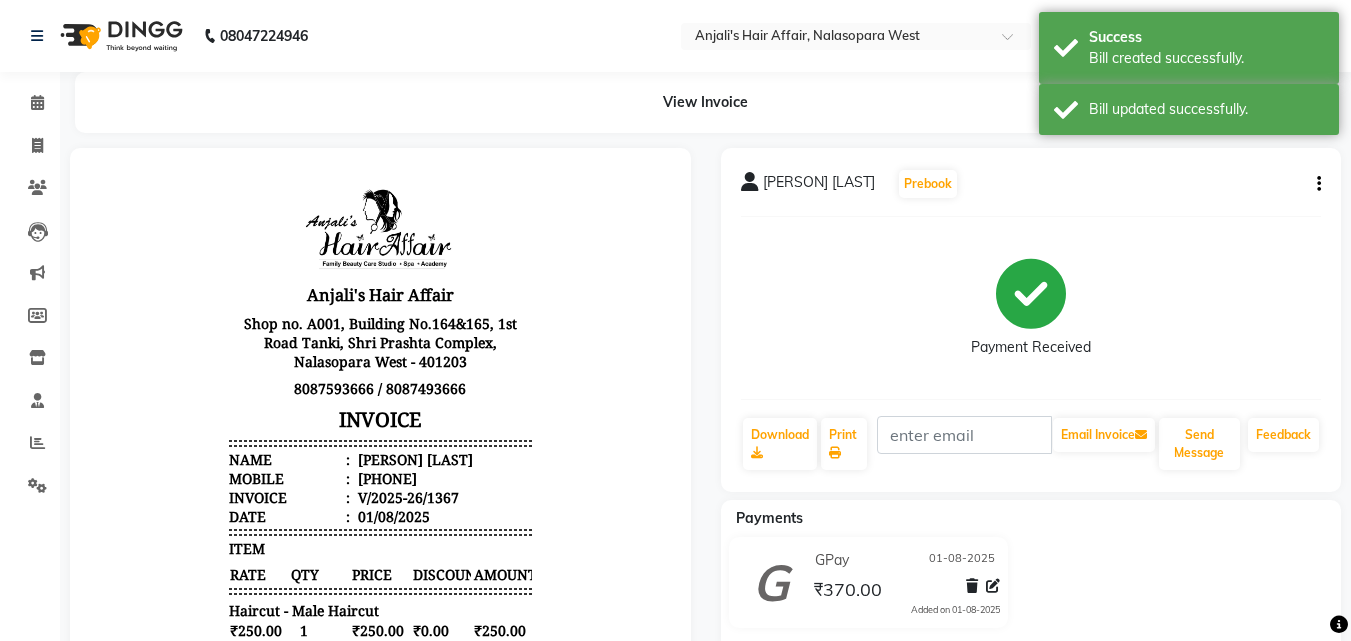 scroll, scrollTop: 0, scrollLeft: 0, axis: both 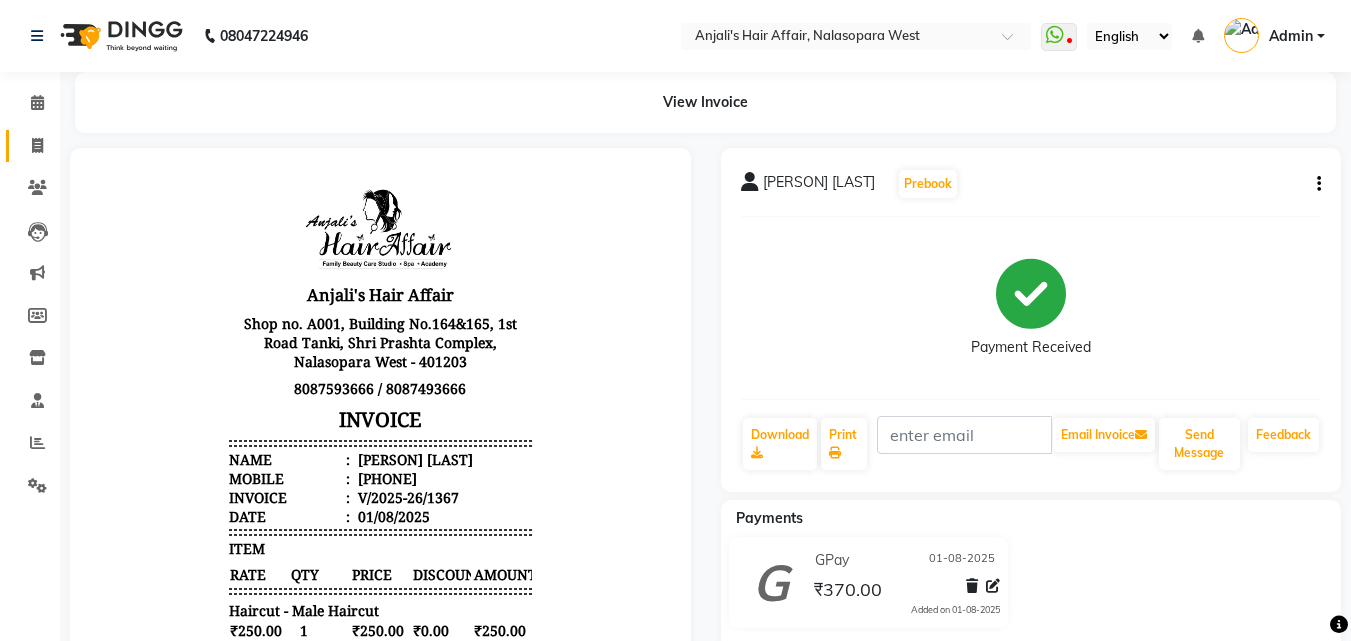 click on "Invoice" 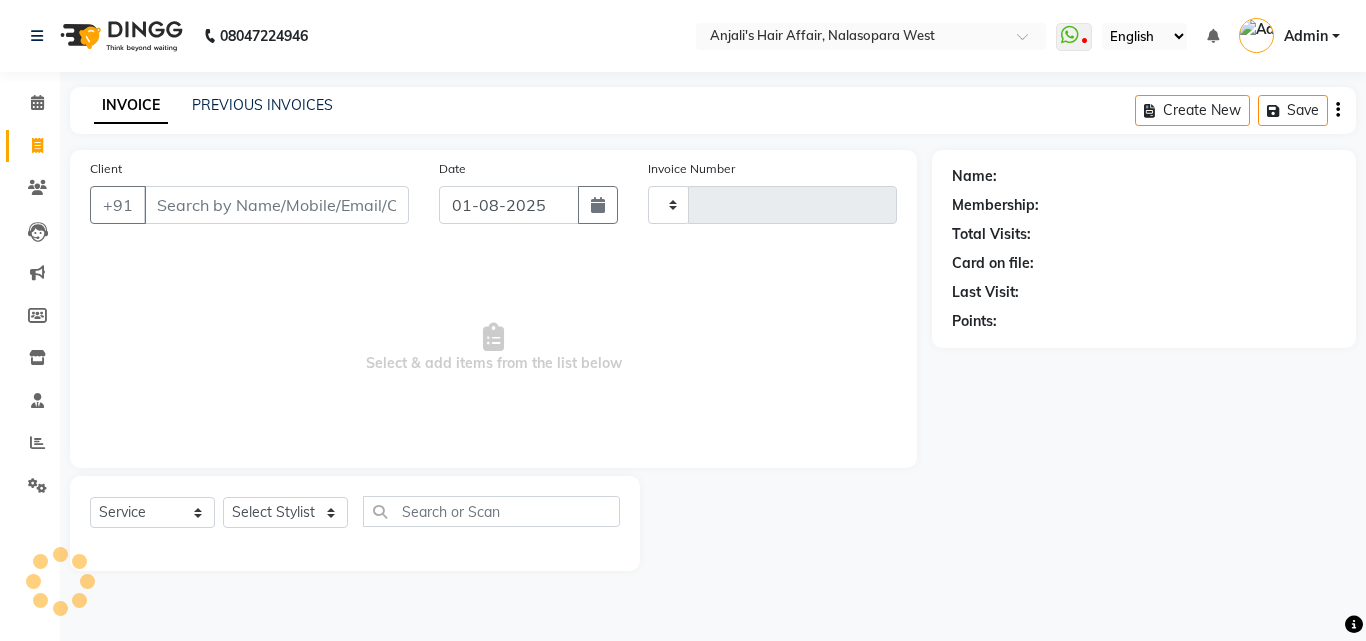 type on "1368" 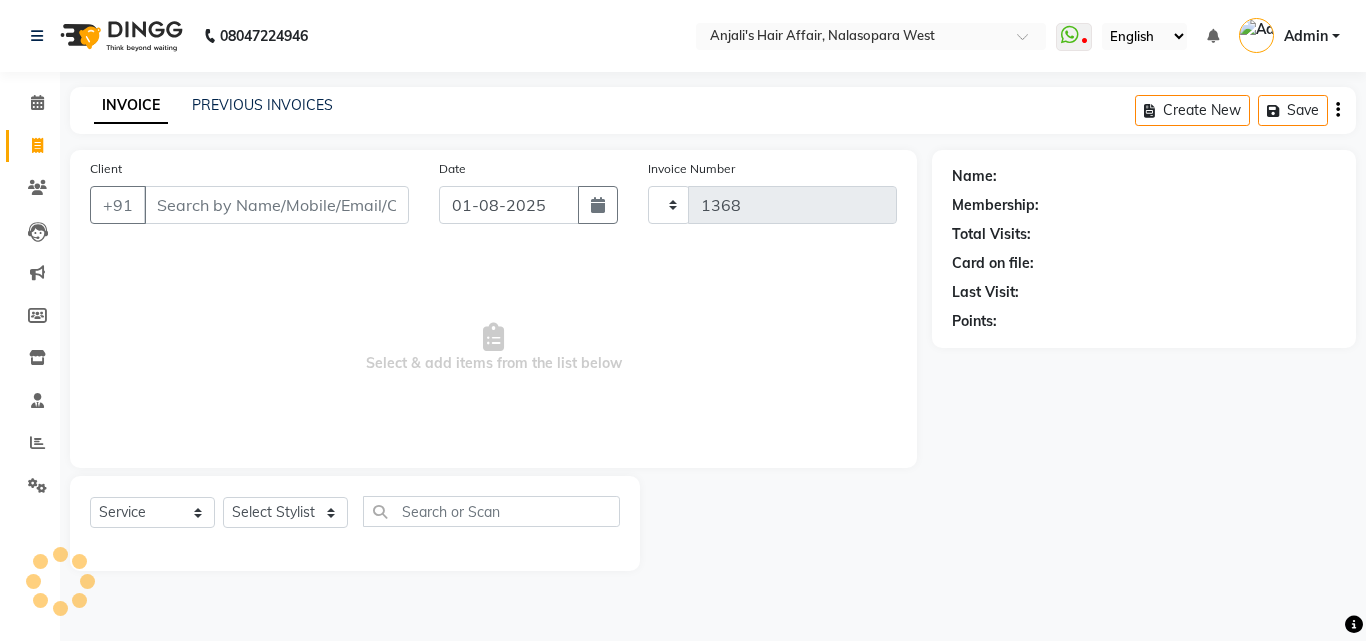 select on "6172" 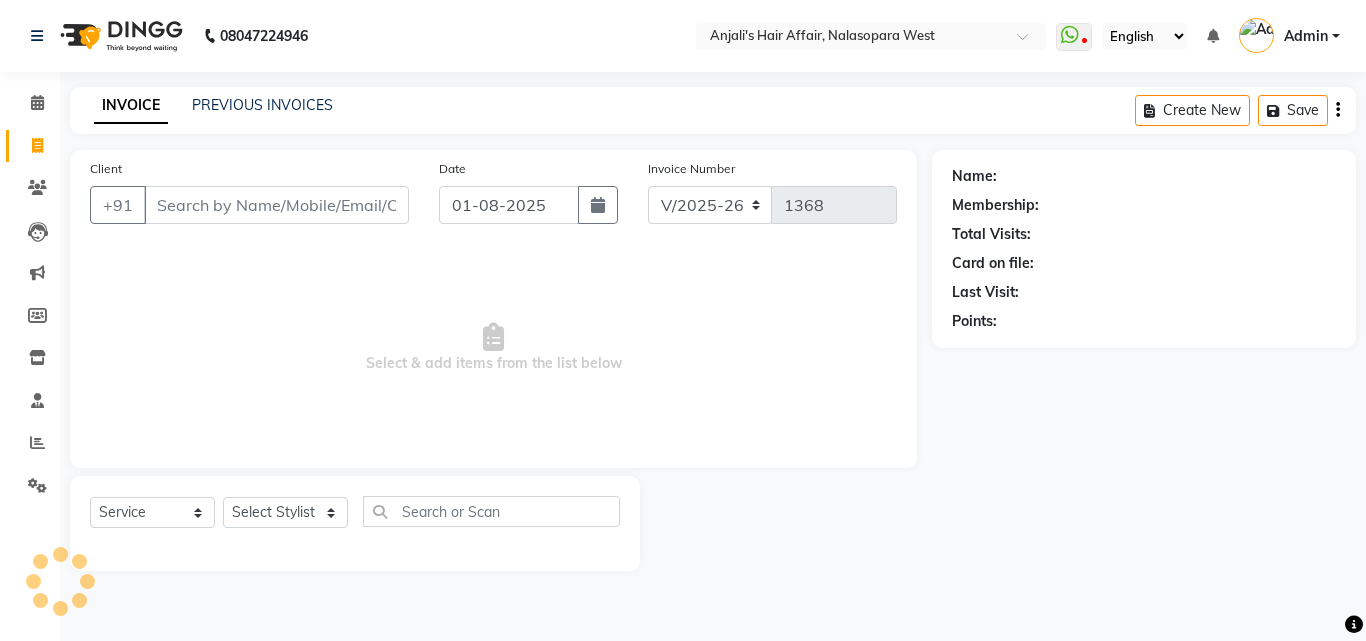click on "Client" at bounding box center [276, 205] 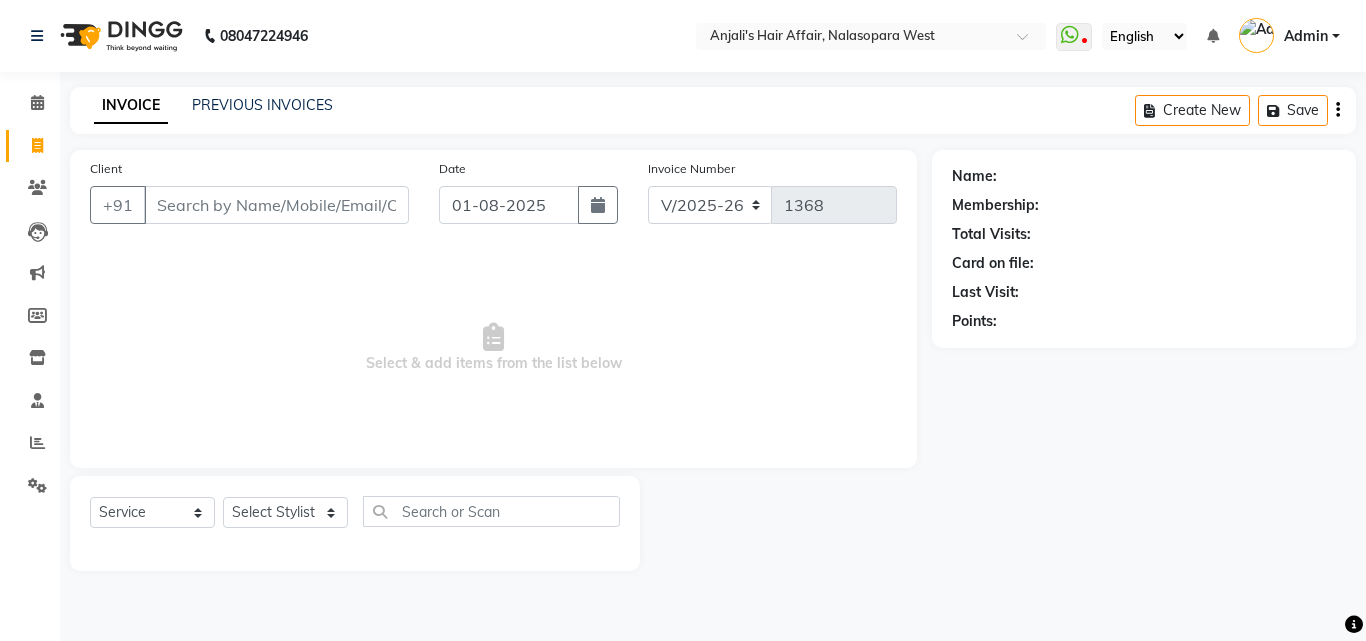 click on "Client" at bounding box center [276, 205] 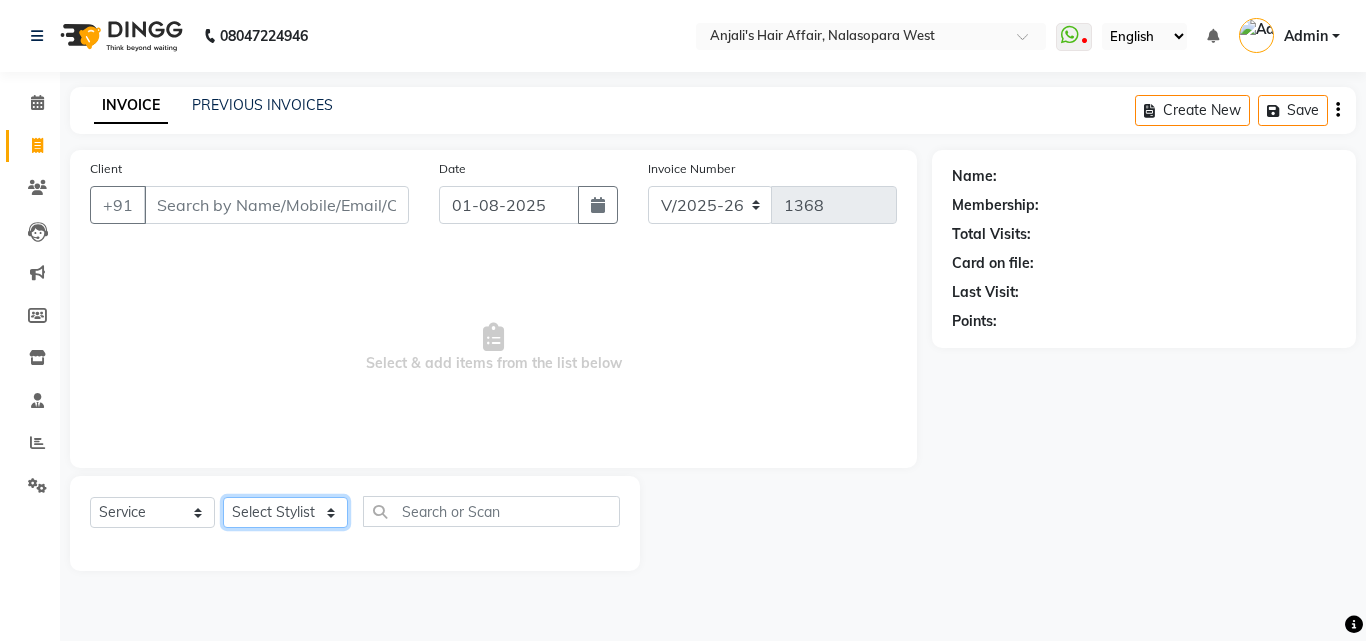 click on "Select Stylist [PERSON] [PERSON] Hair Affair [PERSON] [PERSON] [PERSON] [PERSON] [PERSON] [PERSON] [PERSON]  Umesh" 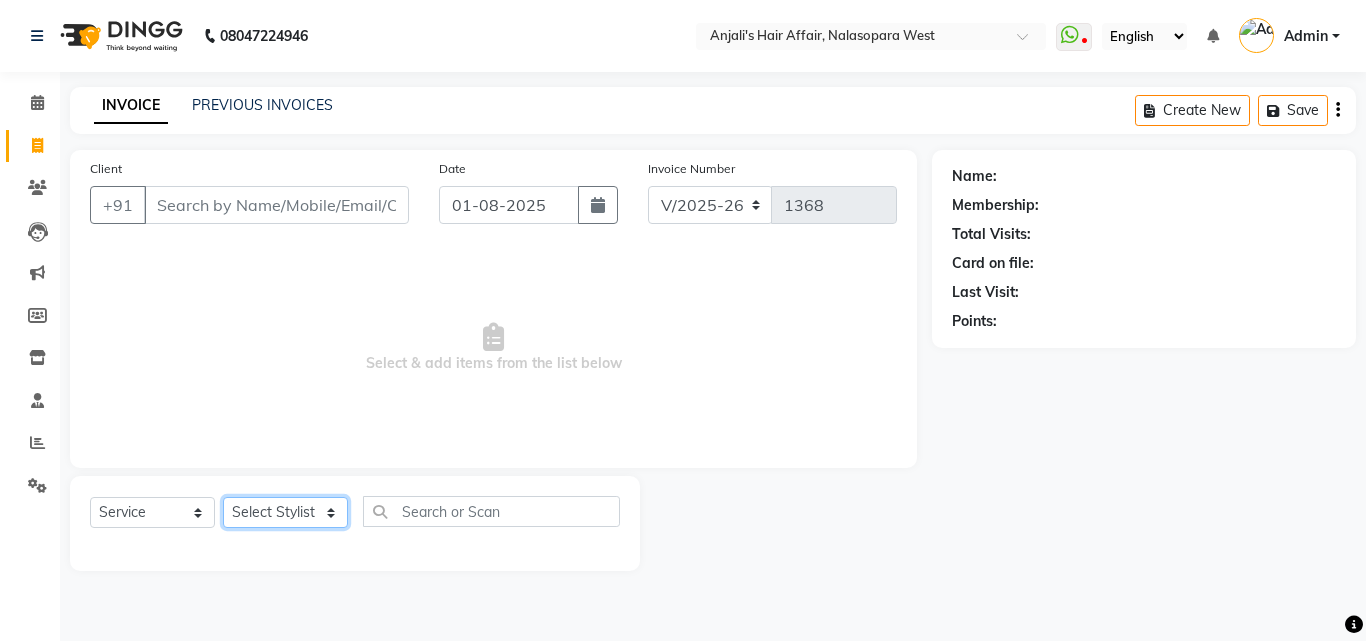select on "45513" 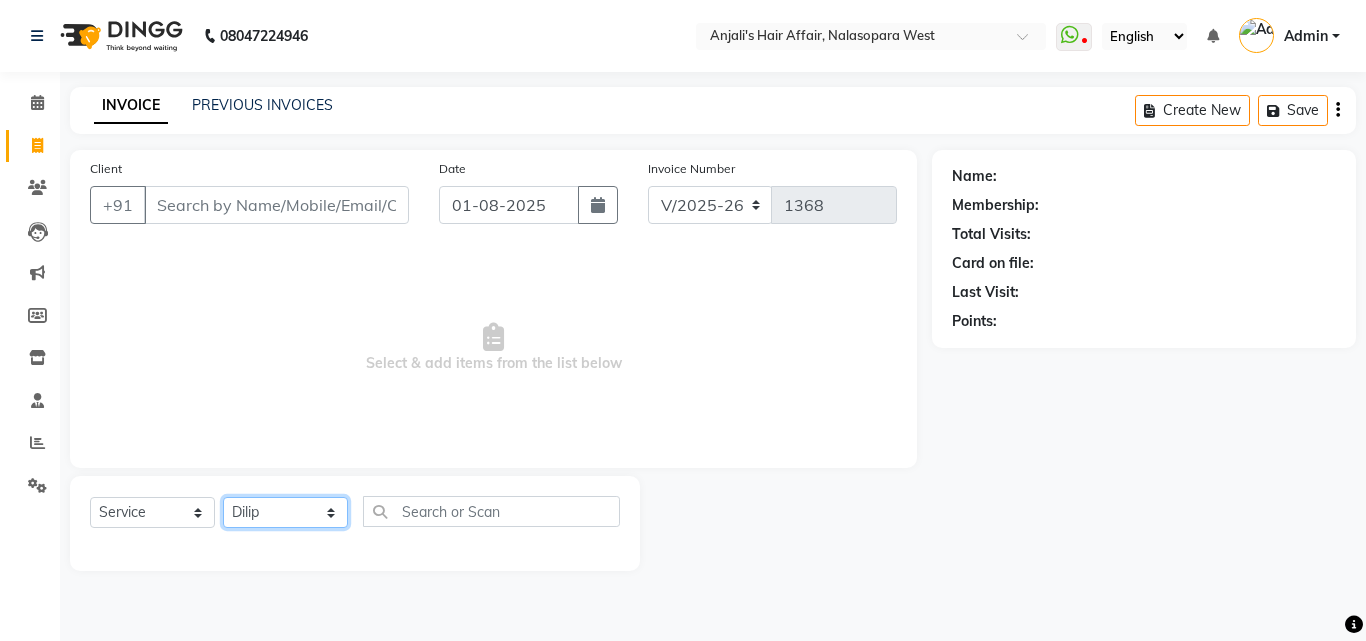 click on "Select Stylist [PERSON] [PERSON] Hair Affair [PERSON] [PERSON] [PERSON] [PERSON] [PERSON] [PERSON] [PERSON]  Umesh" 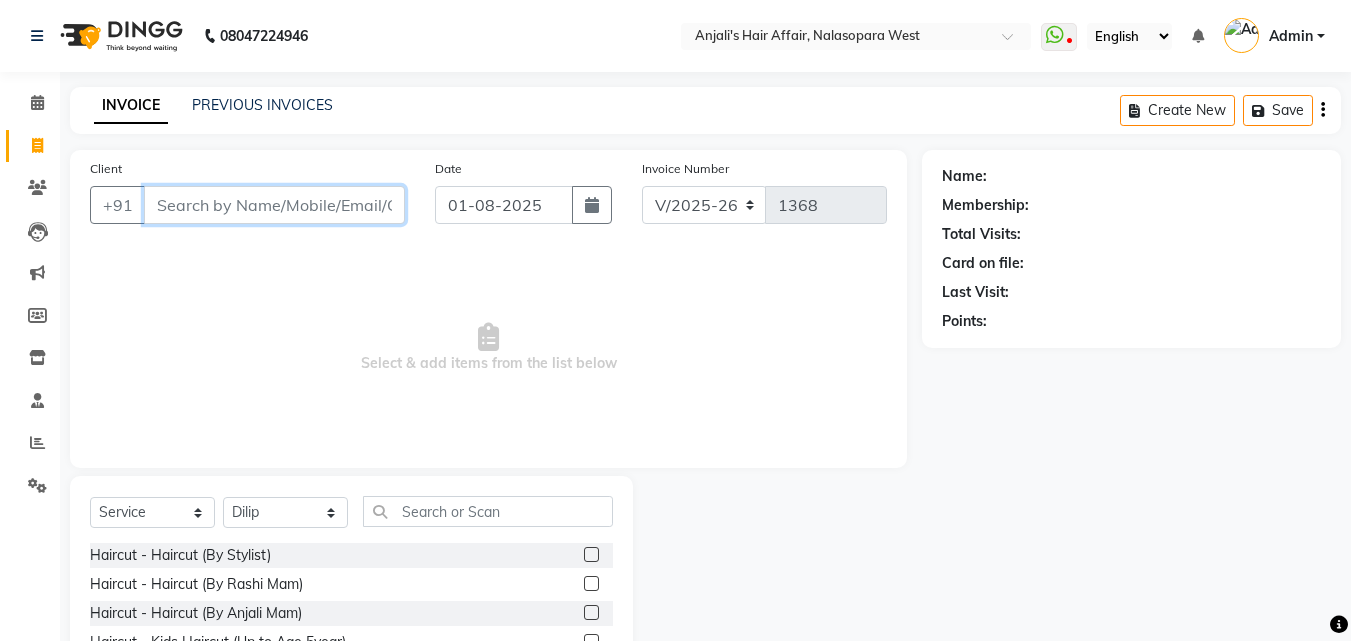 click on "Client" at bounding box center (274, 205) 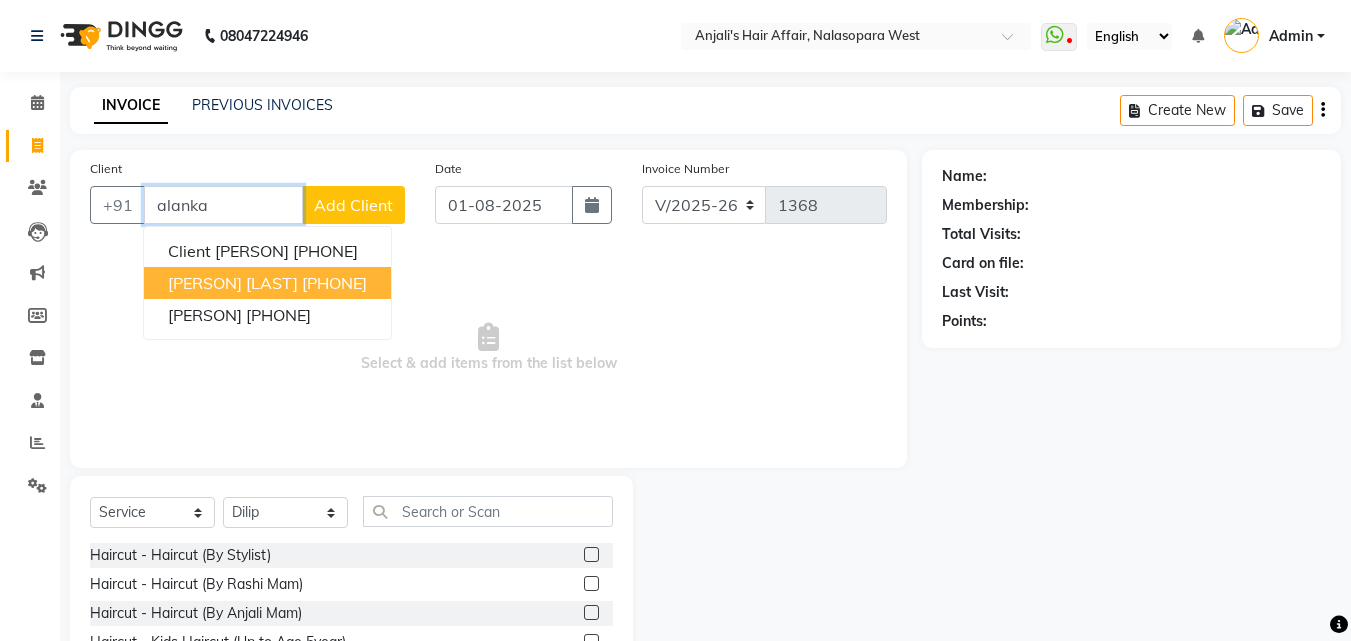 click on "[PHONE]" at bounding box center [334, 283] 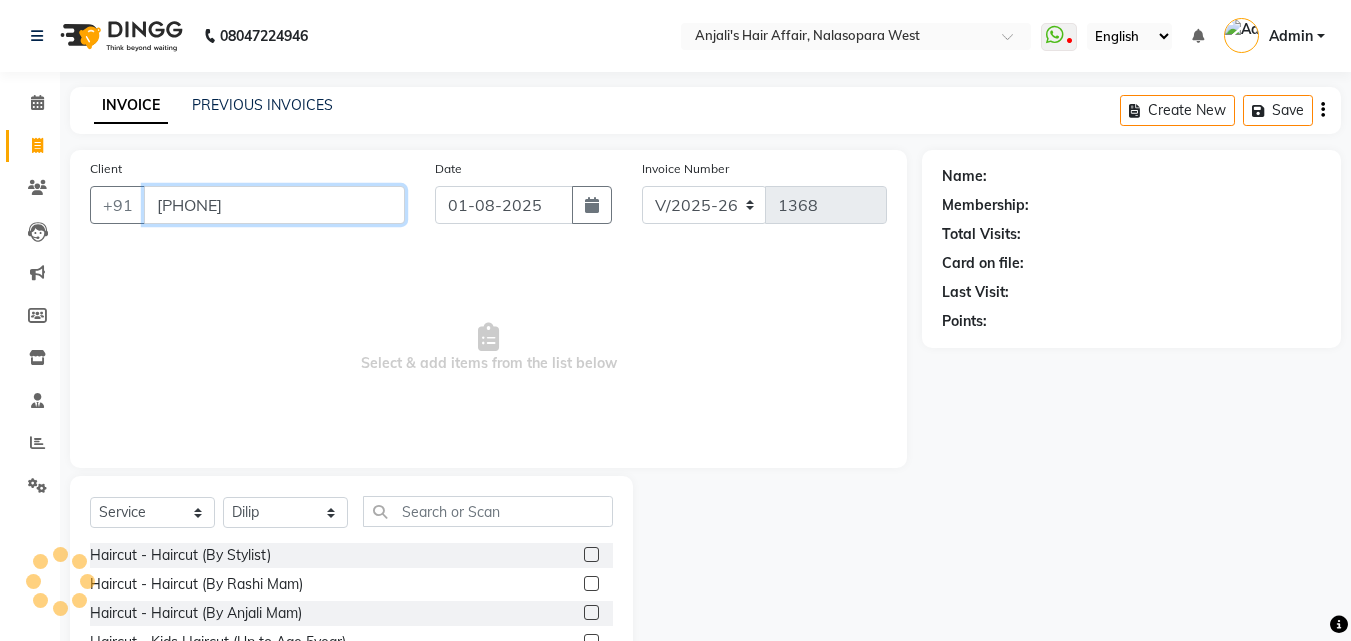 type on "[PHONE]" 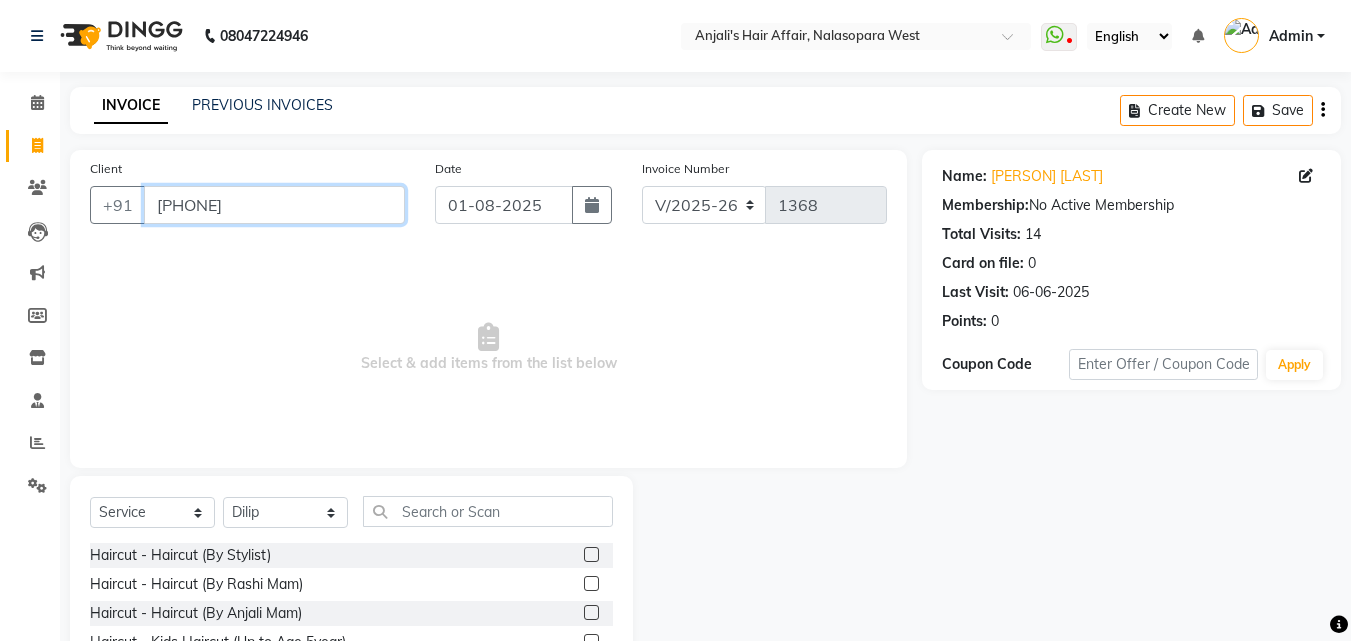 drag, startPoint x: 306, startPoint y: 196, endPoint x: 0, endPoint y: 201, distance: 306.04083 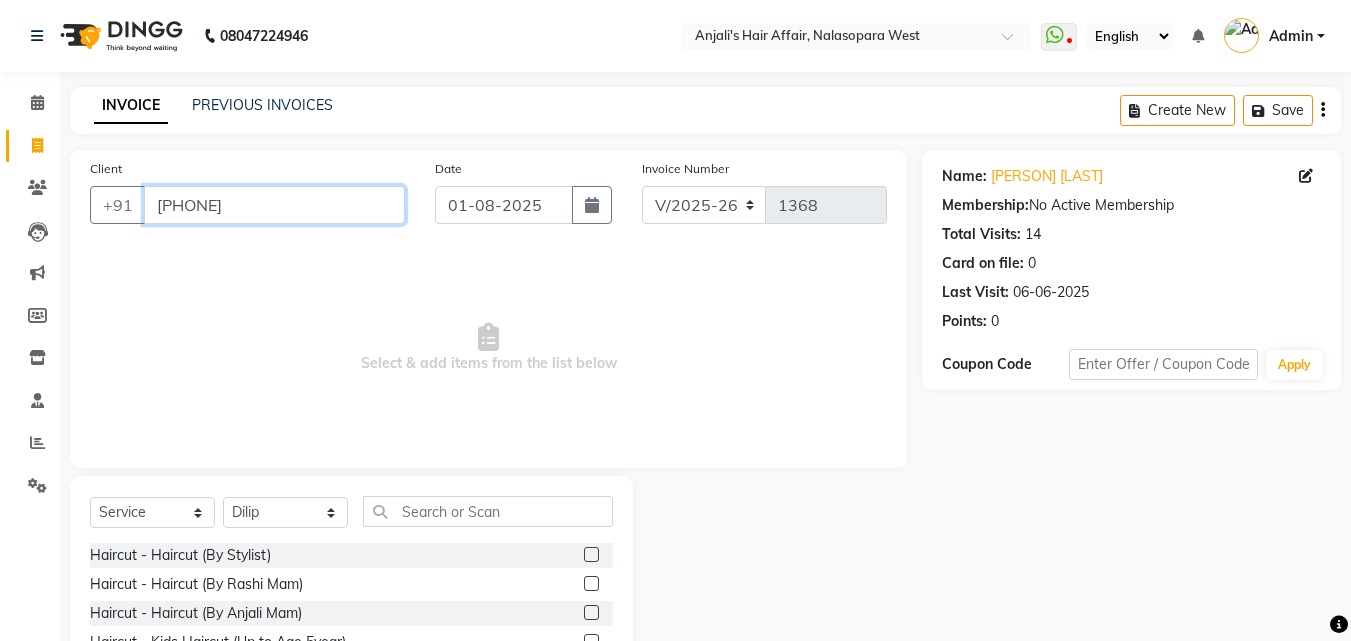 click on "[PHONE] Select Location × [PERSON]'s Hair Affair, Nalasopara West  WhatsApp Status  ✕ Status:  Disconnected Most Recent Message: [DATE]     [TIME]  Recent Service Activity: [DATE]     [TIME]   [PHONE] Whatsapp Settings English ENGLISH Español العربية मराठी हिंदी ગુજરાતી தமிழ் 中文 Notifications nothing to show Admin Manage Profile Change Password Sign out  Version:3.15.11  ☀ [PERSON]'s Hair Affair, Nalasopara West  Calendar  Invoice  Clients  Leads   Marketing  Members  Inventory  Staff  Reports  Settings Completed InProgress Upcoming Dropped Tentative Check-In Confirm Bookings Generate Report Segments Page Builder INVOICE PREVIOUS INVOICES Create New   Save  Client [PHONE] Date [DATE] Invoice Number V/[YEAR] V/[YEAR]-[YEAR] 1368  Select  and add items from the list below  Select  Service  Product  Membership  Package Voucher Prepaid Gift Card  Select Stylist [PERSON] [PERSON] Hair Affair [PERSON] [PERSON] [PERSON] [PERSON] [PERSON] [PERSON] [PERSON]  14" 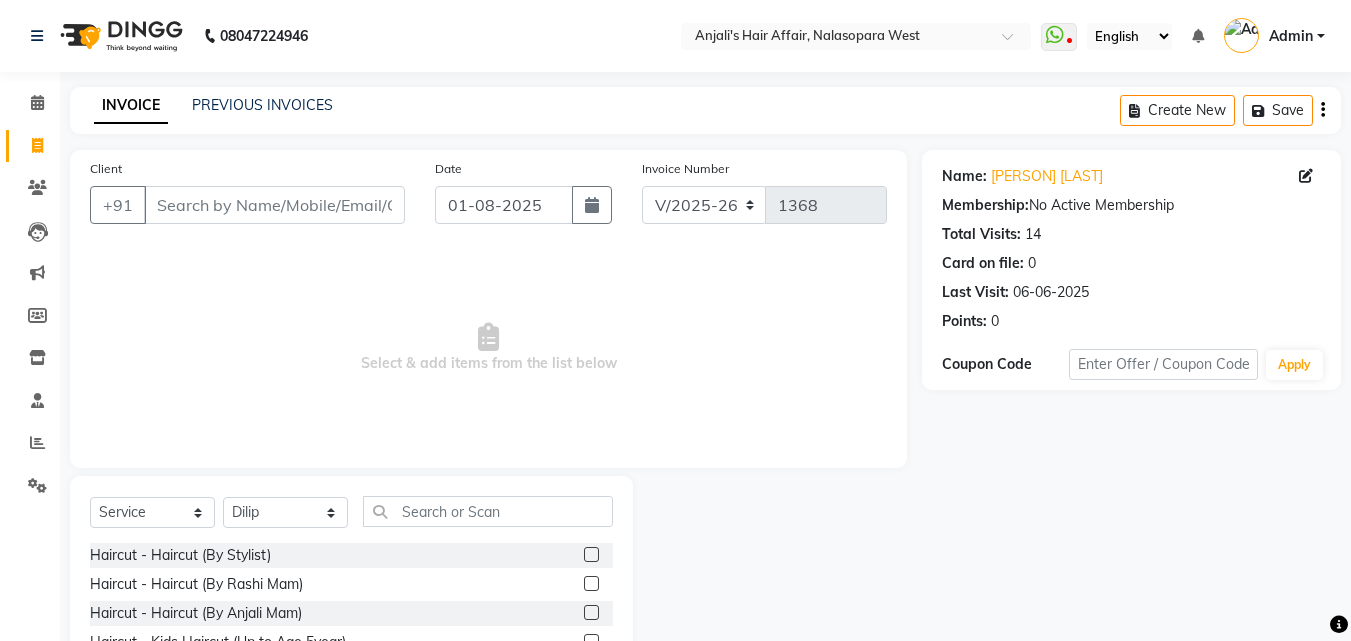 click on "Select & add items from the list below" at bounding box center (488, 348) 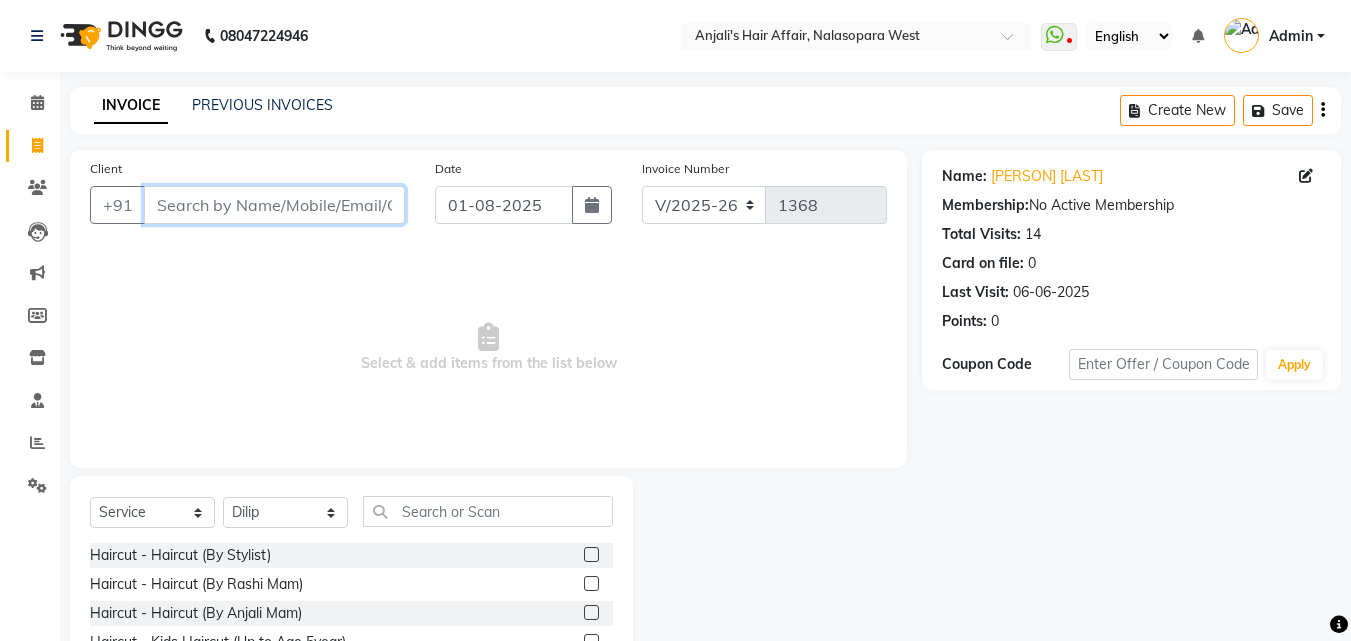 click on "Client" at bounding box center [274, 205] 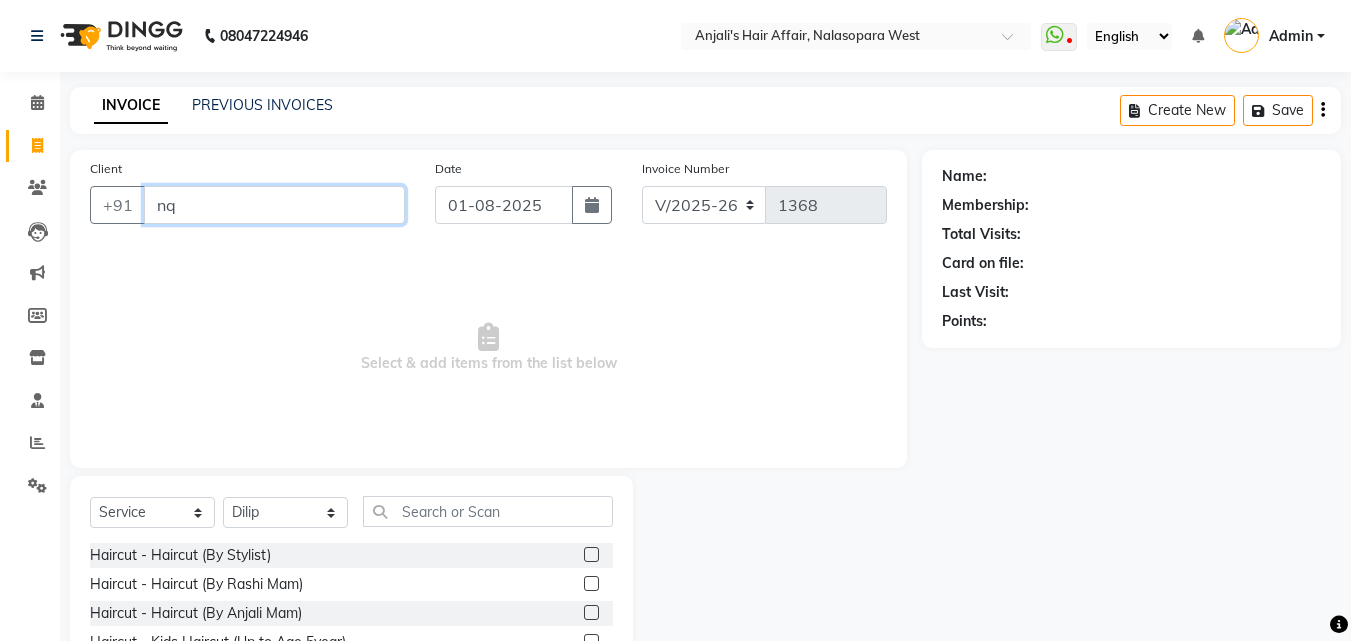 type on "n" 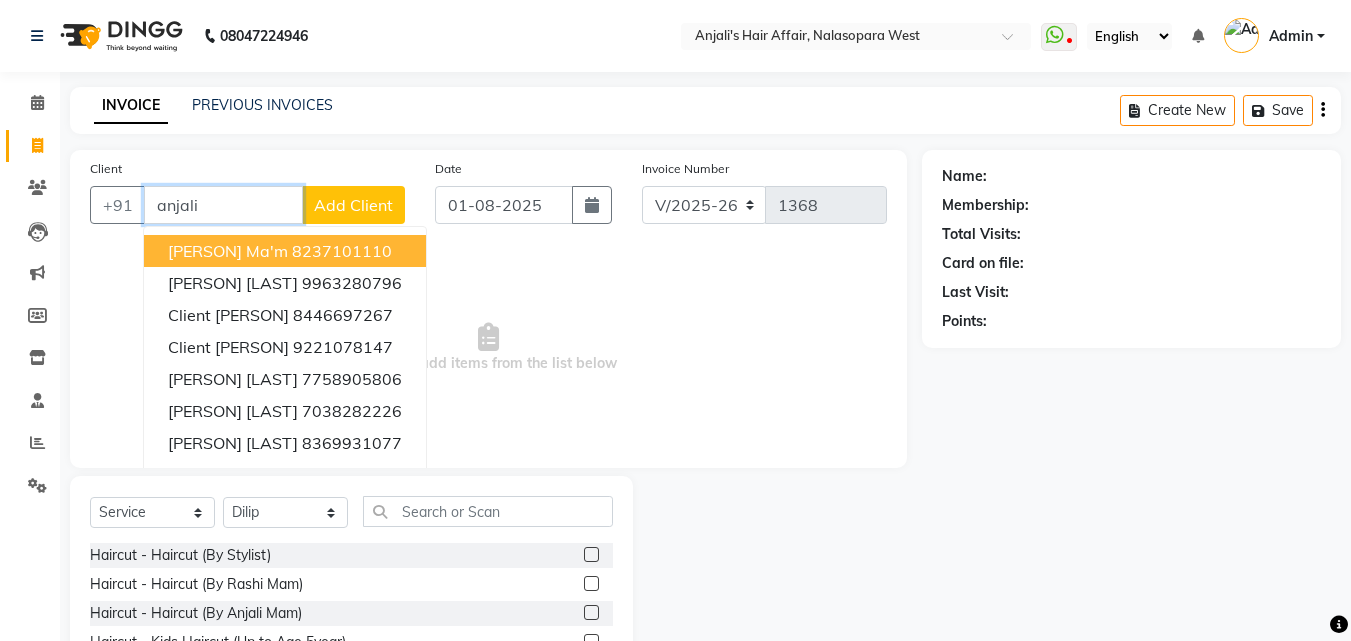 click on "8237101110" at bounding box center [342, 251] 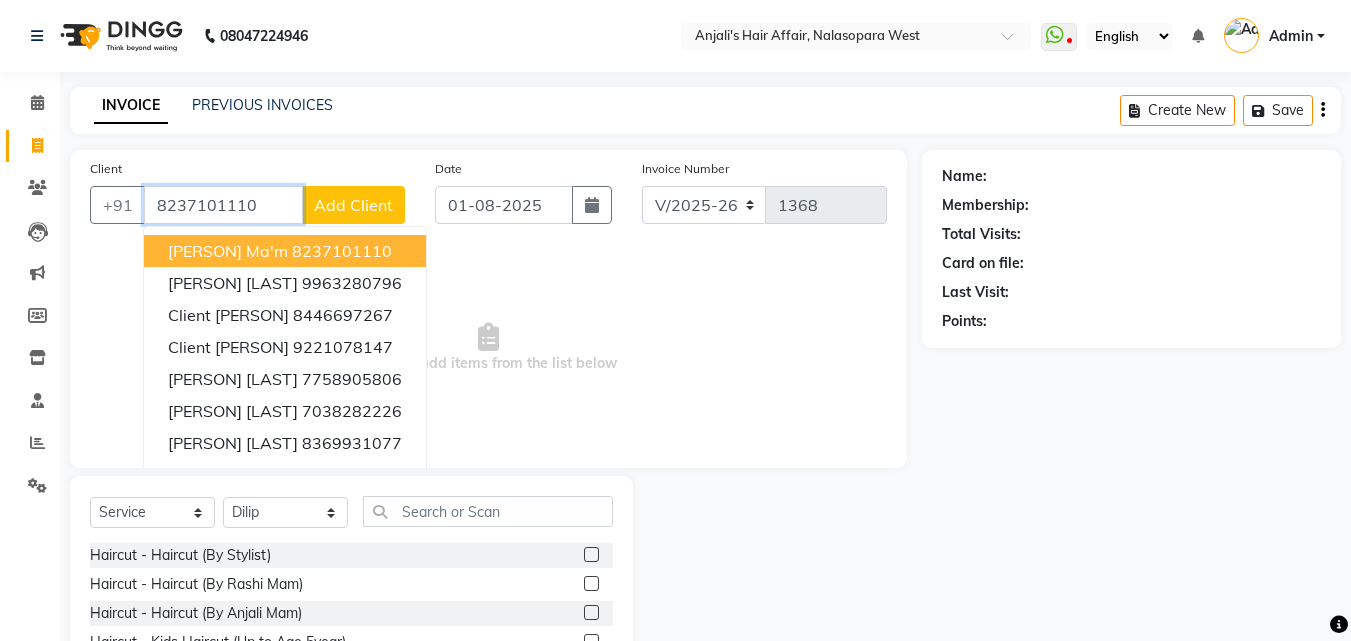 type on "8237101110" 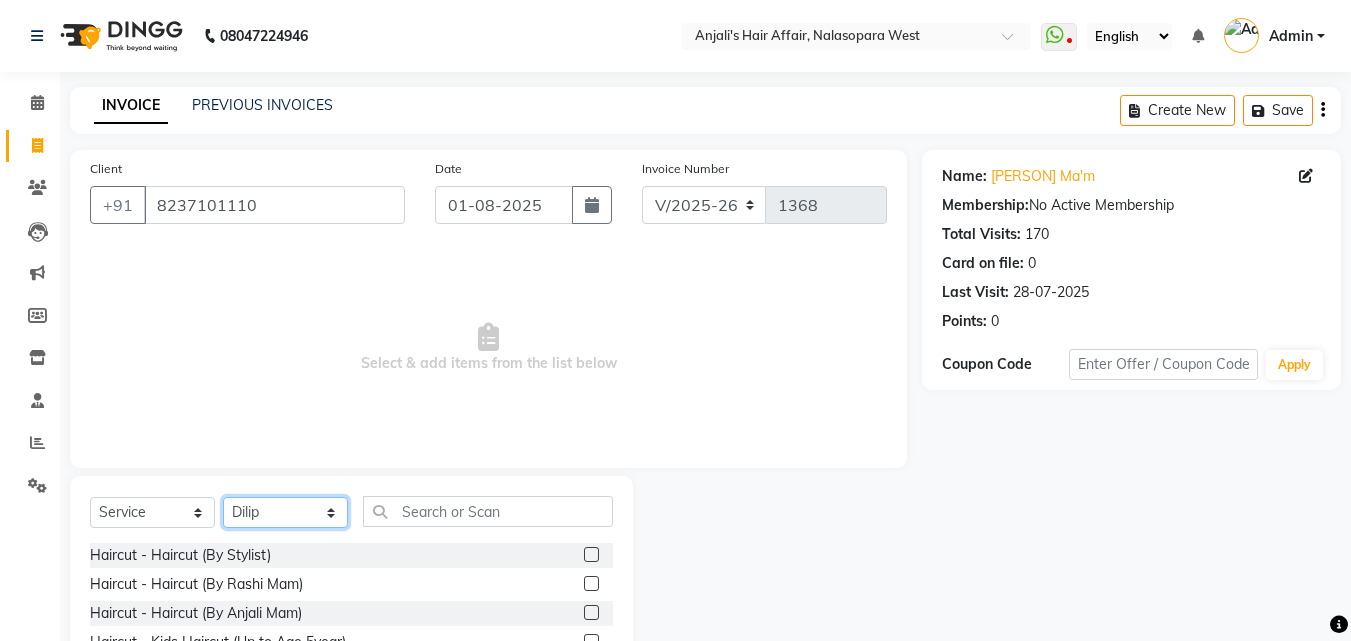 click on "Select Stylist [PERSON] [PERSON] Hair Affair [PERSON] [PERSON] [PERSON] [PERSON] [PERSON] [PERSON] [PERSON]  Umesh" 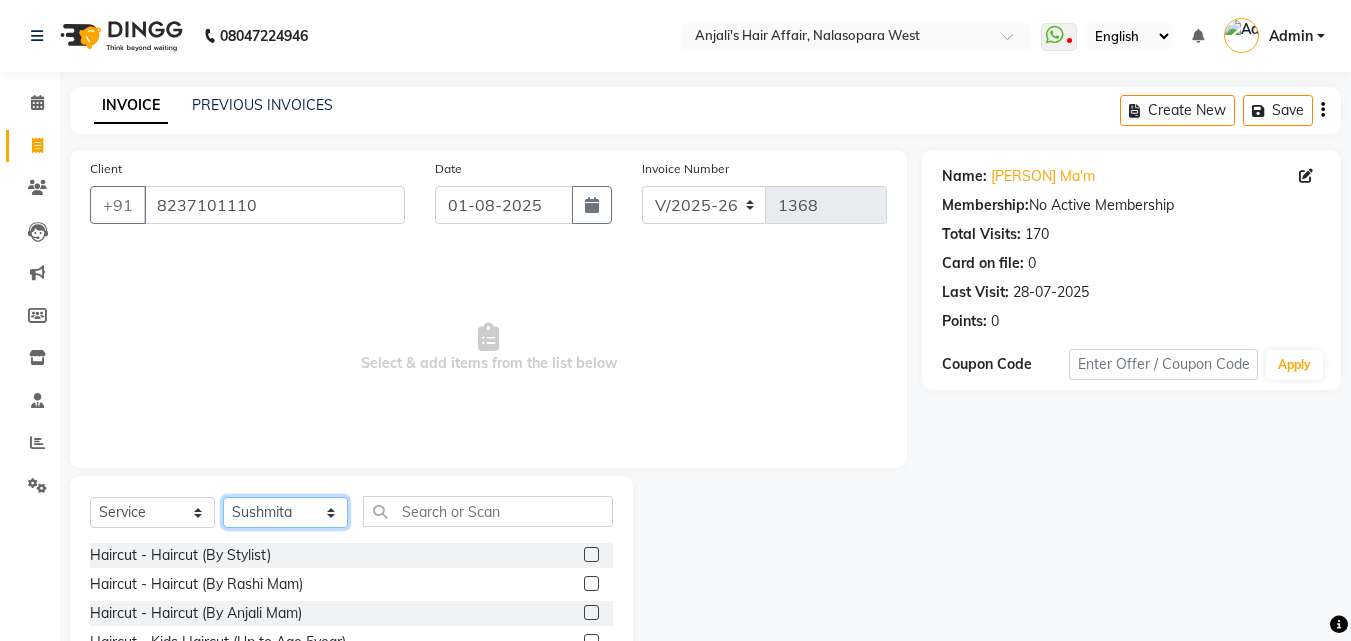 click on "Select Stylist [PERSON] [PERSON] Hair Affair [PERSON] [PERSON] [PERSON] [PERSON] [PERSON] [PERSON] [PERSON]  Umesh" 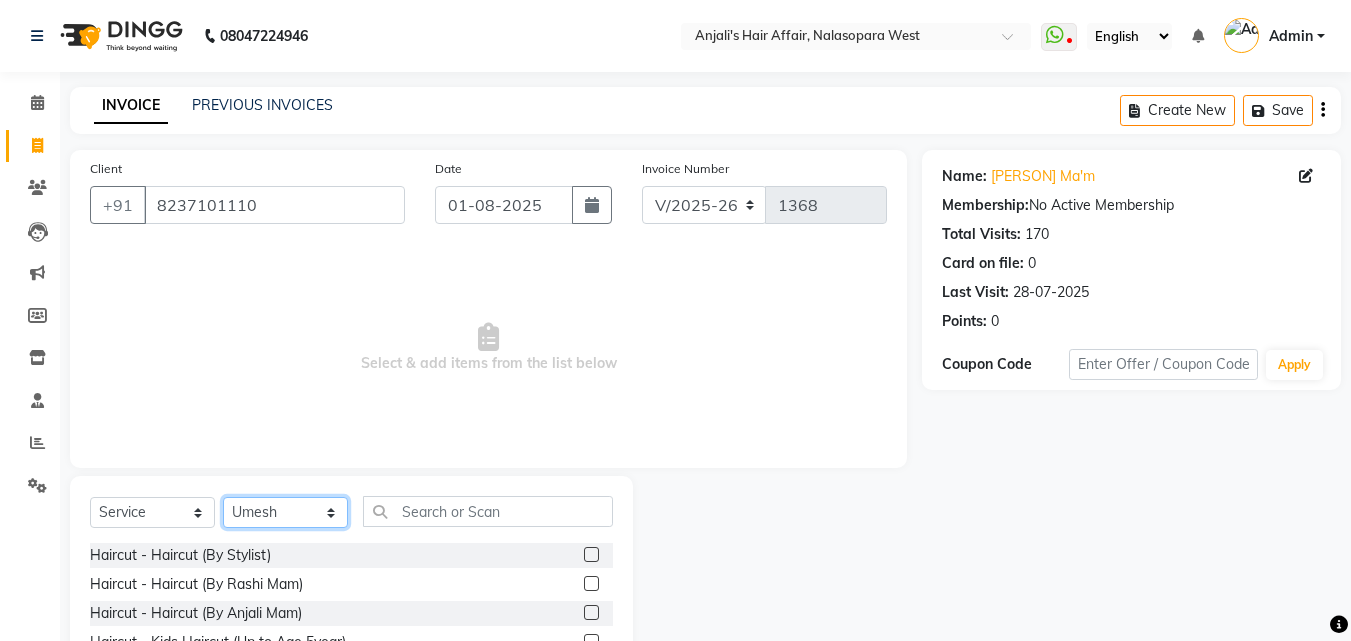 click on "Select Stylist [PERSON] [PERSON] Hair Affair [PERSON] [PERSON] [PERSON] [PERSON] [PERSON] [PERSON] [PERSON]  Umesh" 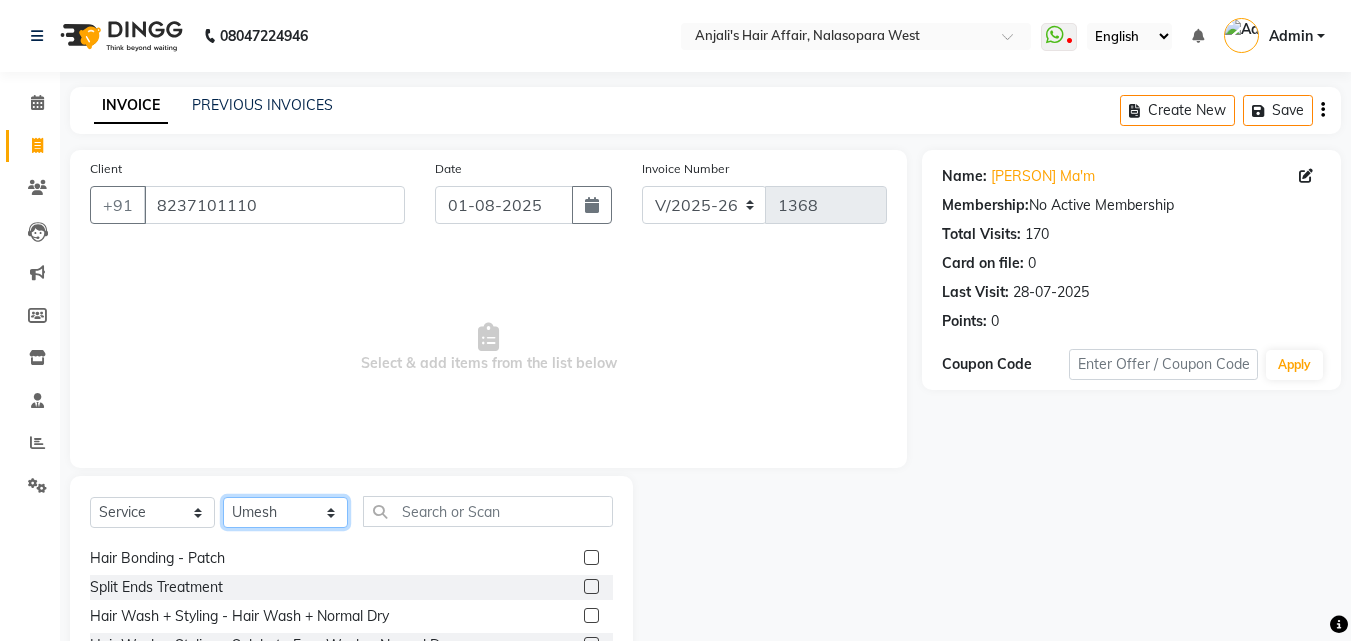 scroll, scrollTop: 100, scrollLeft: 0, axis: vertical 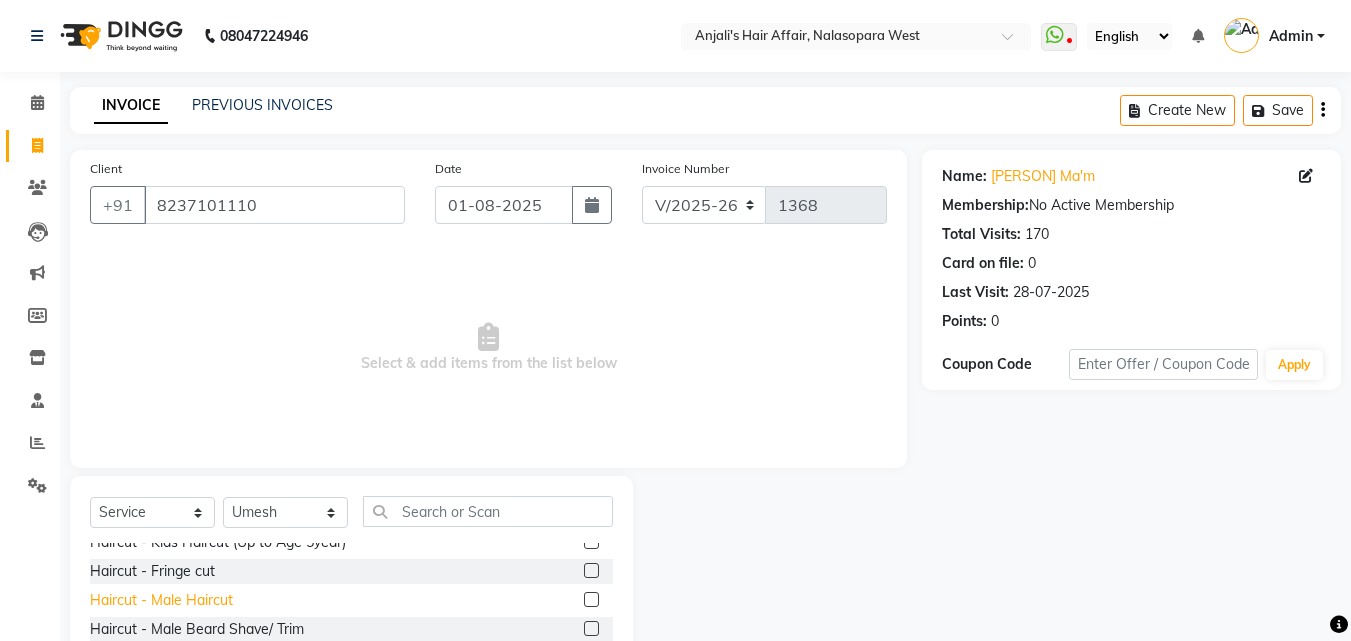 click on "Haircut - Male Haircut" 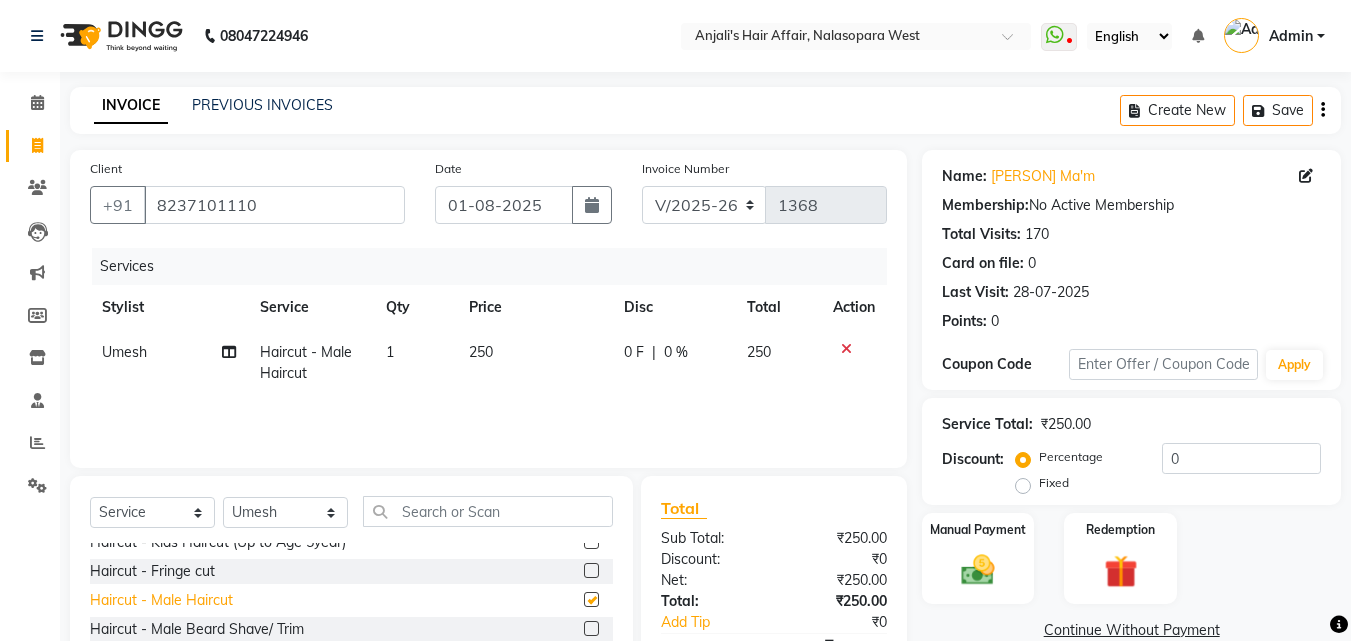 checkbox on "false" 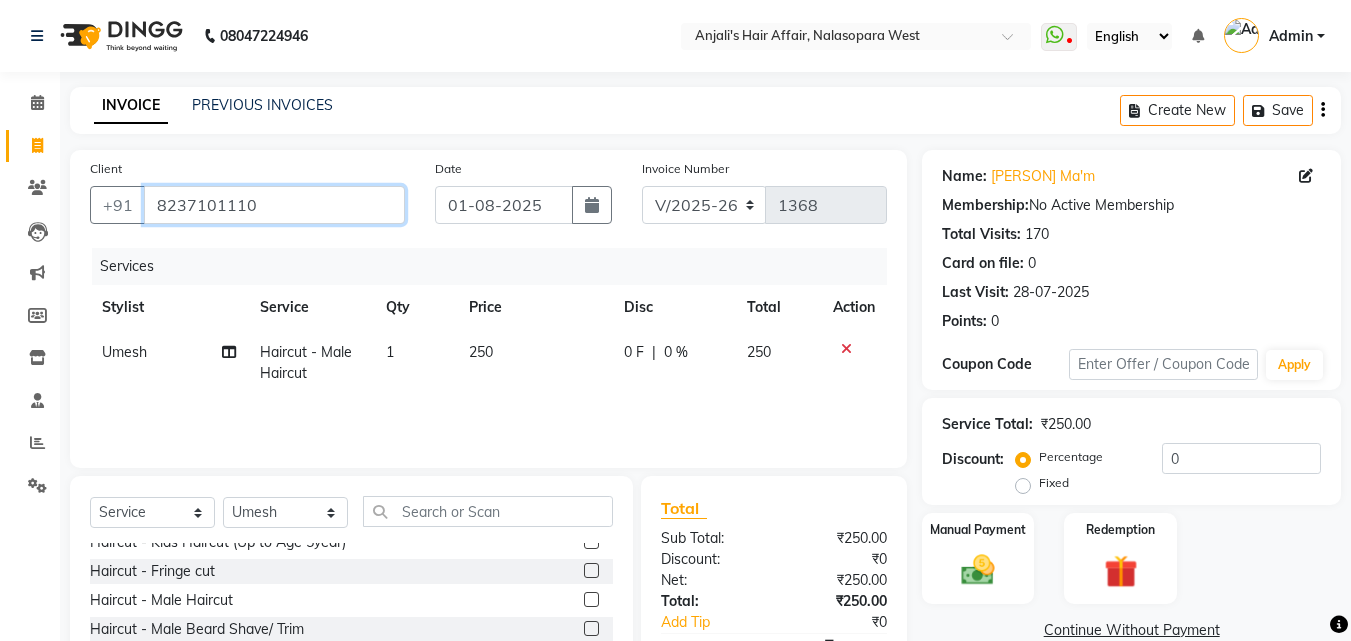 click on "8237101110" at bounding box center [274, 205] 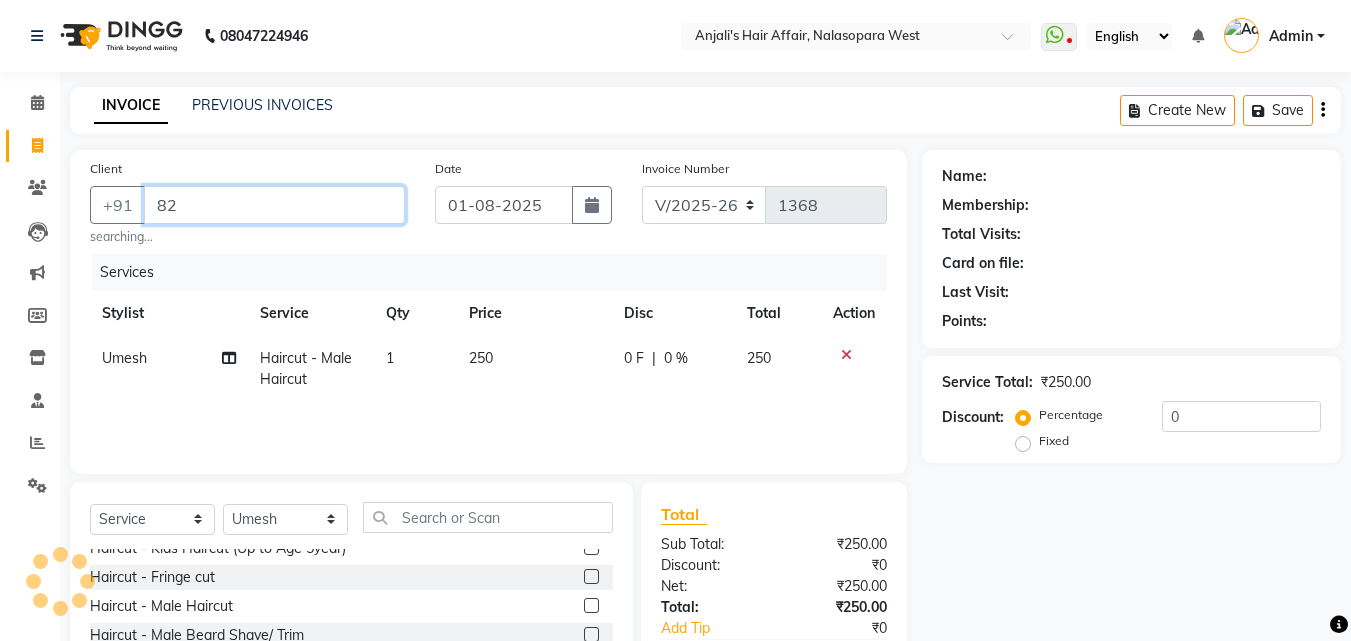 type on "8" 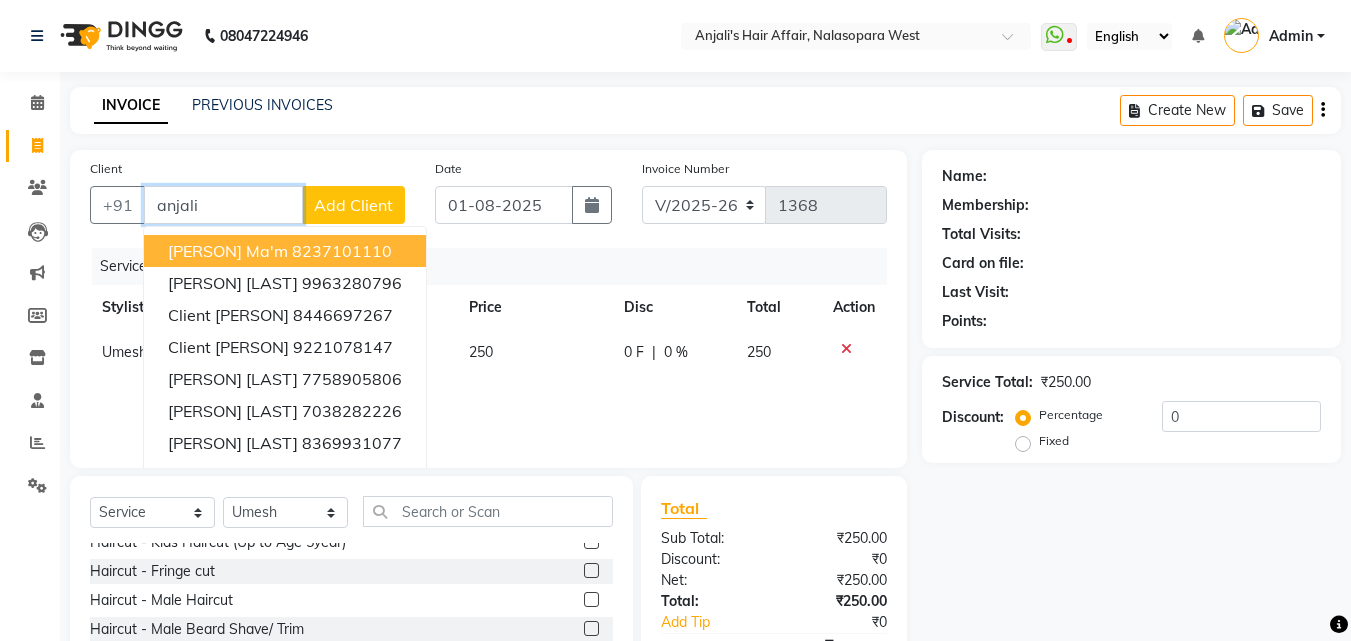 click on "8237101110" at bounding box center [342, 251] 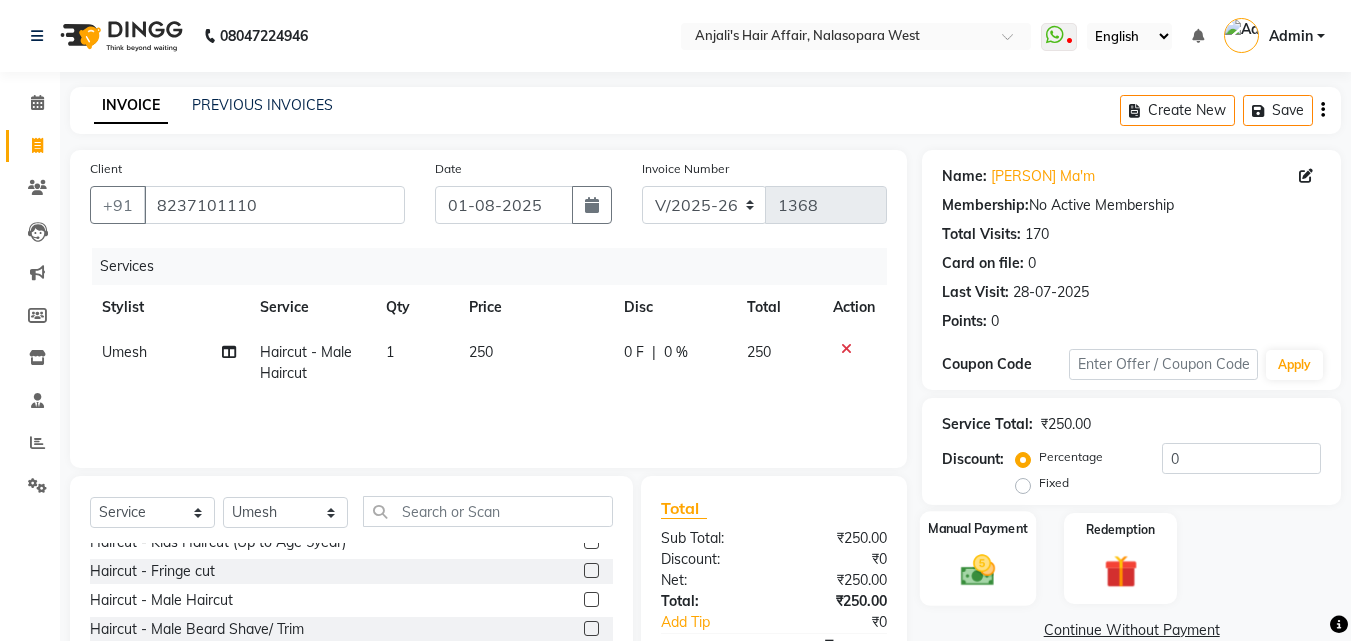 scroll, scrollTop: 160, scrollLeft: 0, axis: vertical 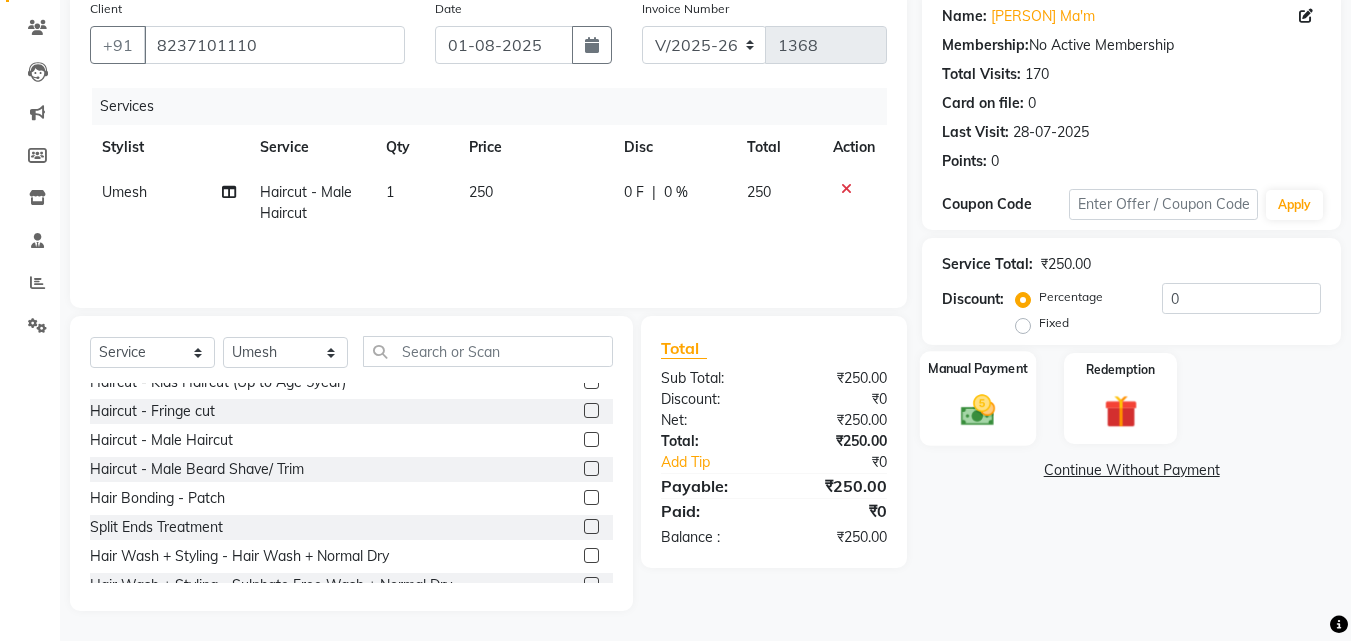click 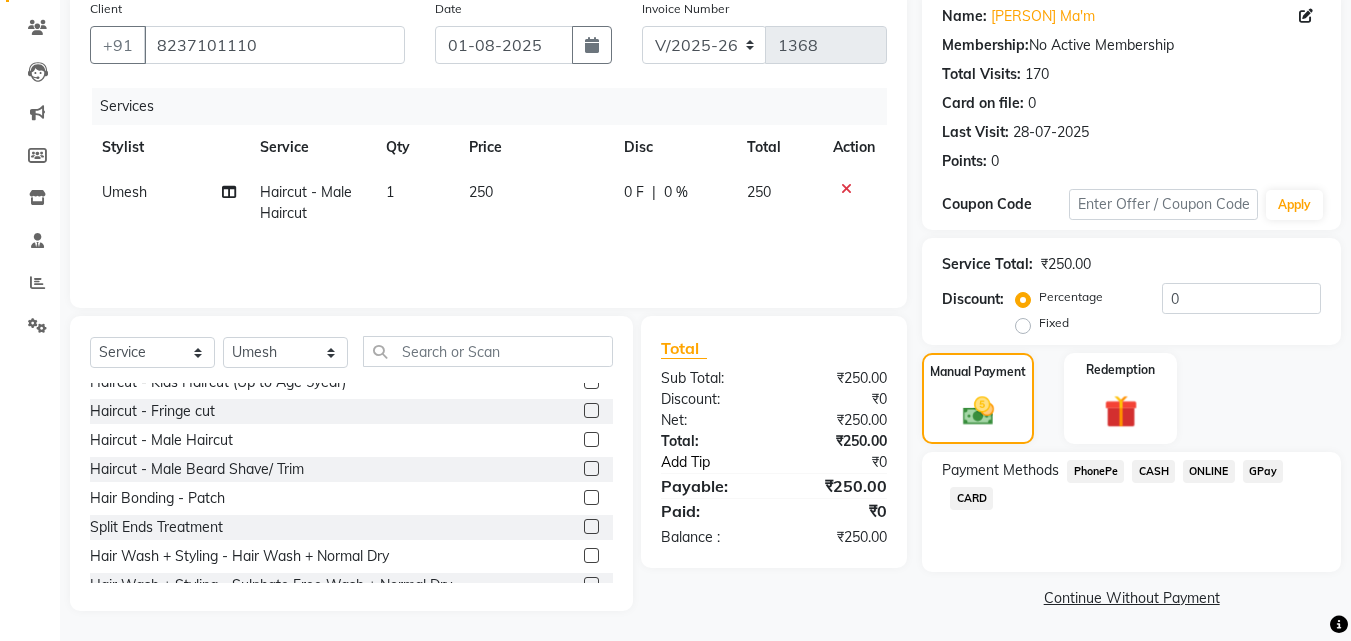 click on "Add Tip" 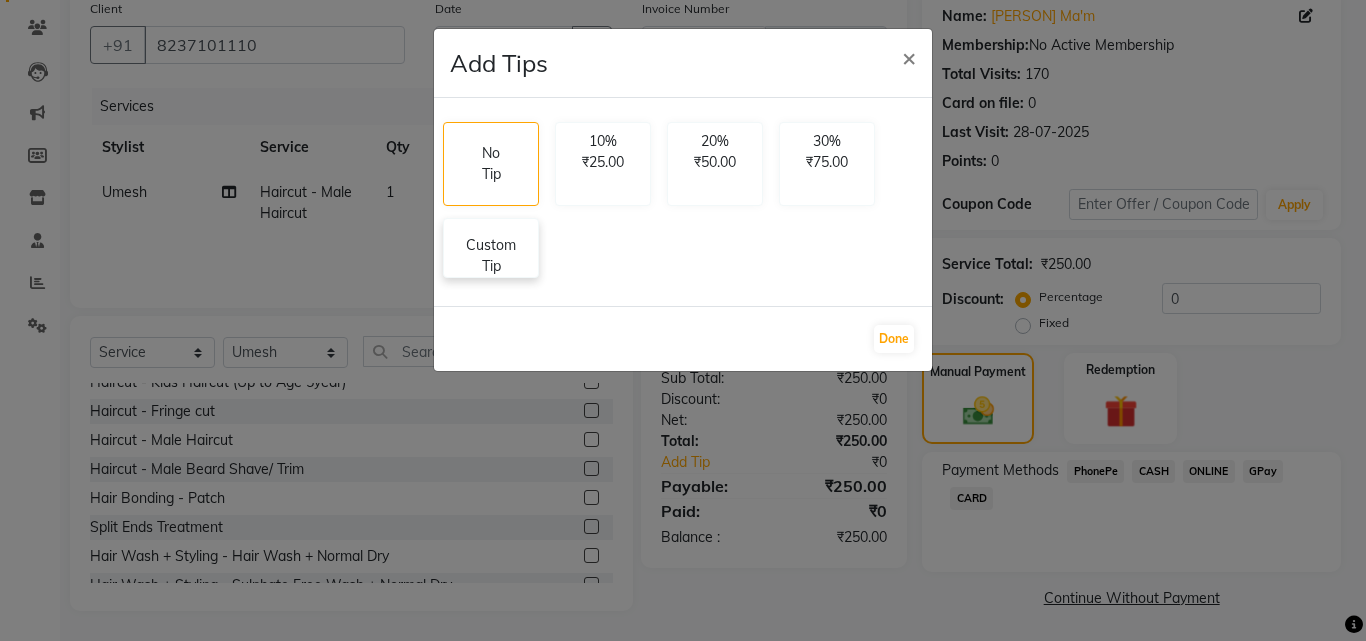 click on "Custom Tip" 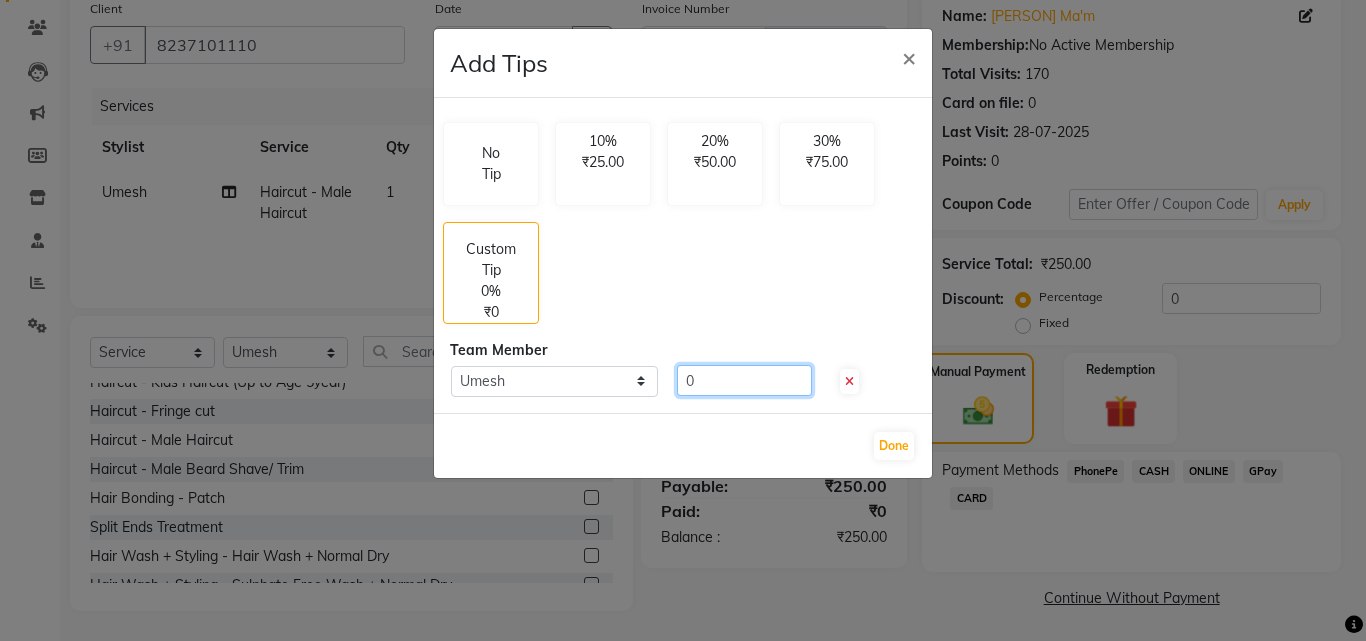drag, startPoint x: 688, startPoint y: 382, endPoint x: 837, endPoint y: 371, distance: 149.40549 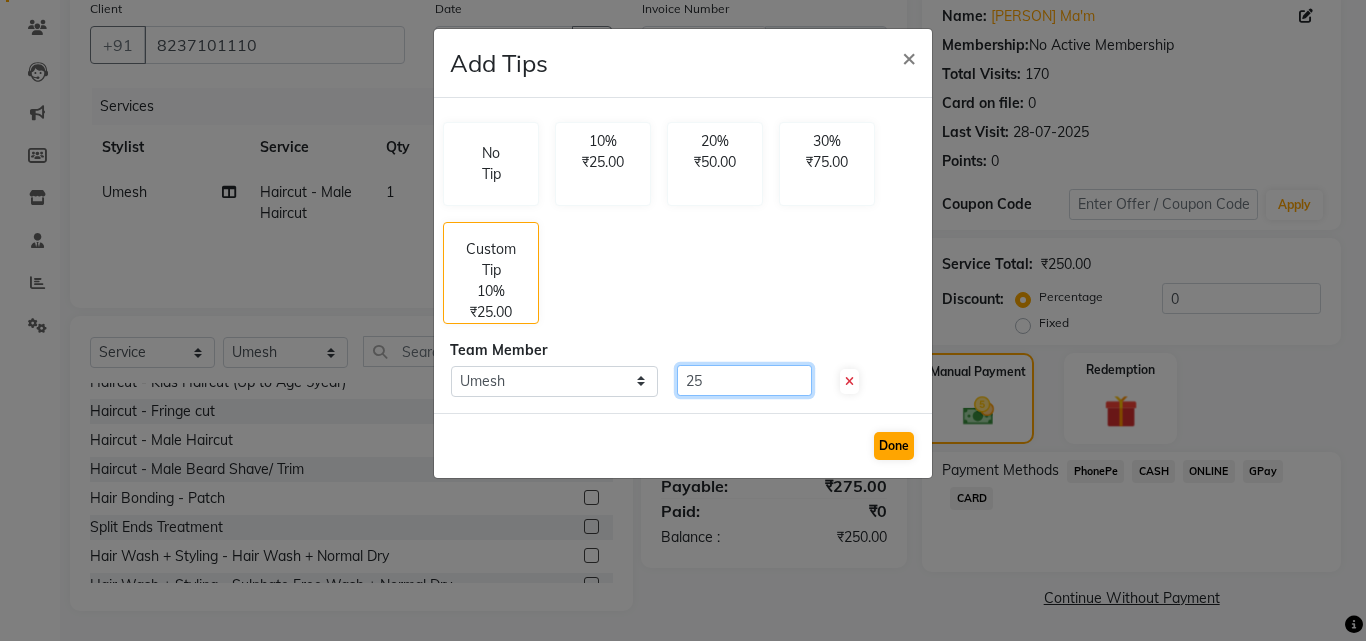 type on "25" 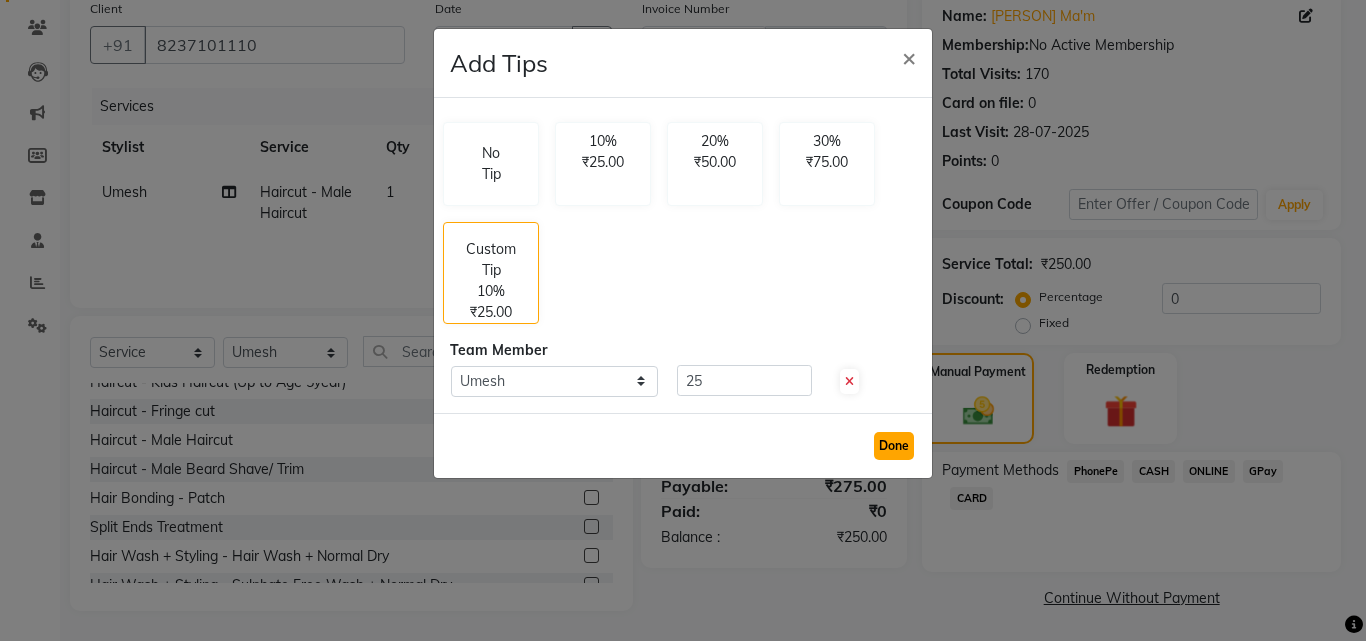 click on "Done" 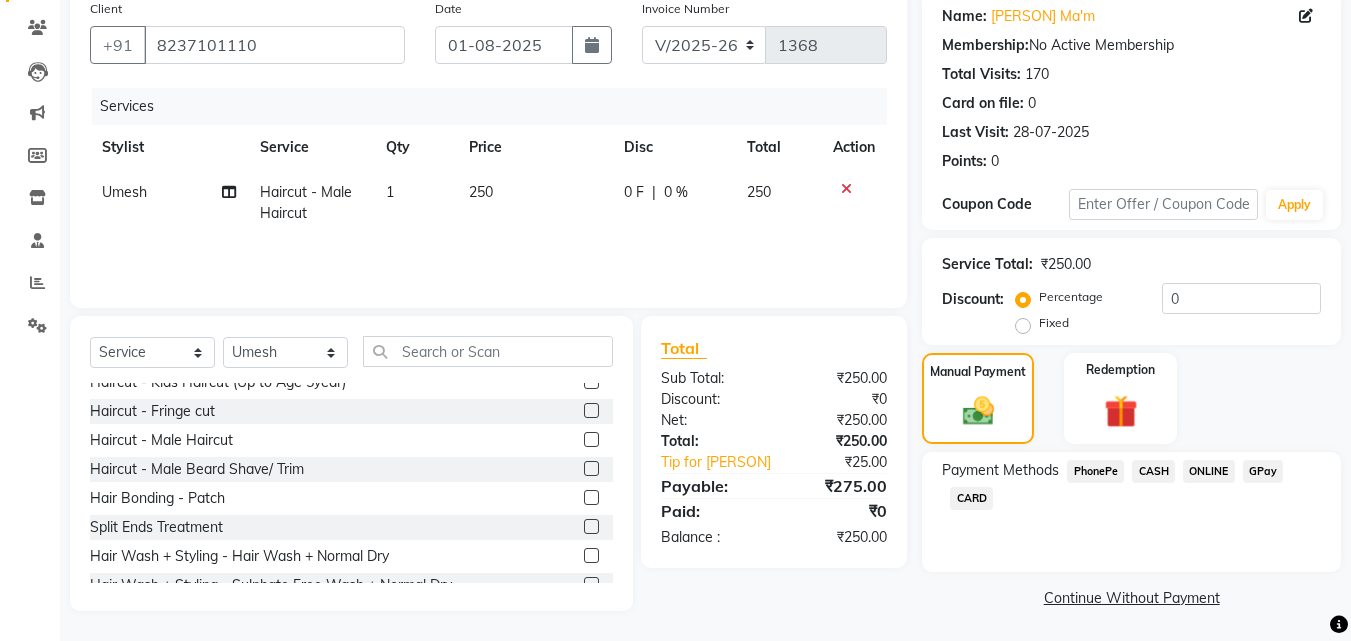 click on "GPay" 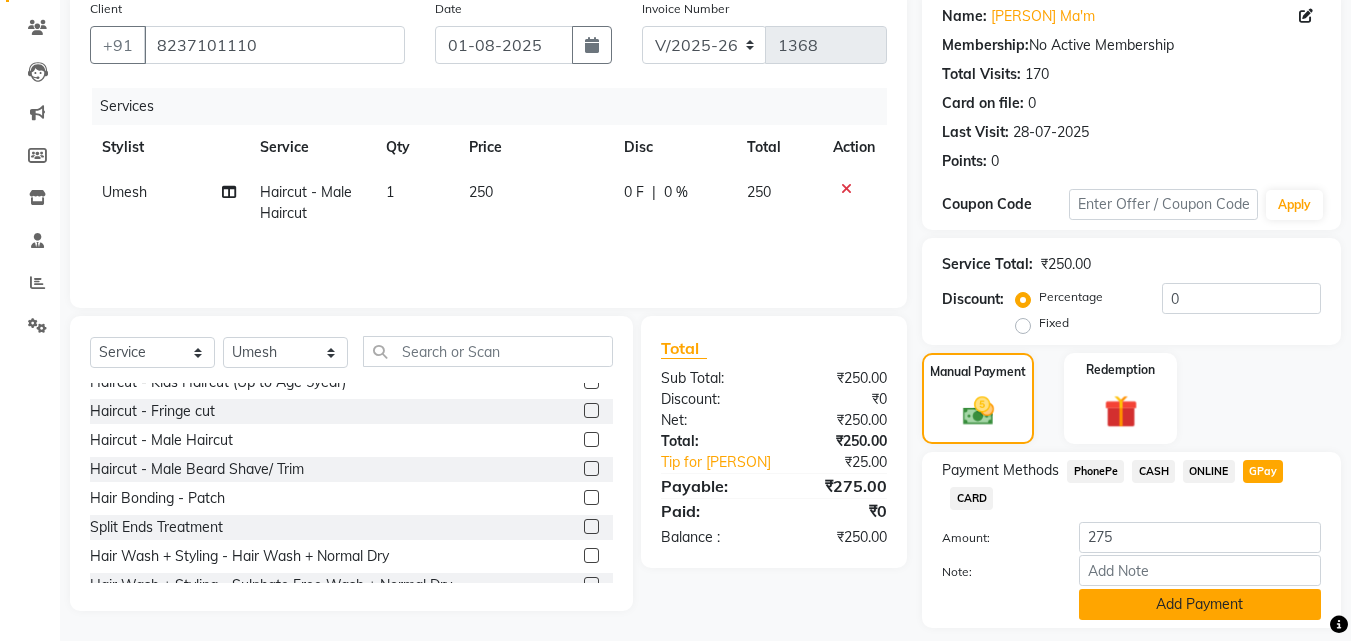 click on "Add Payment" 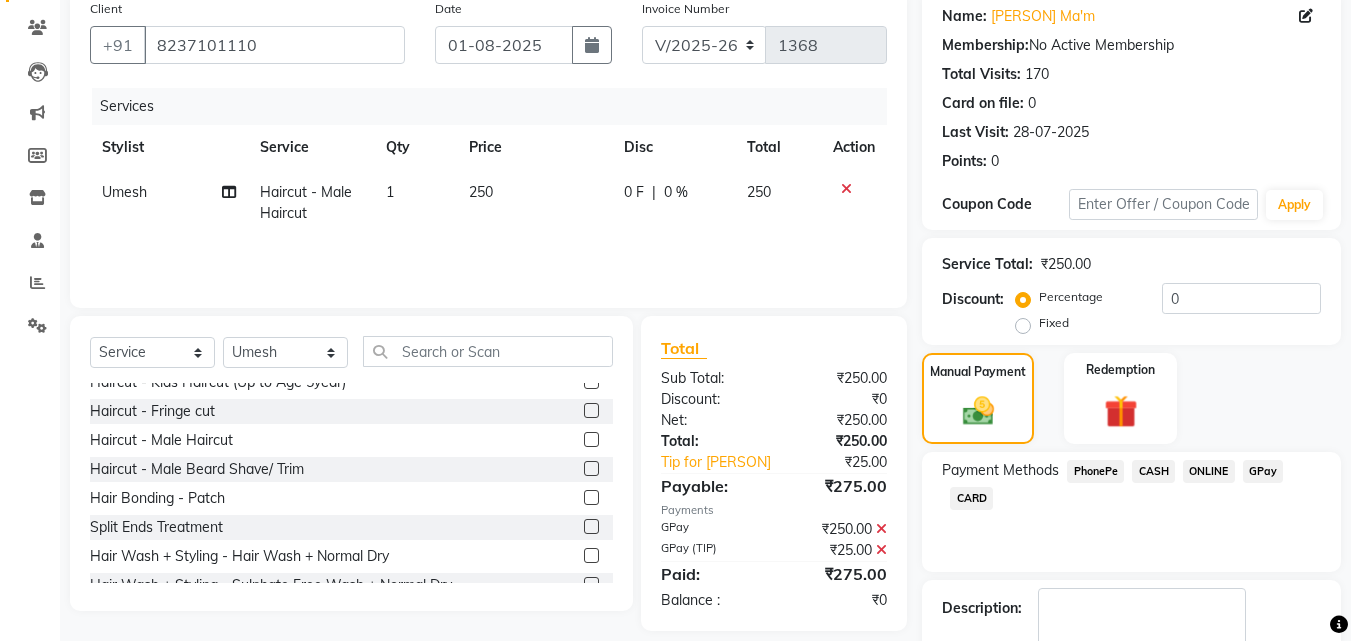 scroll, scrollTop: 275, scrollLeft: 0, axis: vertical 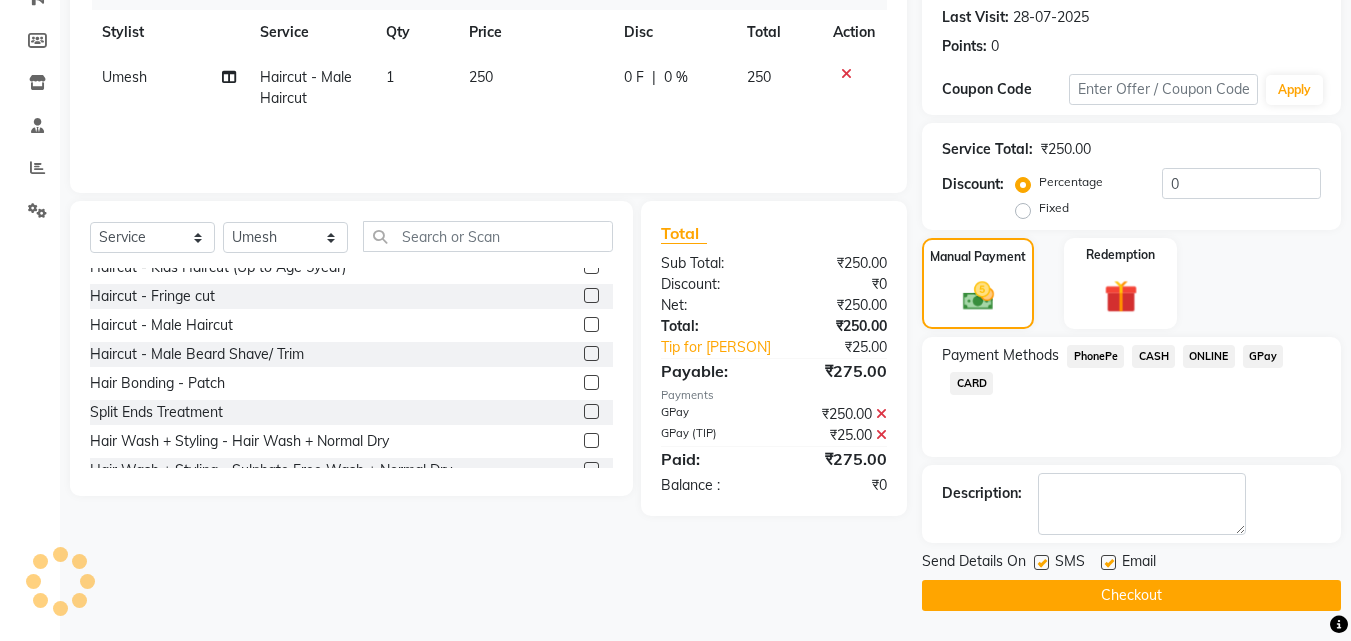 click on "Checkout" 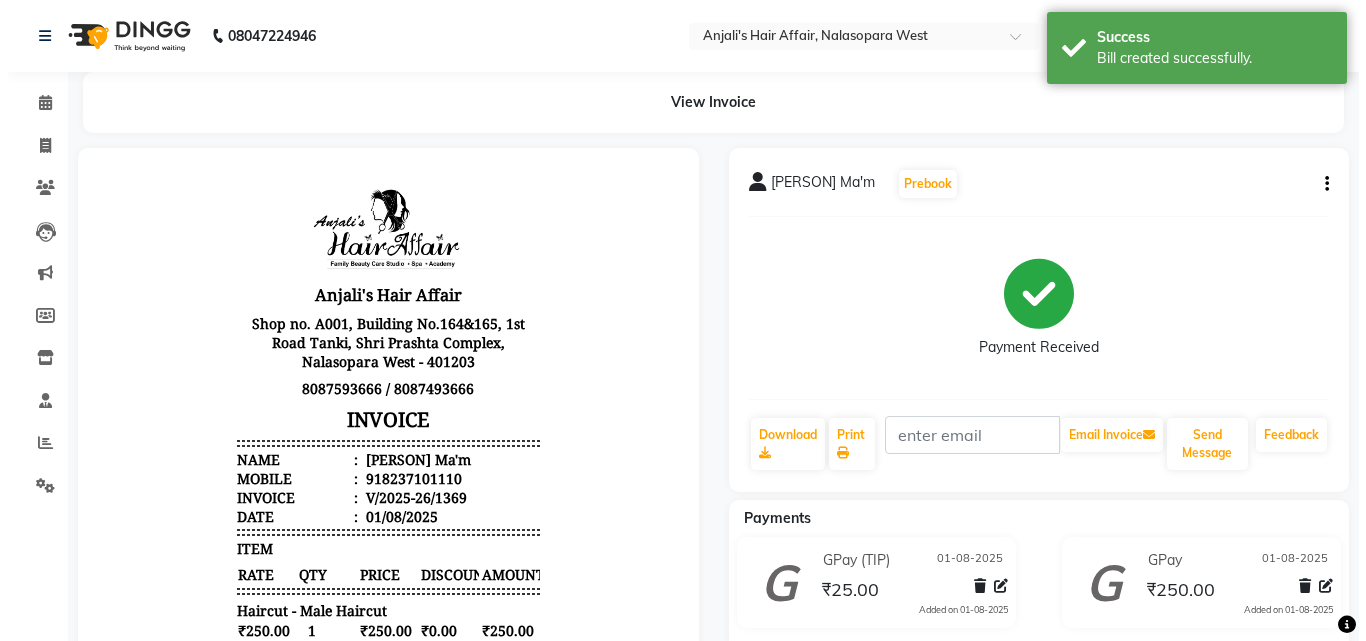 scroll, scrollTop: 0, scrollLeft: 0, axis: both 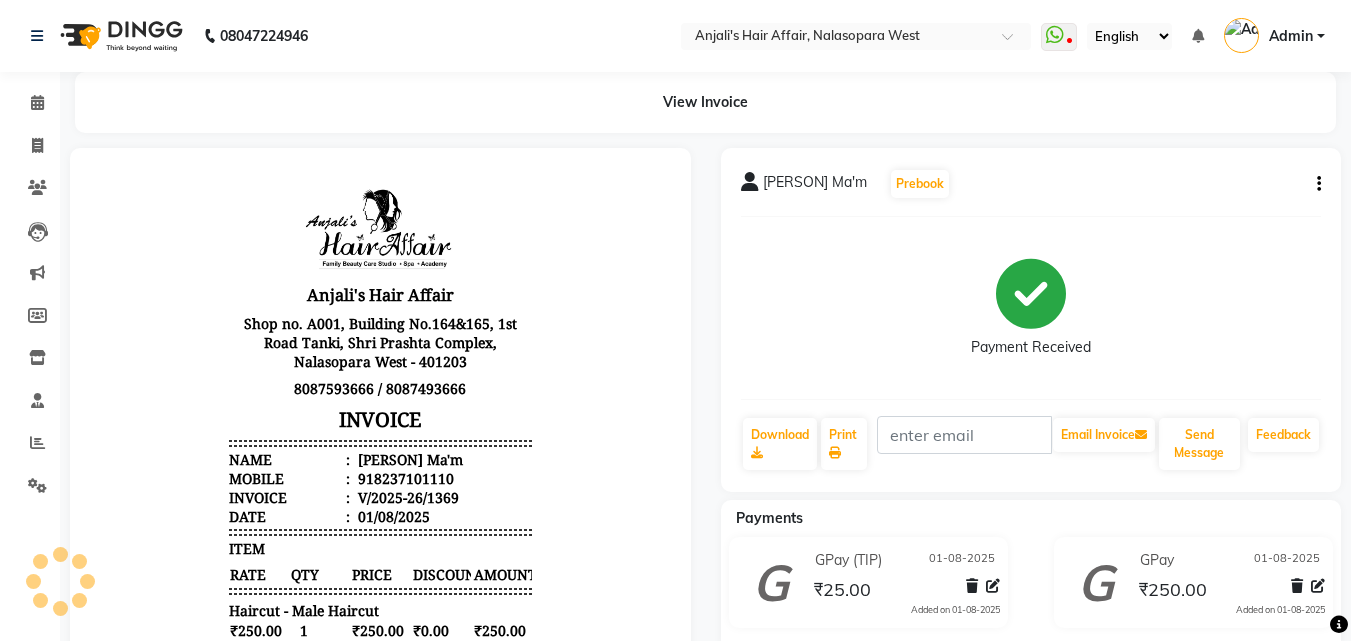 click on "8087593666 / 8087493666" at bounding box center (380, 388) 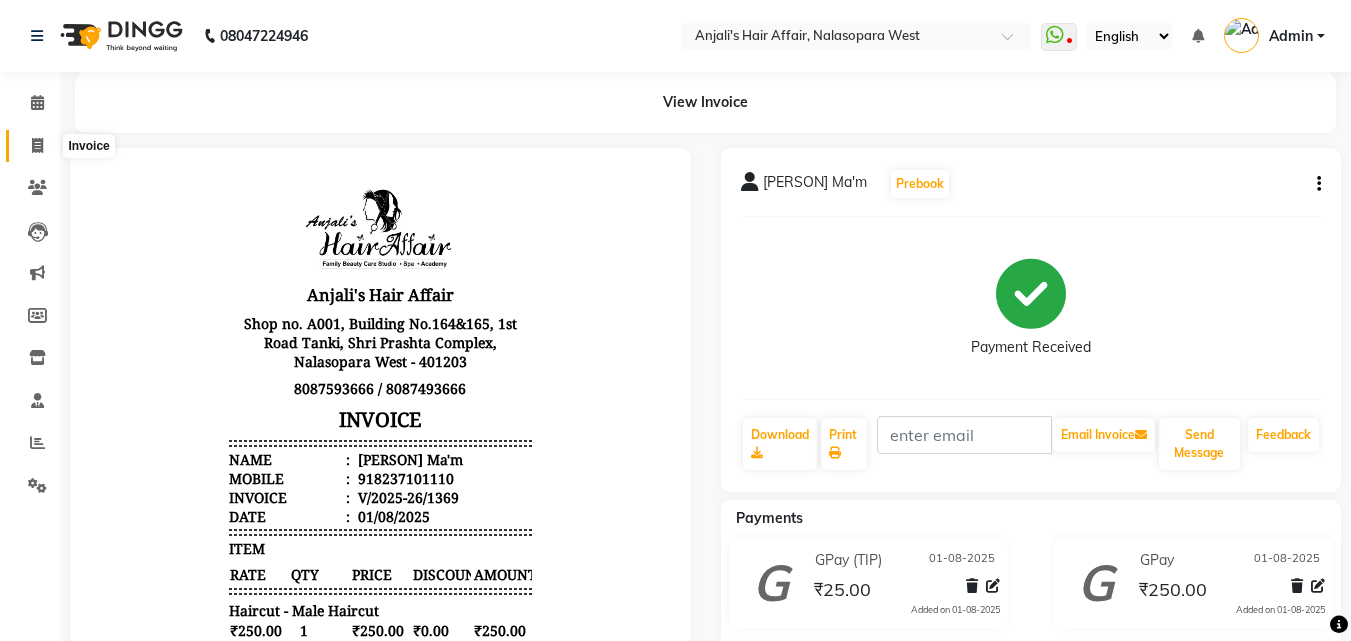 click 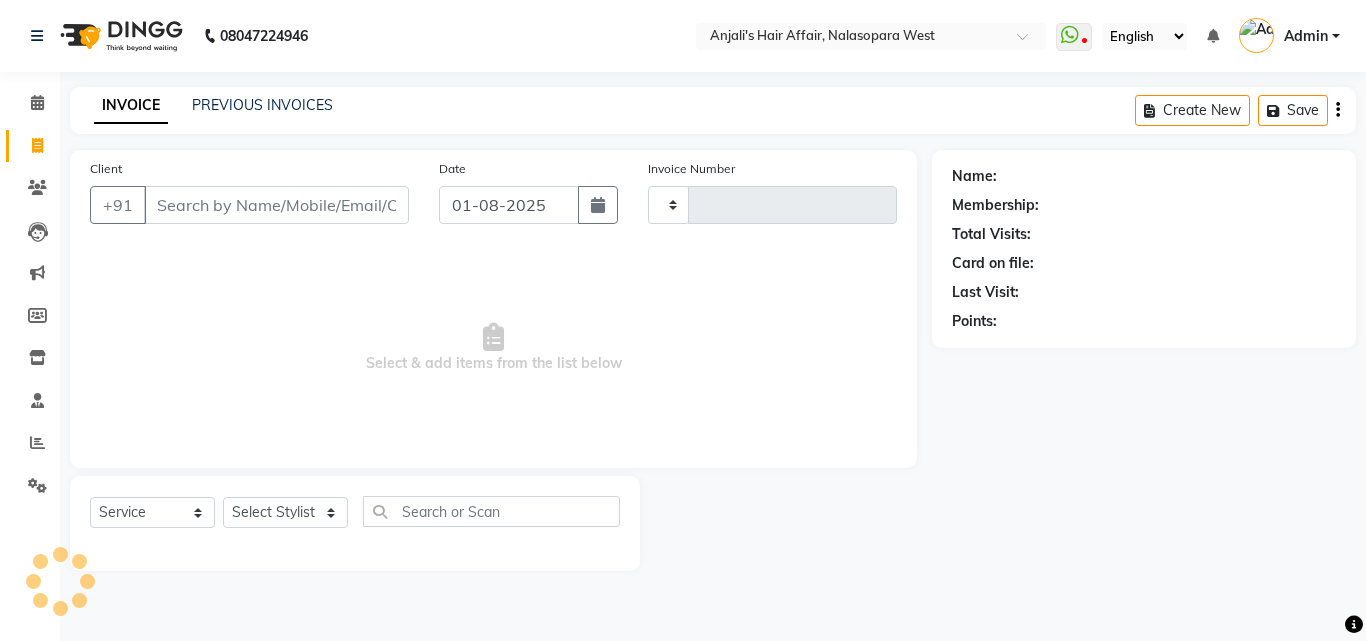 click on "Client" at bounding box center [276, 205] 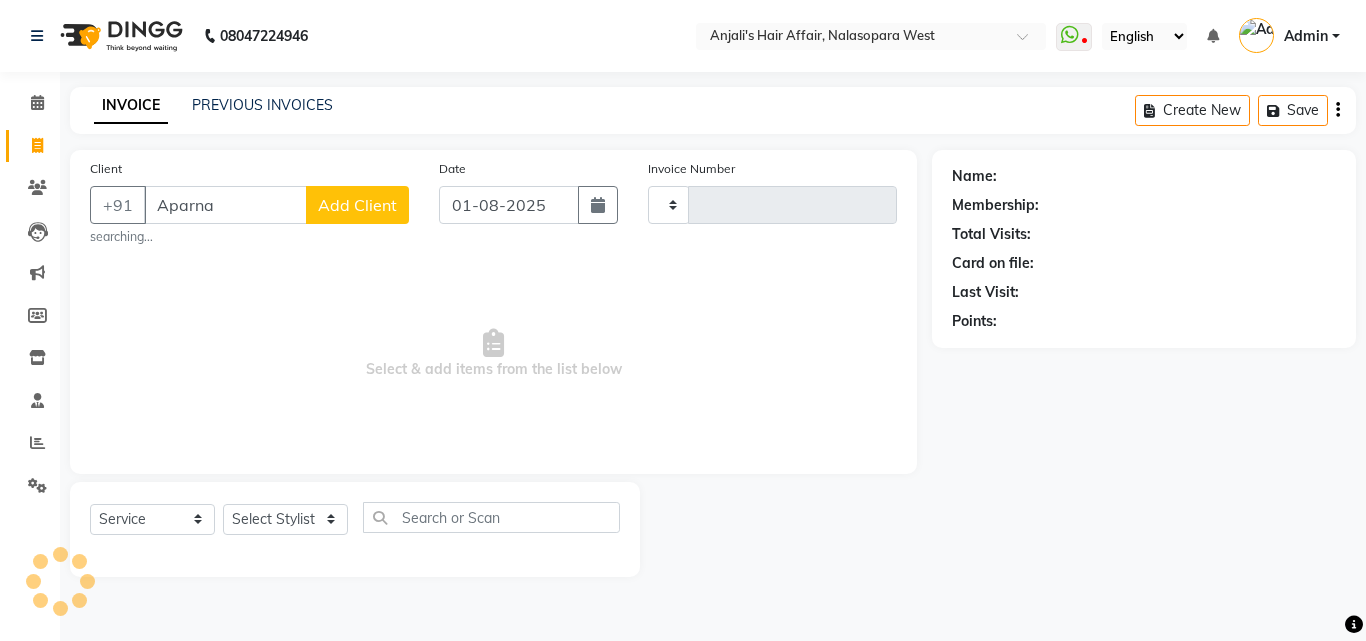 type on "Aparna" 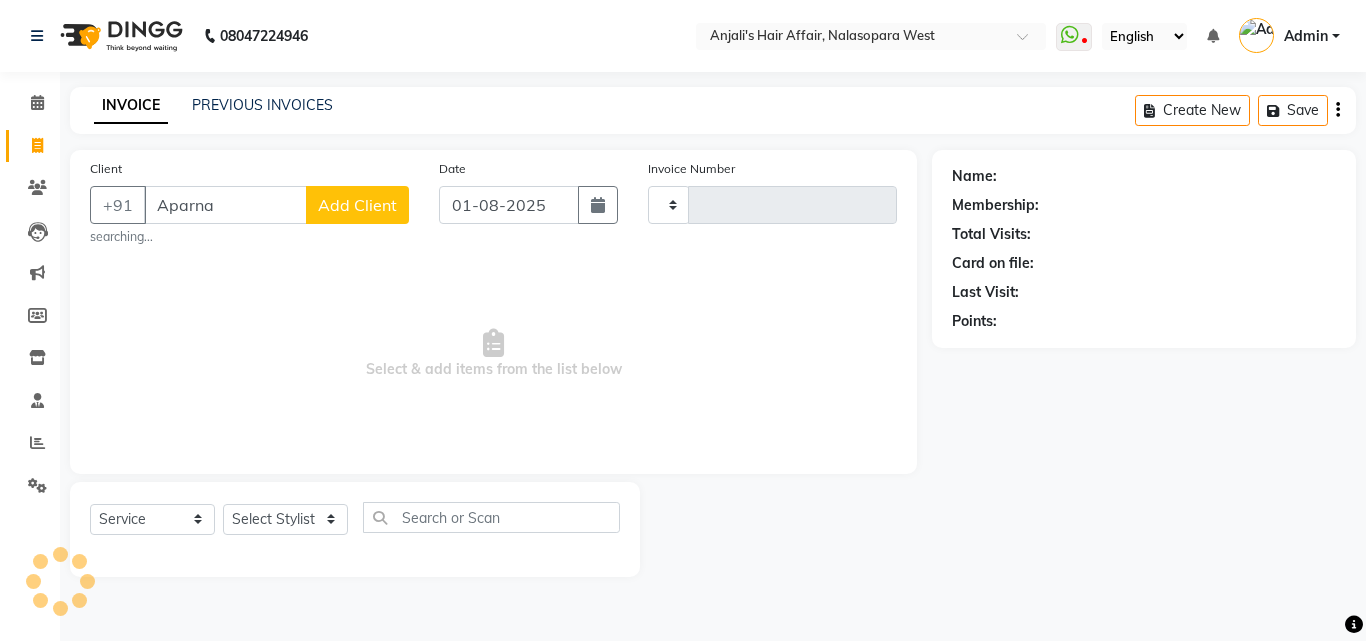 click on "Select & add items from the list below" at bounding box center (493, 354) 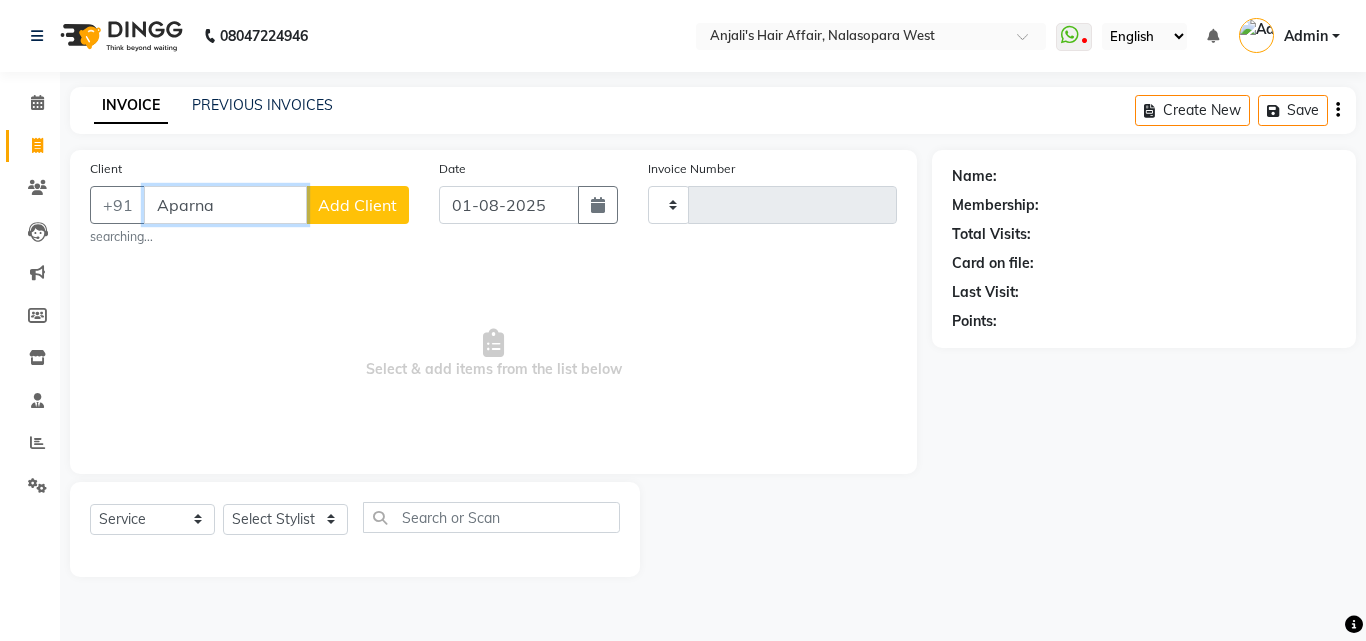 click on "Aparna" at bounding box center (225, 205) 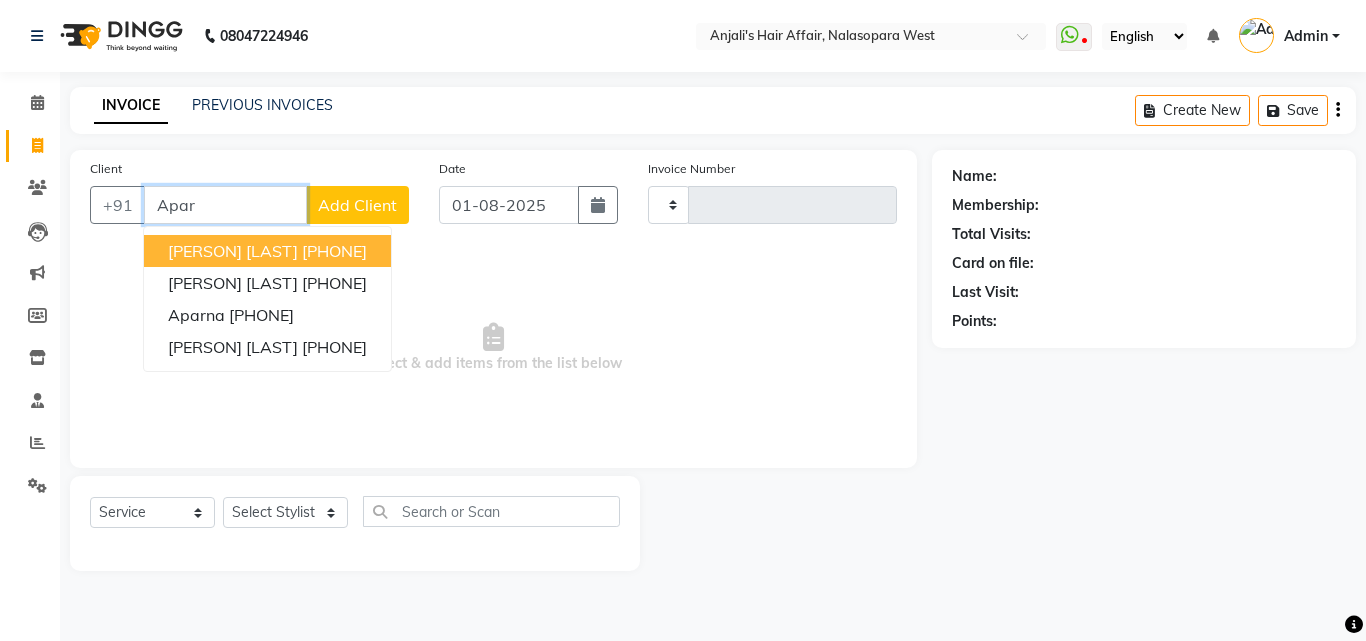 click on "[PERSON] [LAST]  [PHONE]" at bounding box center (267, 251) 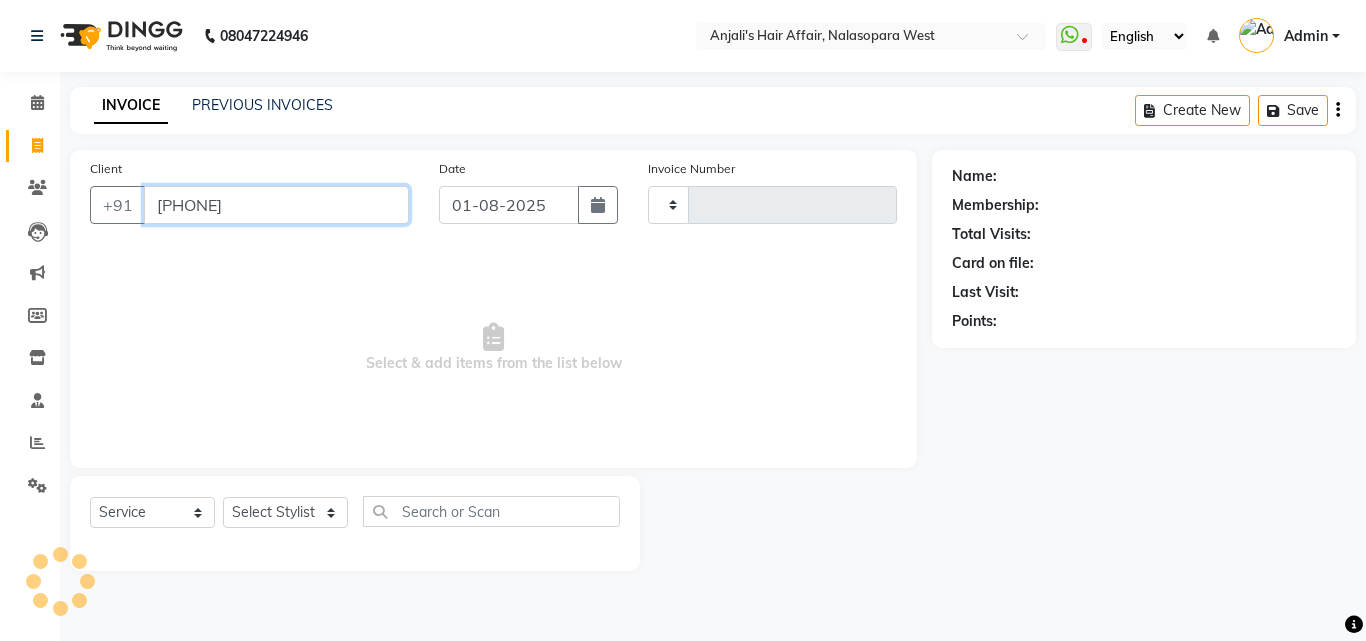 type on "[PHONE]" 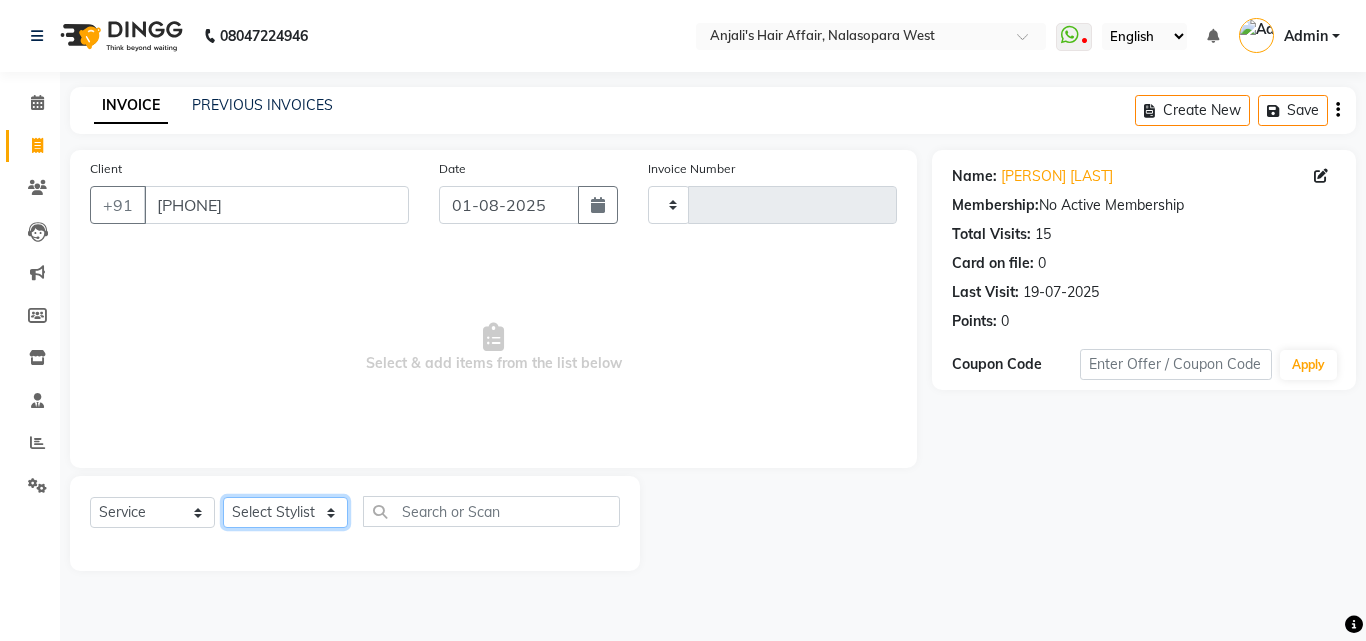 click on "Select Stylist" 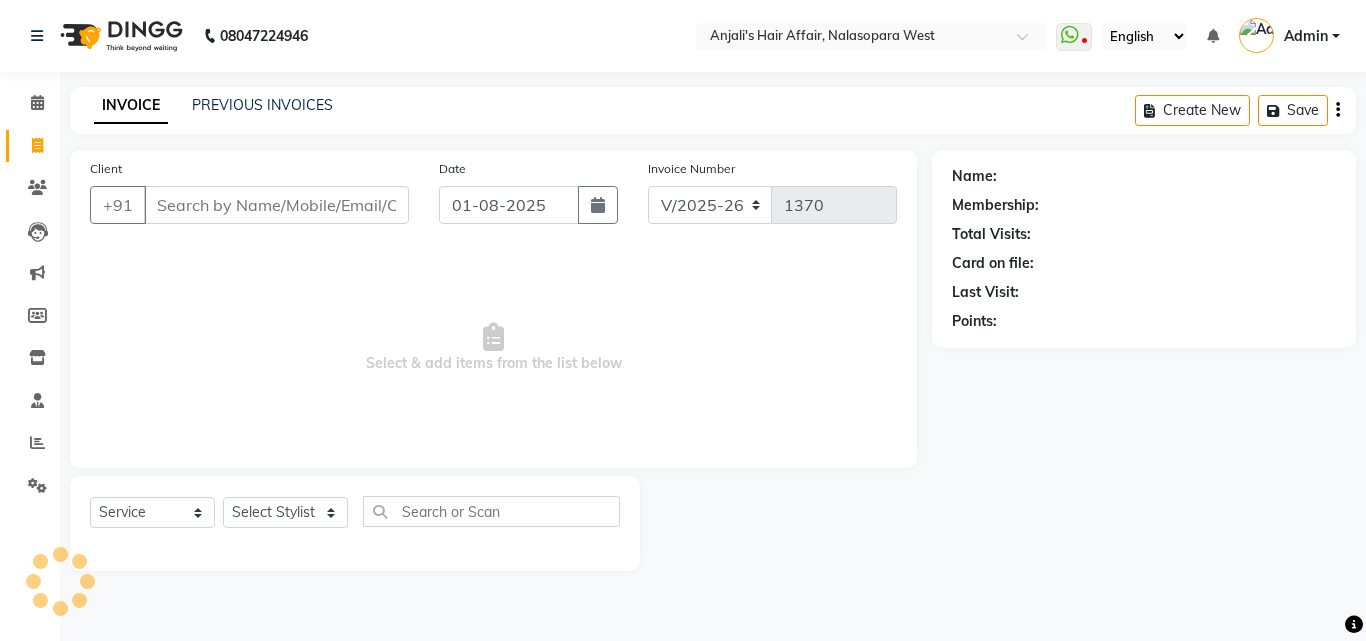 select on "6172" 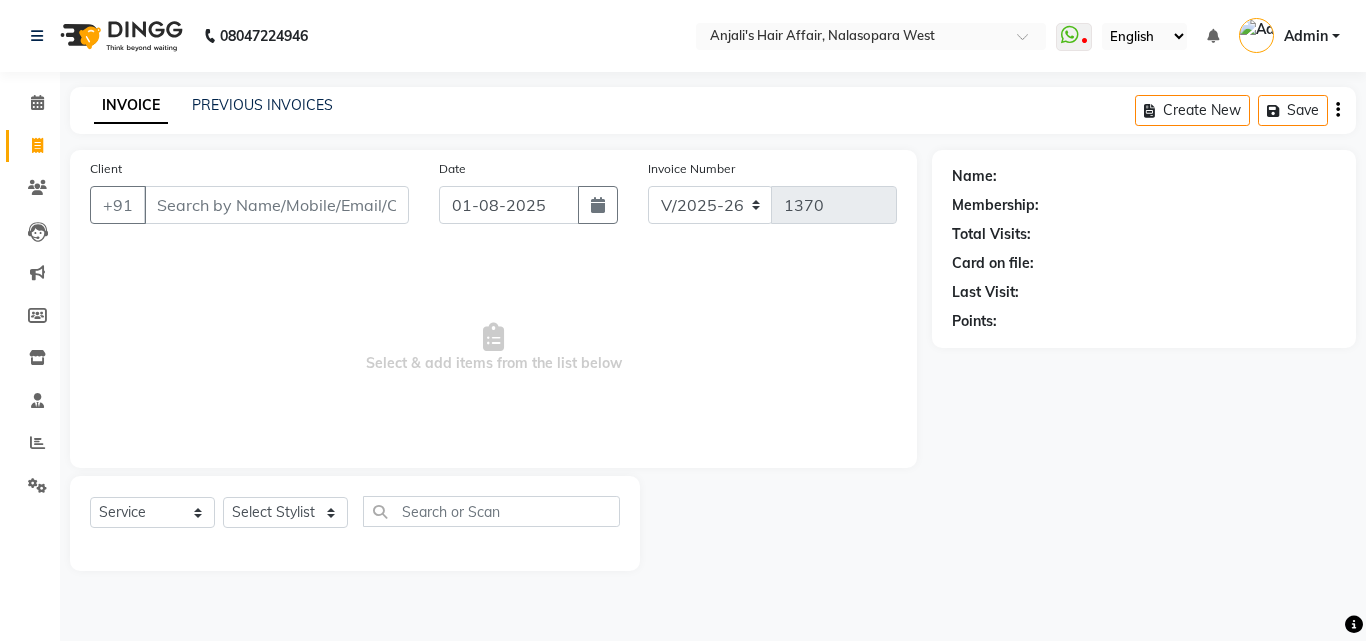 scroll, scrollTop: 0, scrollLeft: 0, axis: both 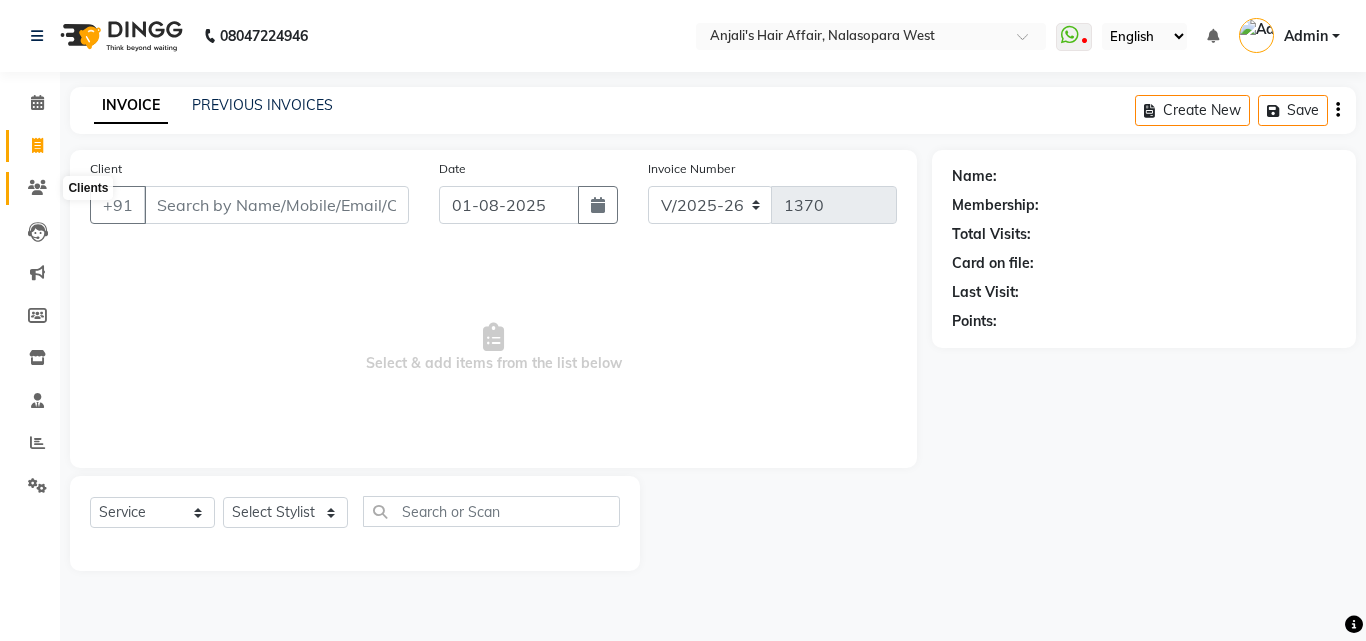 click 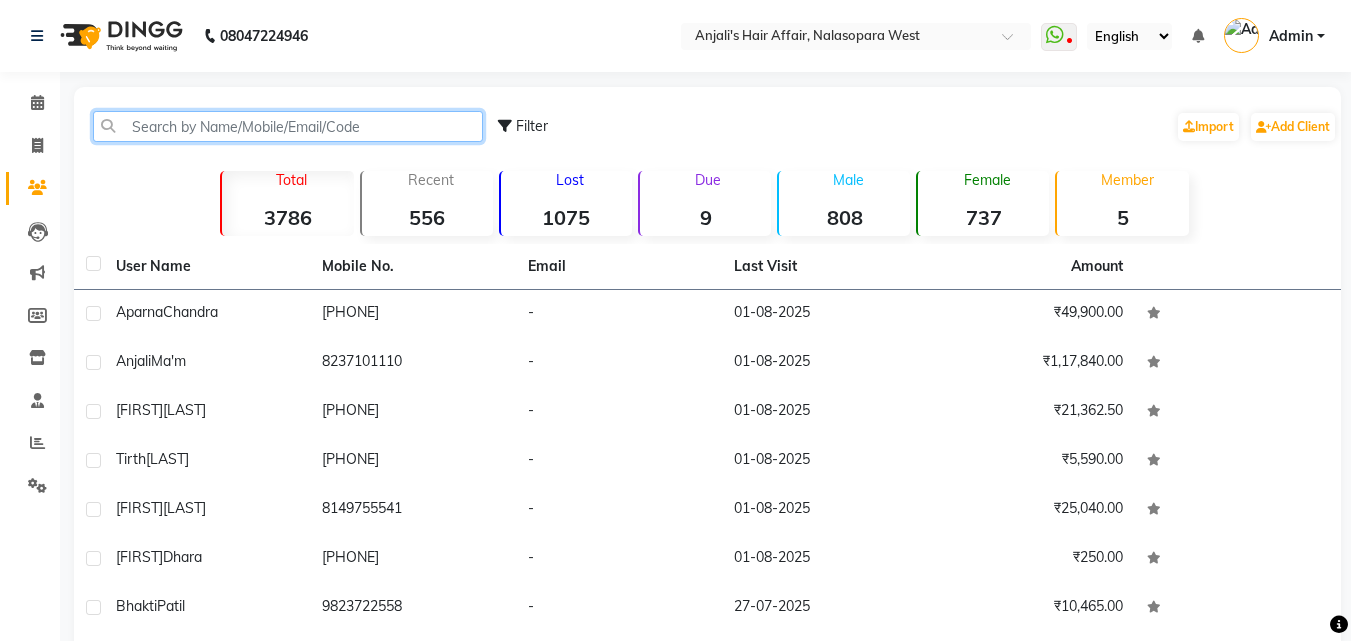 click 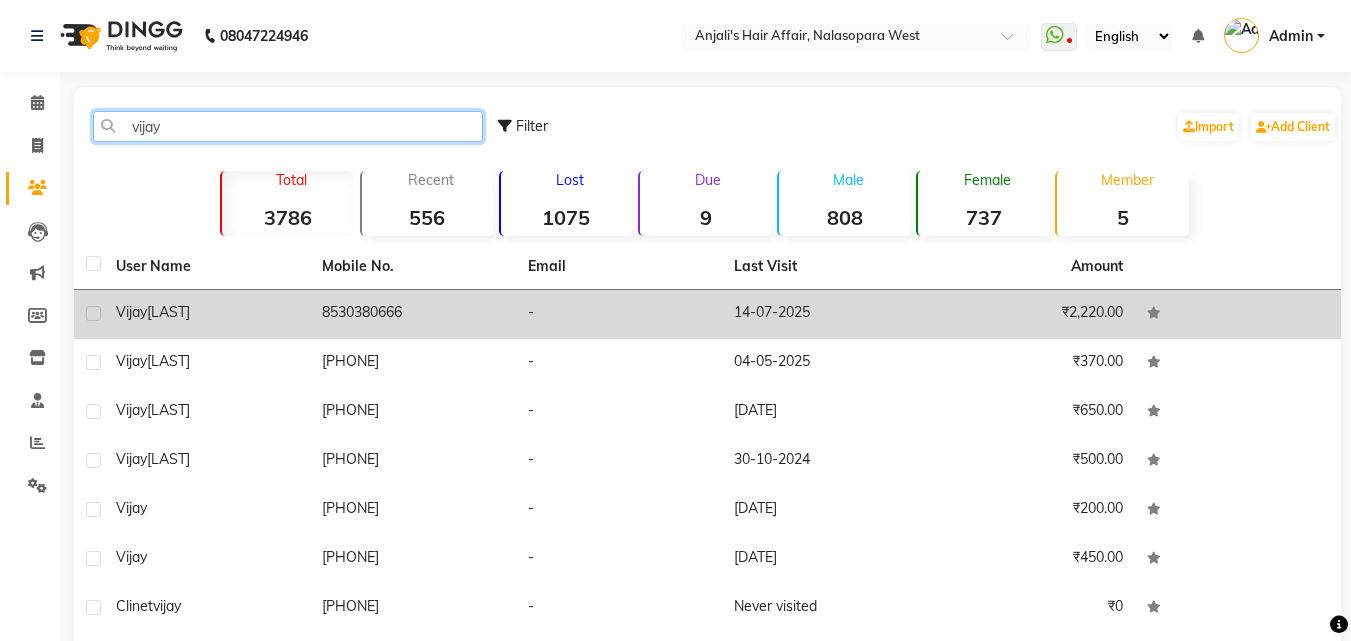 type on "vijay" 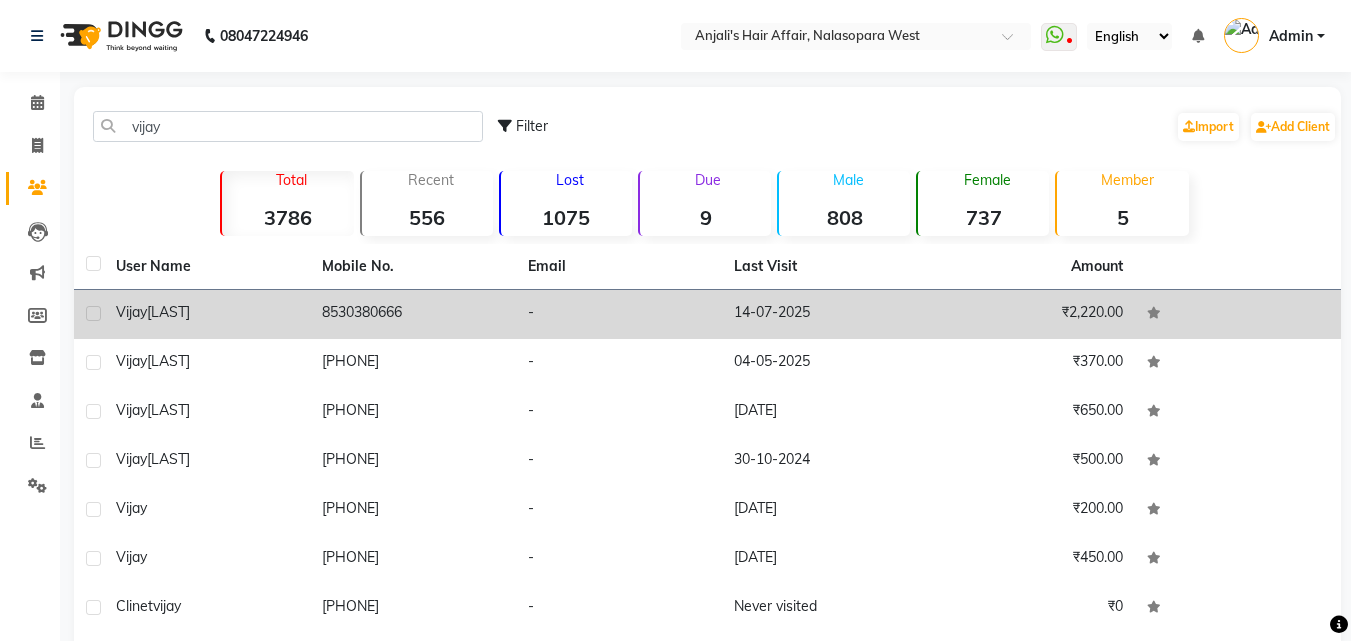click on "[FIRST]  [LAST]" 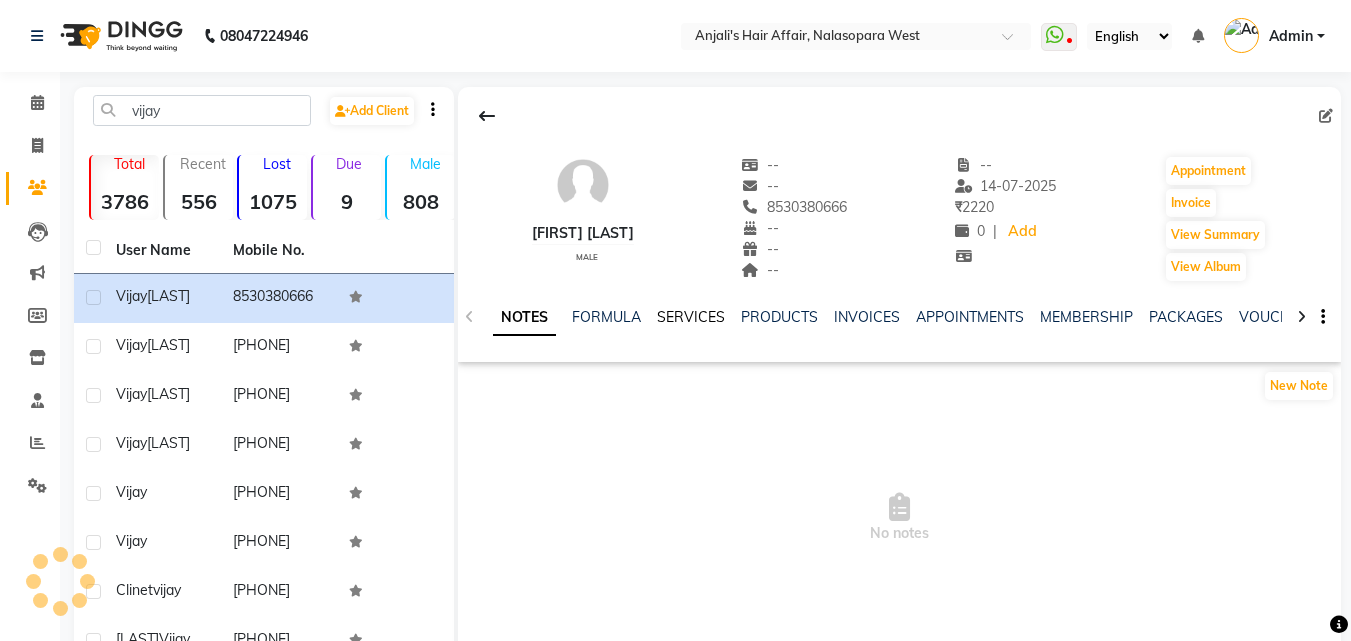 click on "SERVICES" 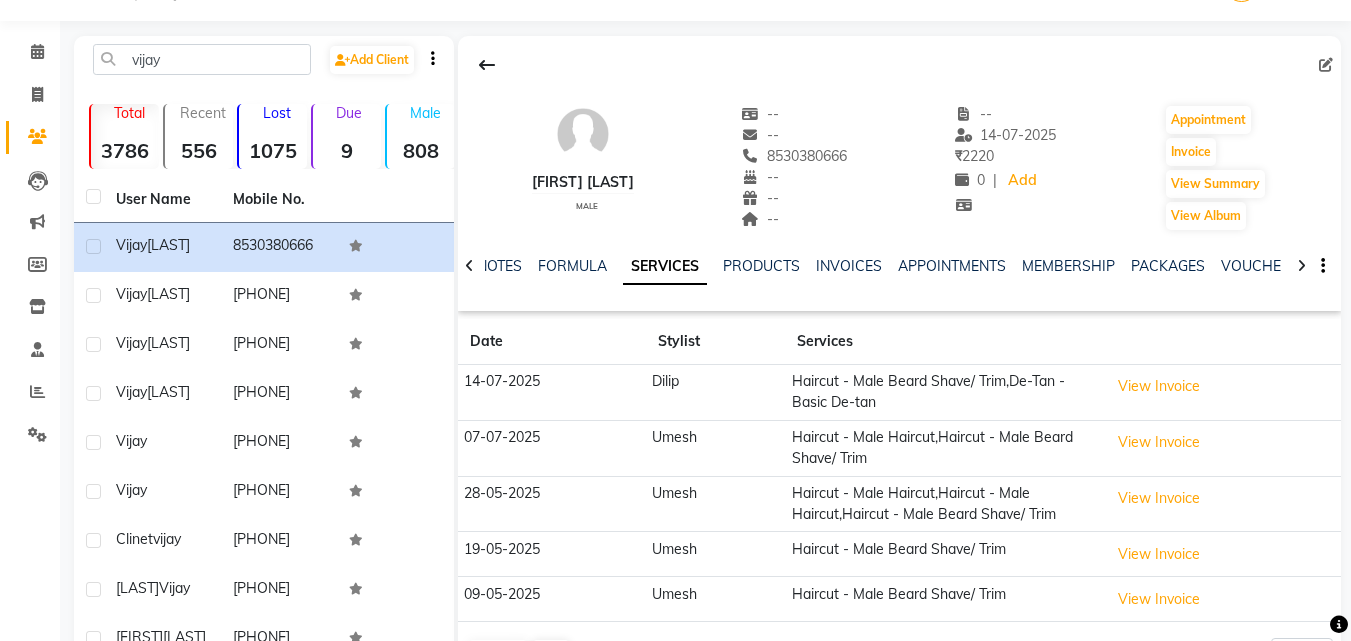 scroll, scrollTop: 100, scrollLeft: 0, axis: vertical 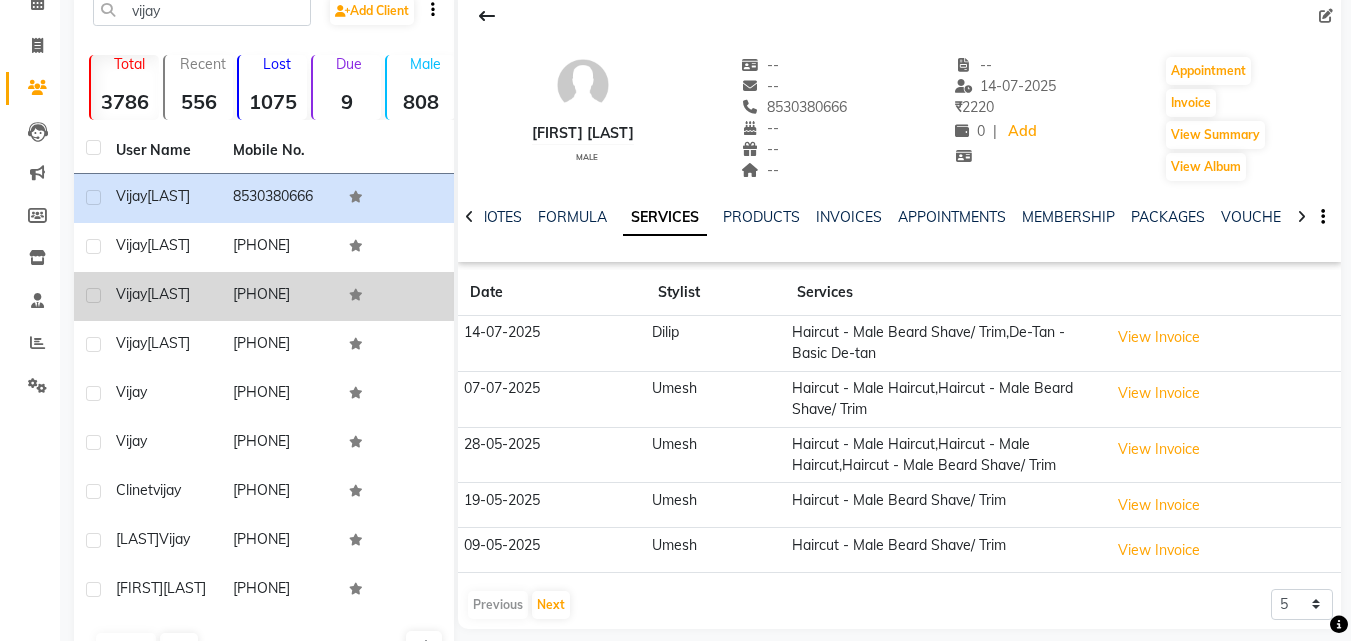 click on "Yadav" 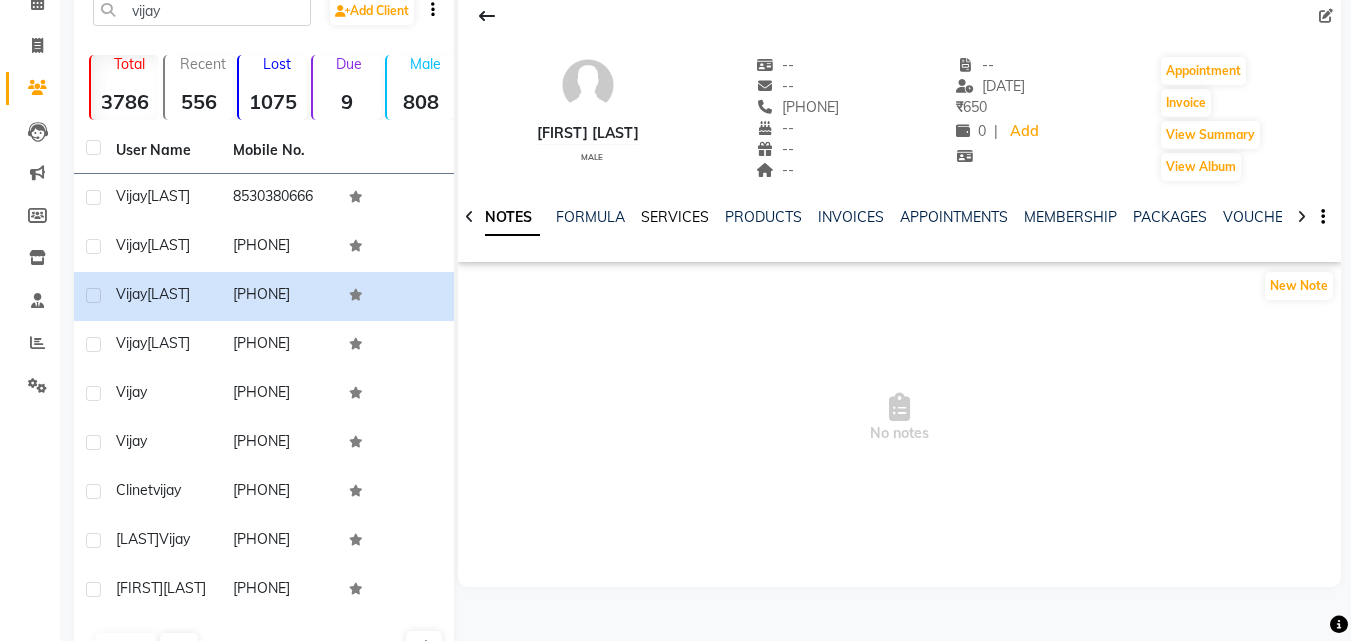 click on "SERVICES" 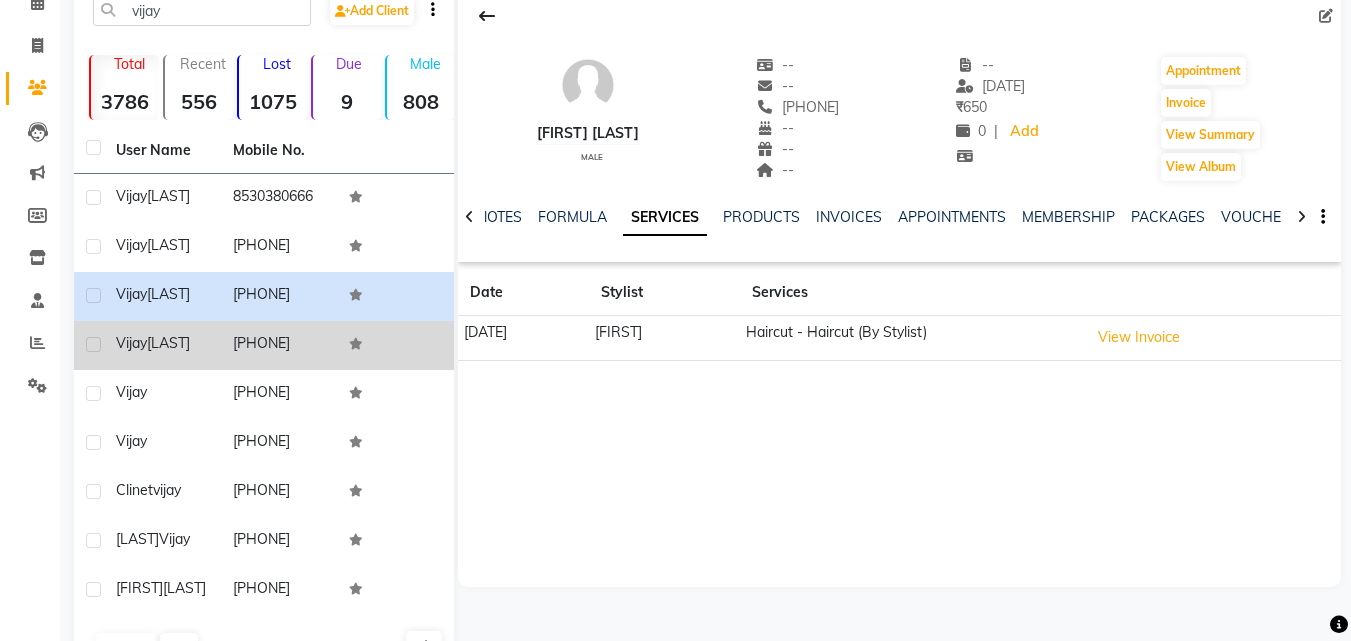 click on "Yadav" 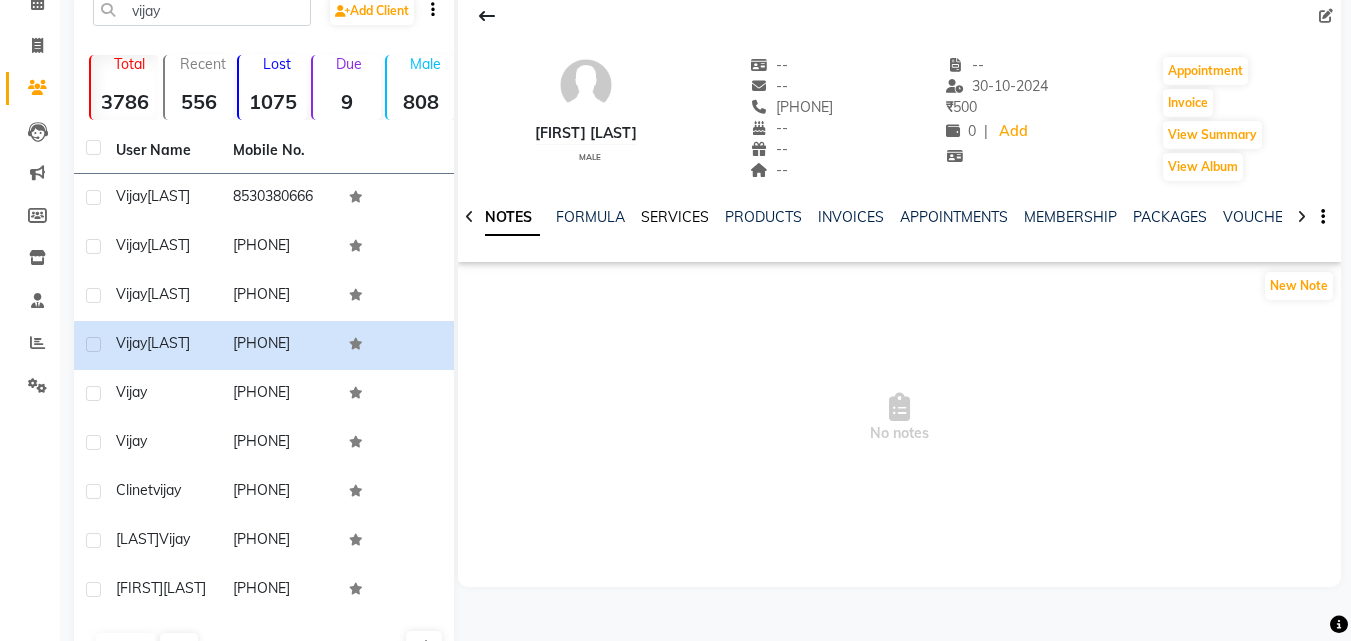 click on "SERVICES" 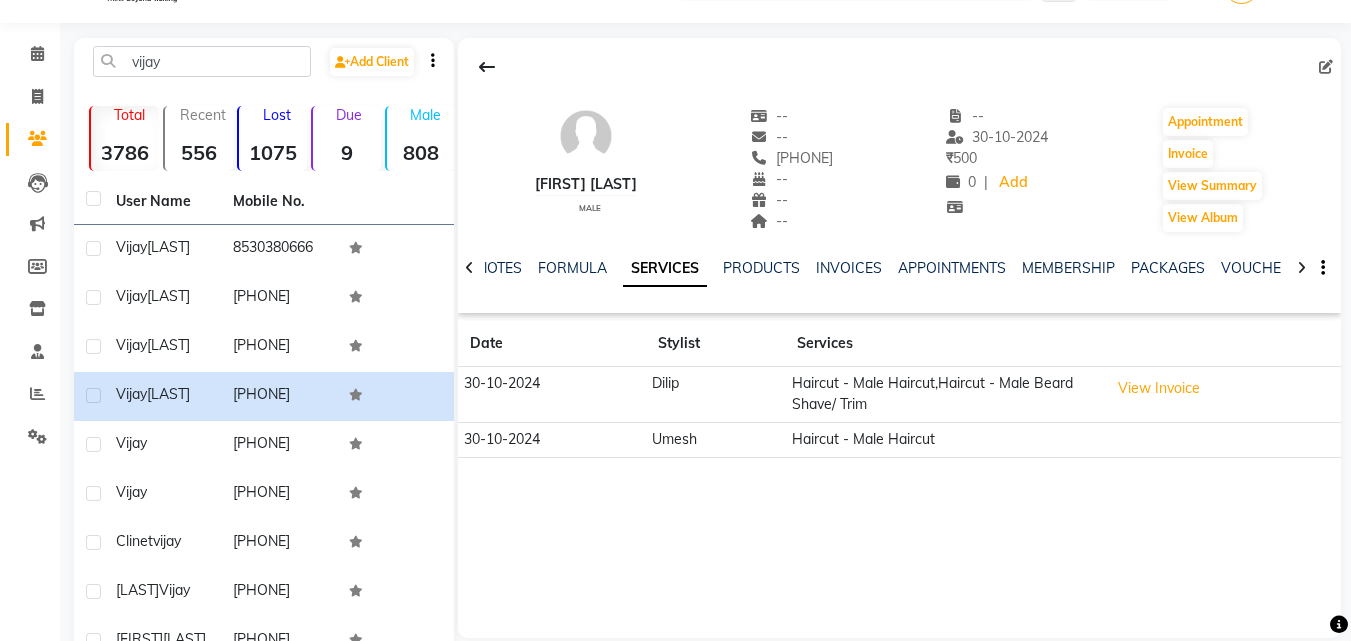 scroll, scrollTop: 0, scrollLeft: 0, axis: both 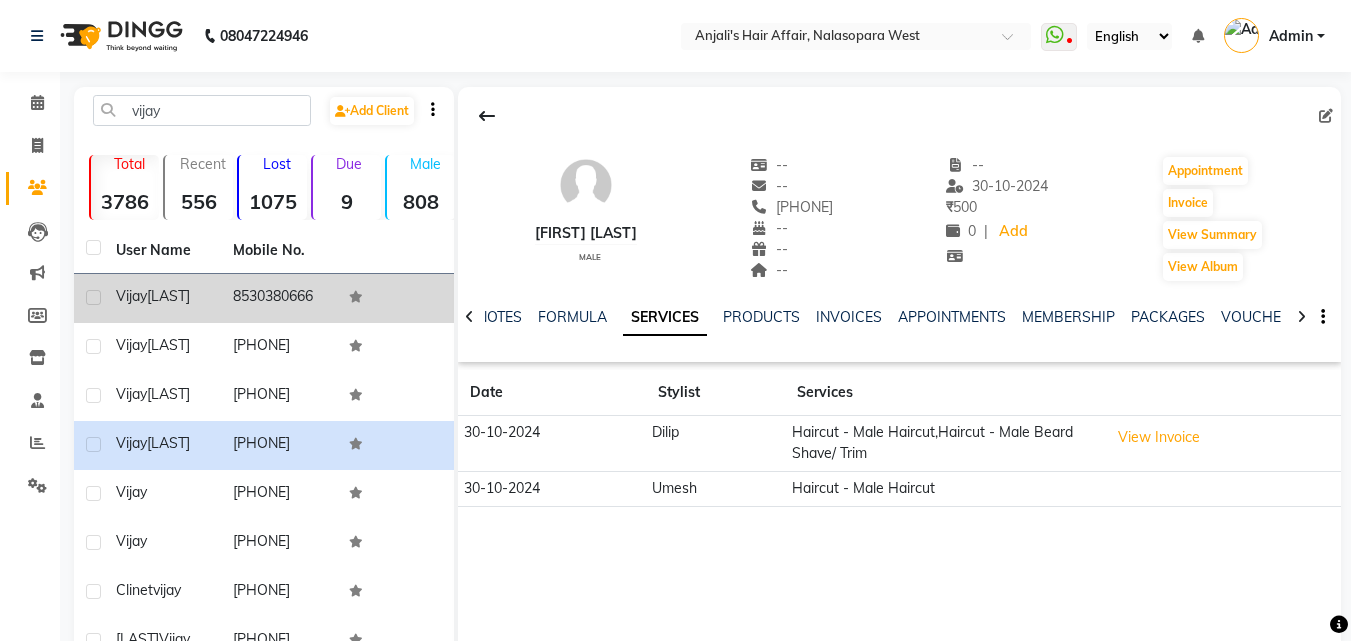 click on "8530380666" 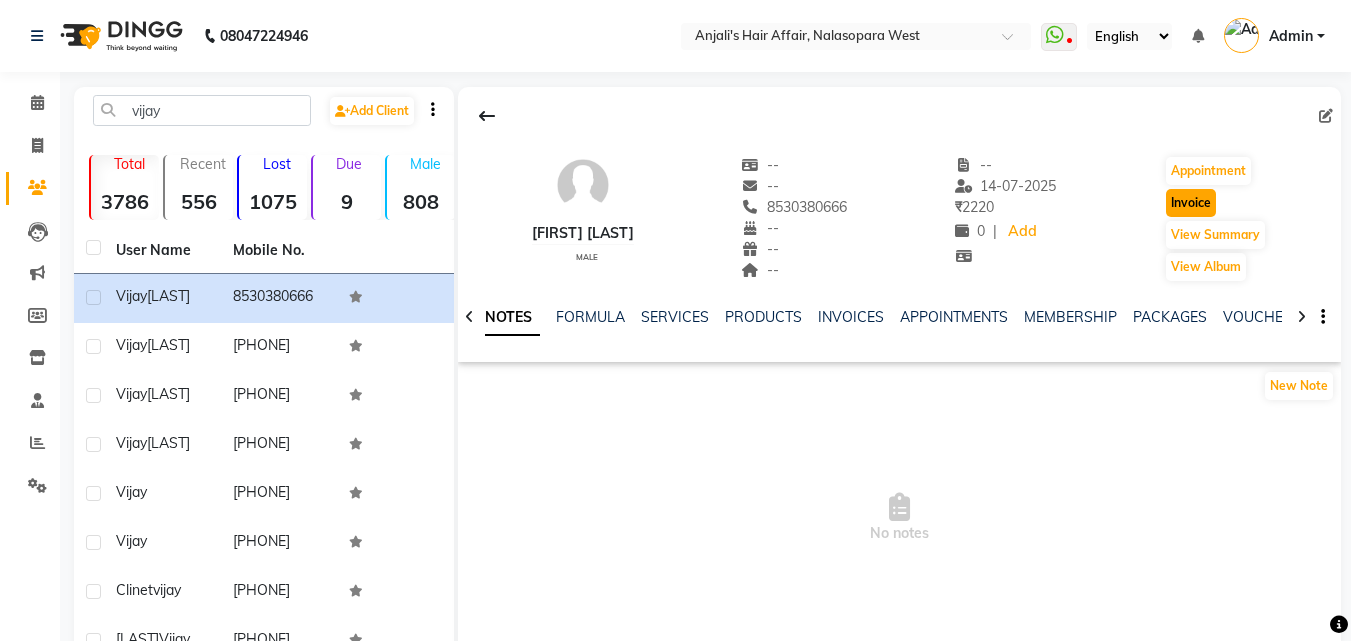 click on "Invoice" 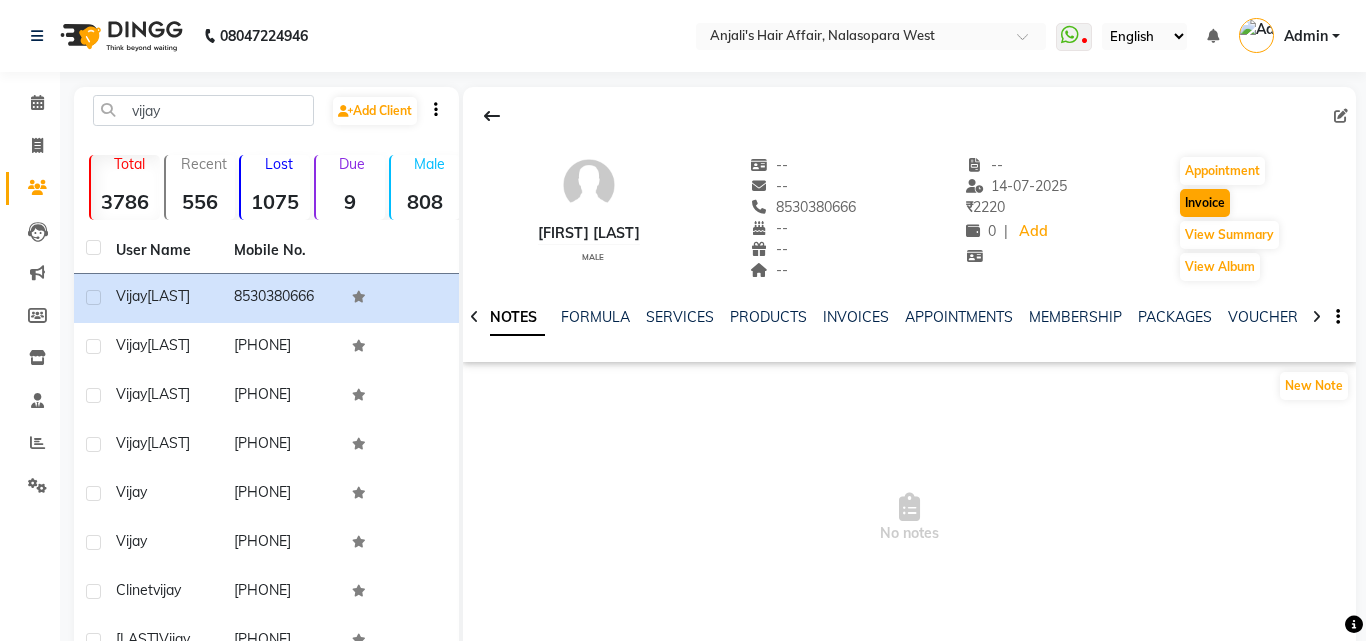 select on "service" 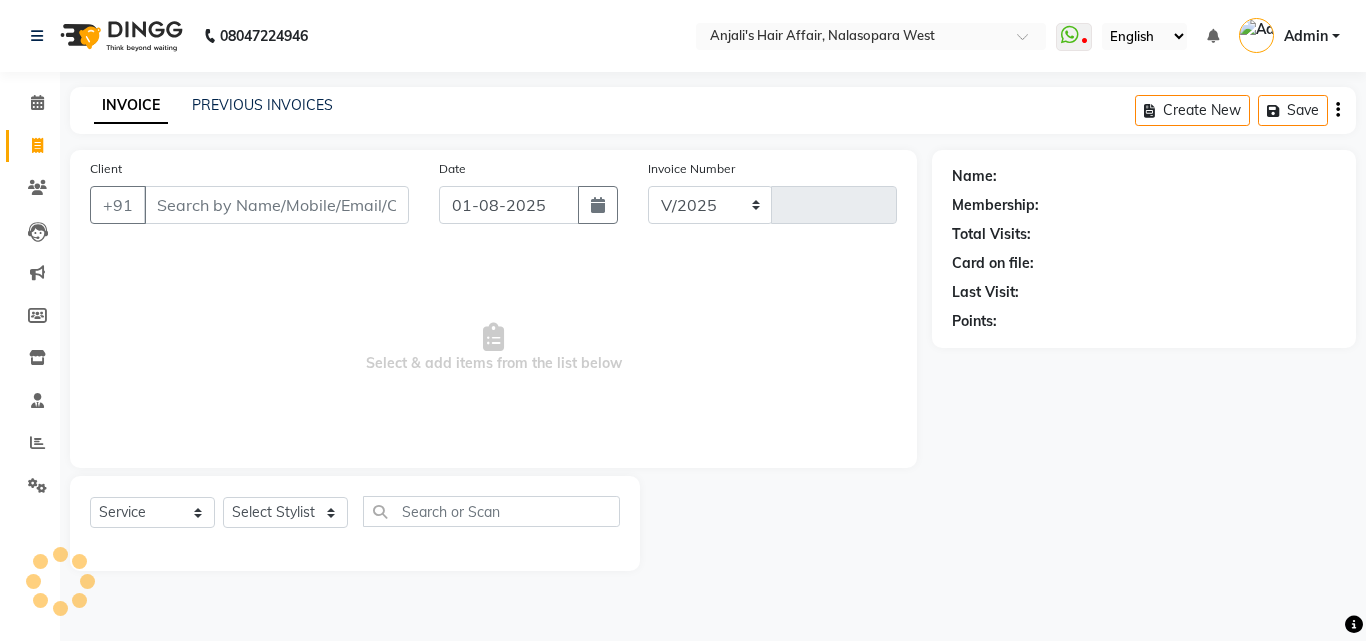 select on "6172" 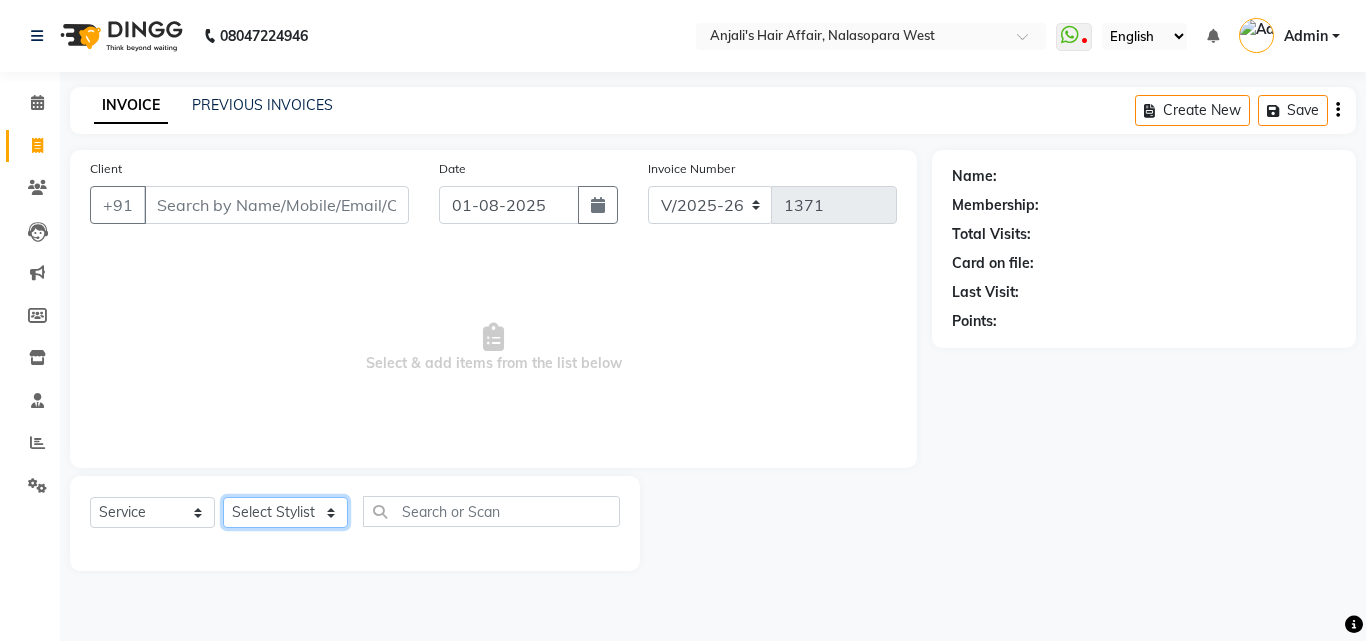 click on "Select Stylist" 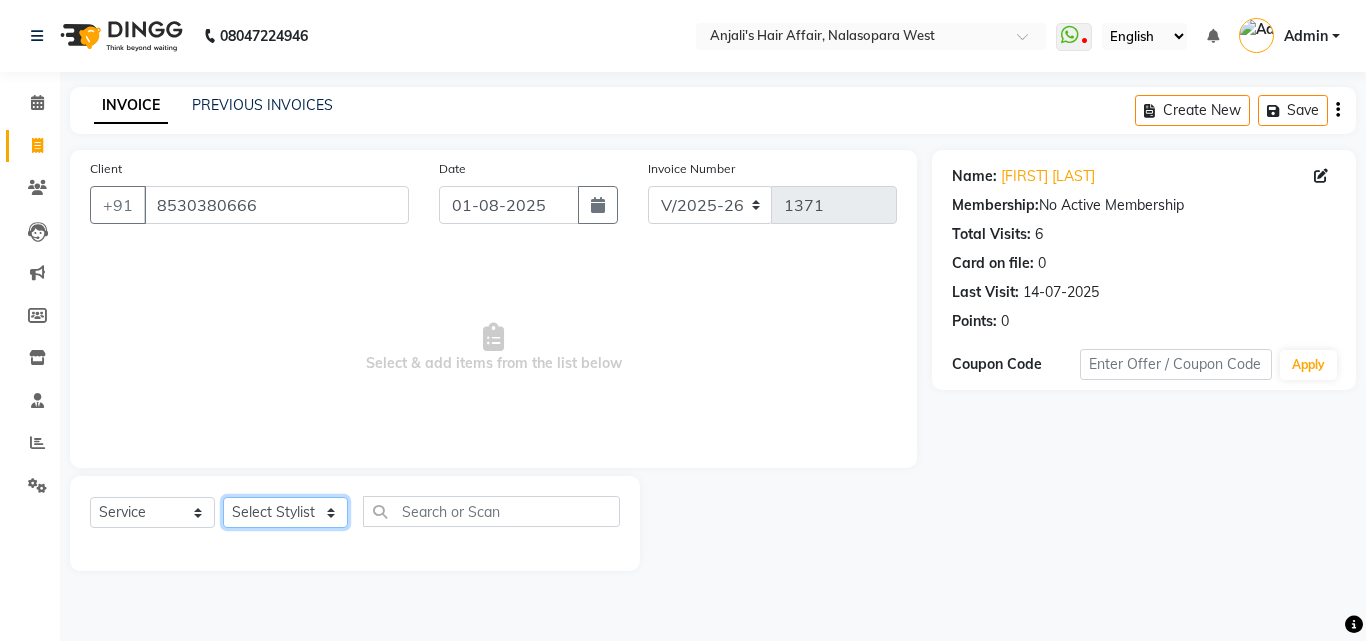 select on "53940" 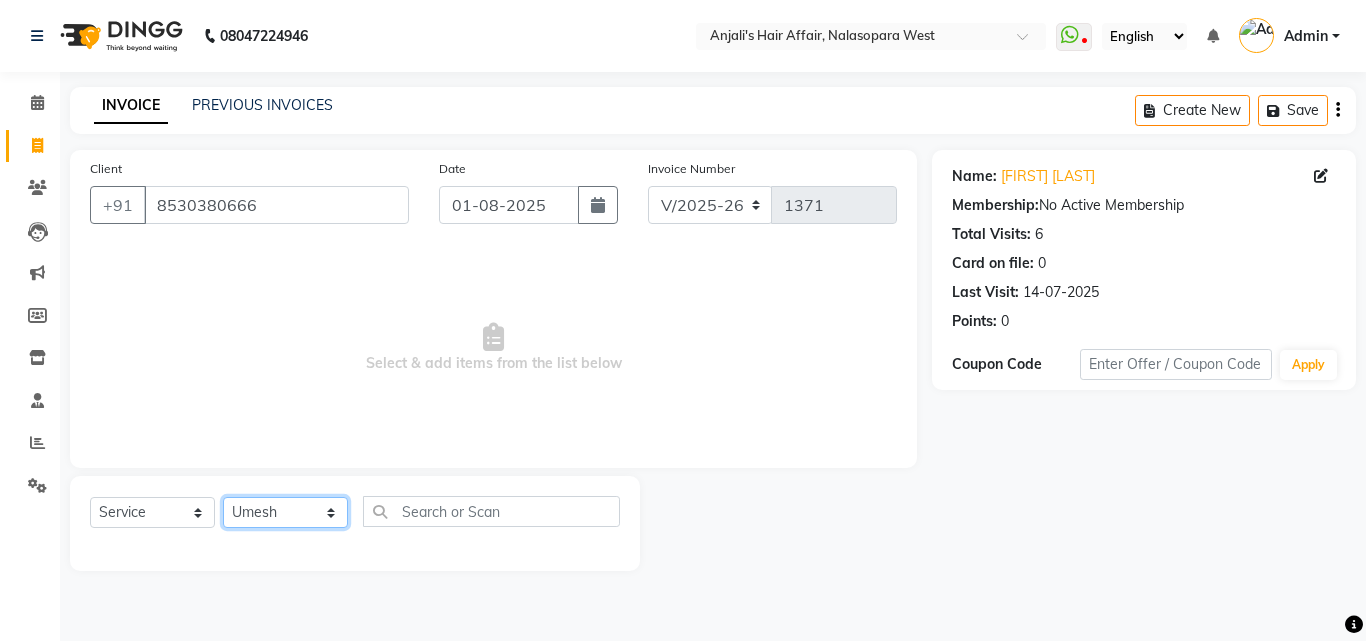 click on "Select Stylist [PERSON] [PERSON] Hair Affair [PERSON] [PERSON] [PERSON] [PERSON] [PERSON] [PERSON] [PERSON]  Umesh" 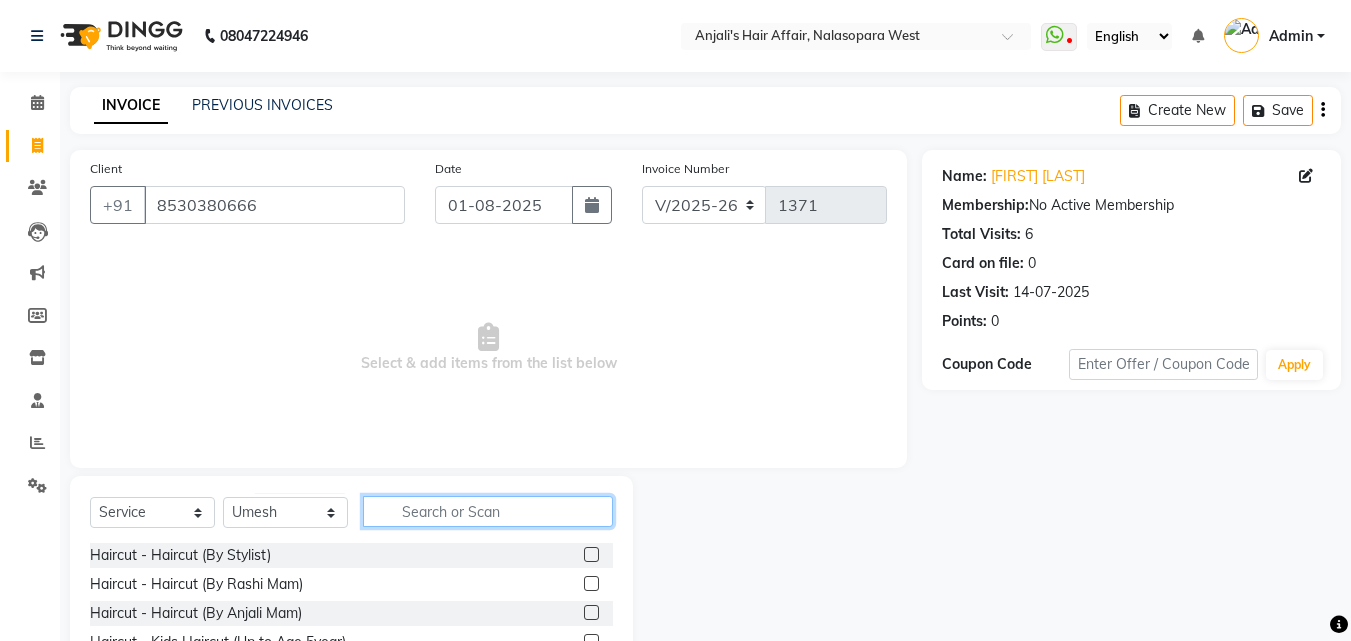 click 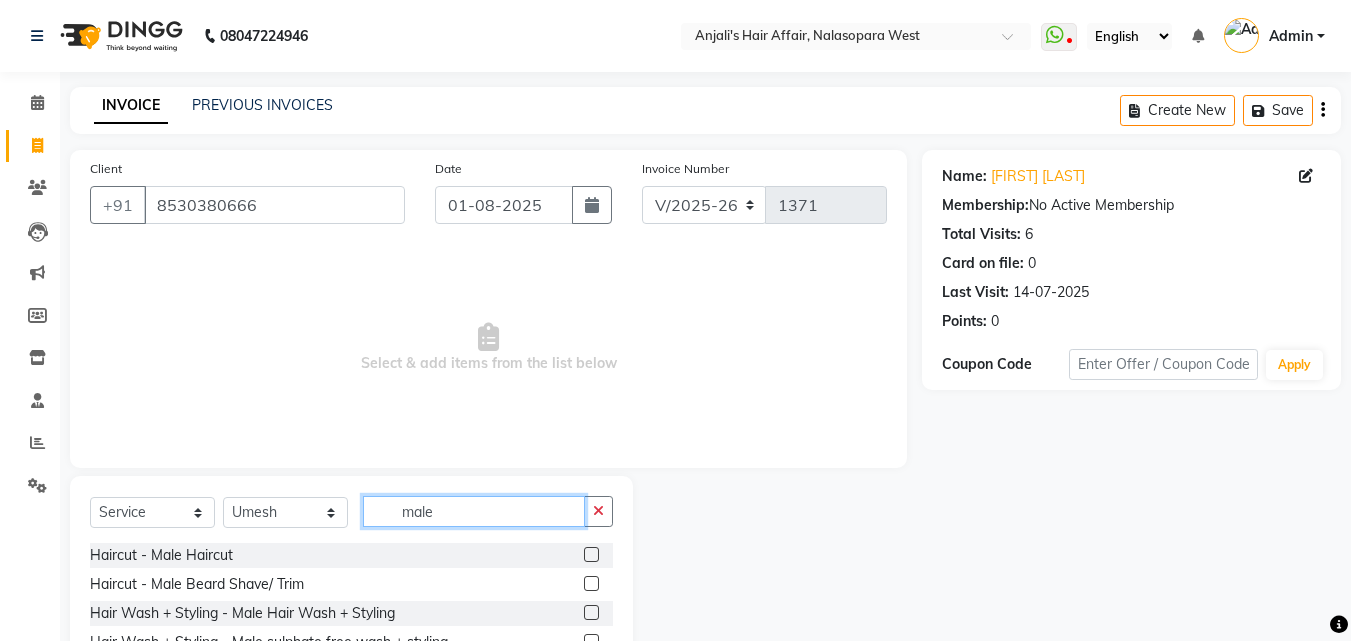 type on "male" 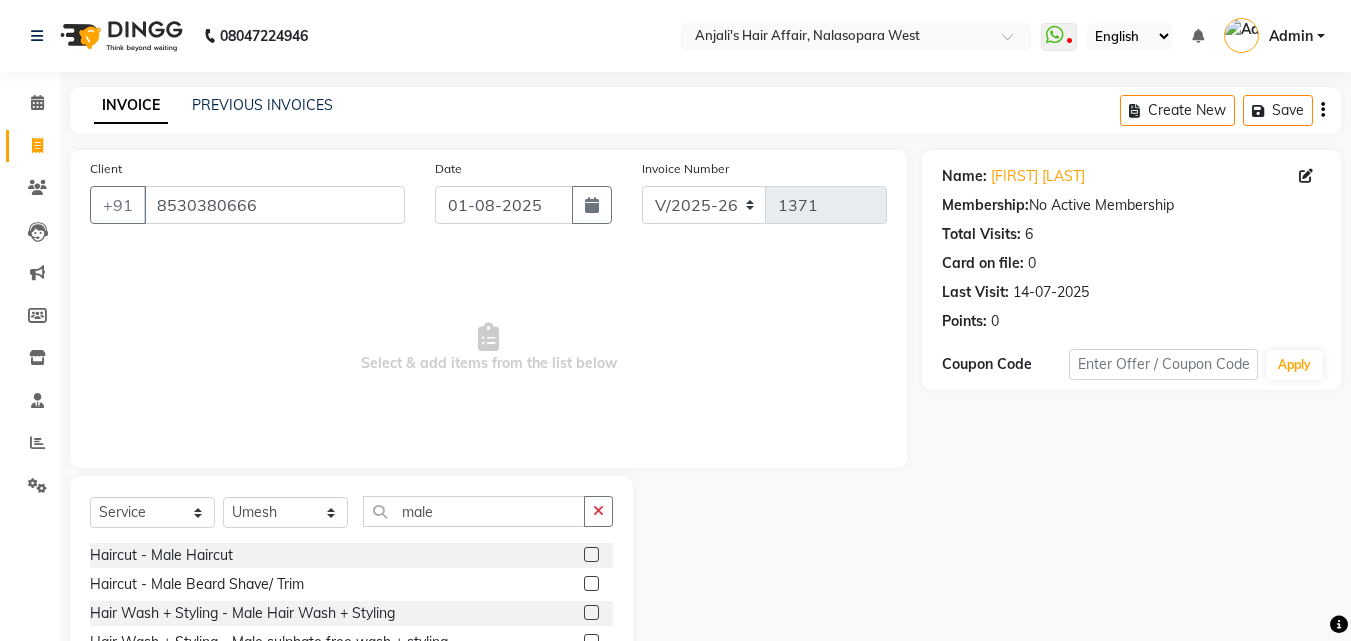 click on "Haircut - Male Haircut  Haircut - Male Beard Shave/ Trim  Hair Wash + Styling - Male Hair Wash + Styling  Hair Wash + Styling - Male sulphate free wash + styling  Hair Color - Male Hair Color Natural  Hair Color - Male Amonia Free Color  Hair Color - Male Fashion Color  Hair Color - Male Highlights  Hair Color - Male Beard / Mustache Color  Hair Color - Male Beard / Mustache Amonia Free Color  Hair Spa & De-Stress Services- Male Hair Spa  Hair Spa & De-Stress Services - Male Keratin Spa  Hair Spa & De-Stress Services - Male Protein Spa  Hair Spa & De-Stress Services - Male Head Massage (Oil)  Hair Spa & De-Stress Services - Male Head Massage (Cream-Oil)  Texture Service Shoulder - Male Smoothening  Texture Service Shoulder - Male Keratin  Texture Service Shoulder - Male Zap Advanced keratin  Texture Service Shoulder - Male Taninoplastia  Threading - Male Eyebrow" 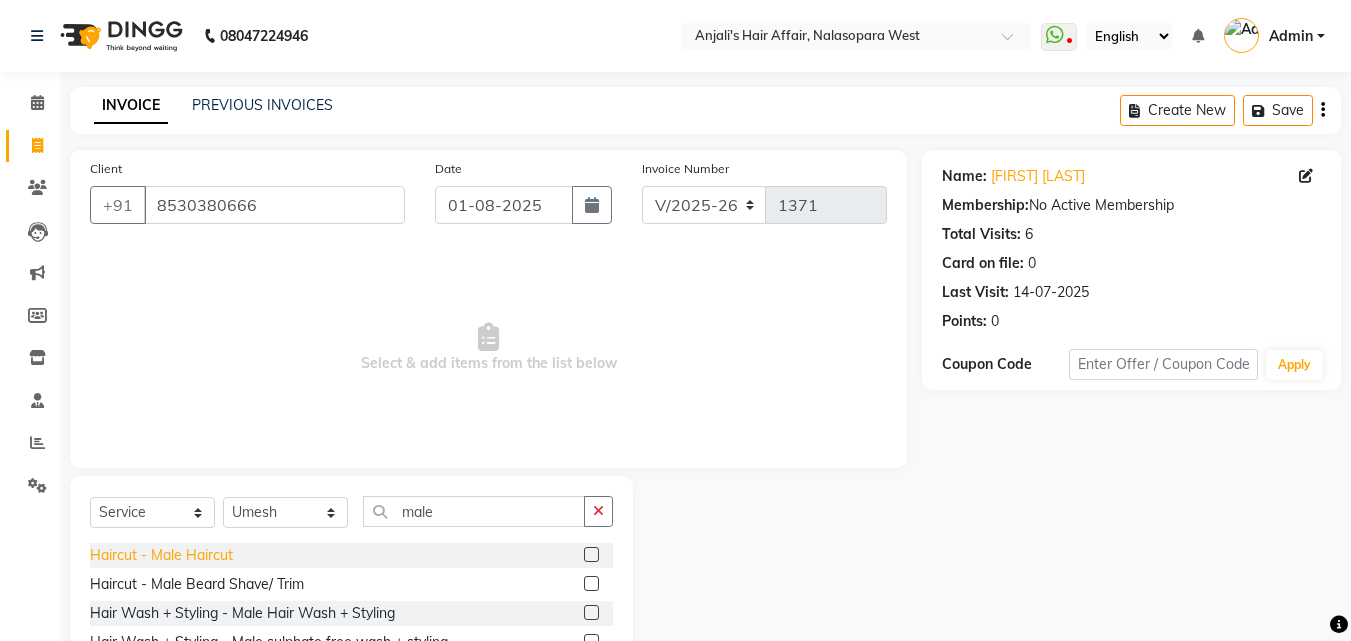 click on "Haircut - Male Haircut" 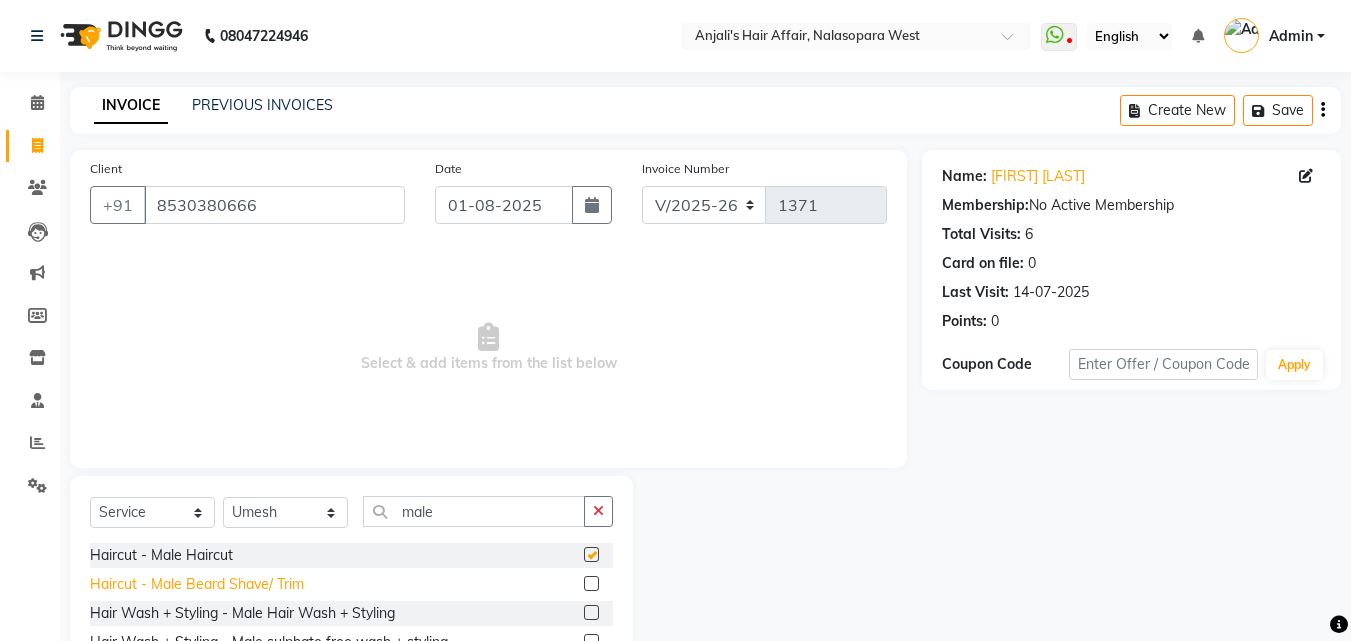 checkbox on "false" 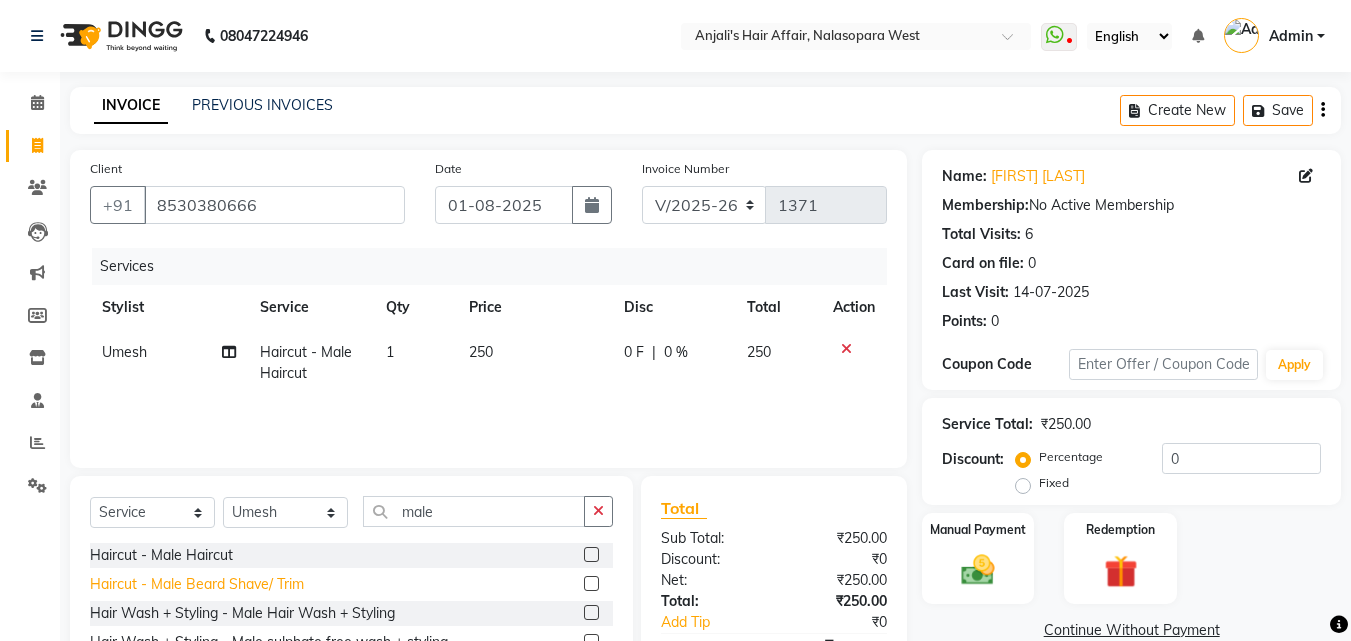 click on "Haircut - Male Beard Shave/ Trim" 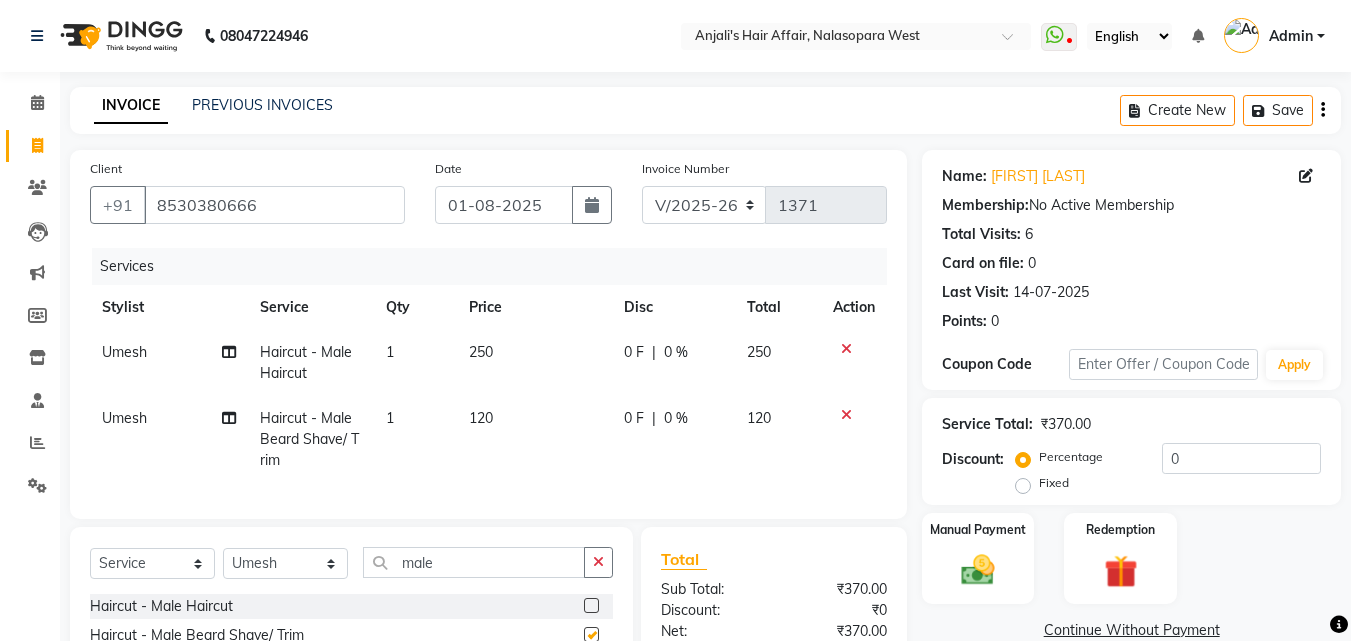 checkbox on "false" 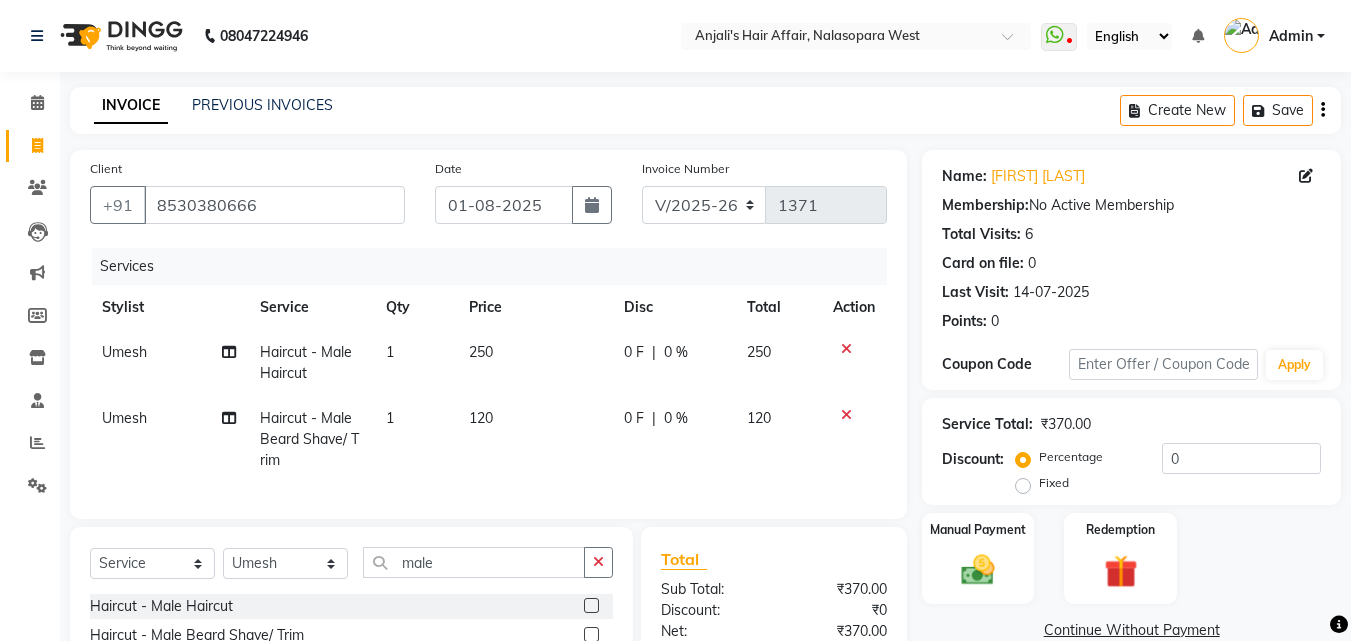 scroll, scrollTop: 226, scrollLeft: 0, axis: vertical 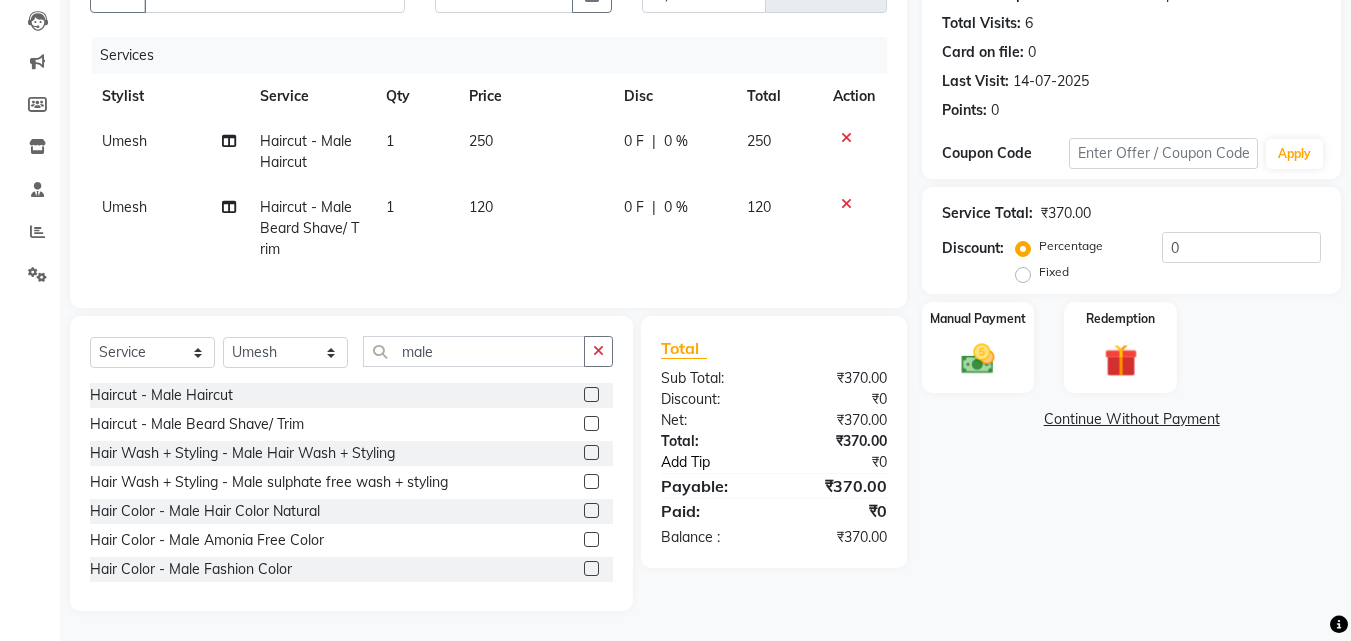 click on "Add Tip" 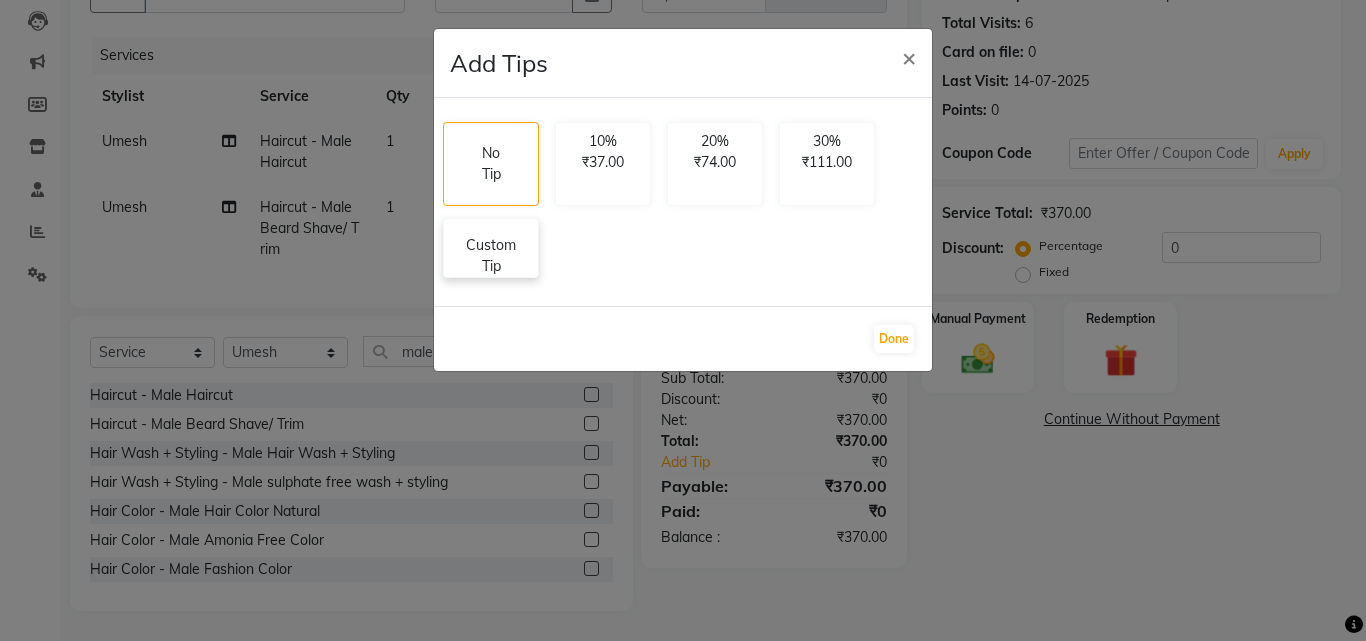 drag, startPoint x: 483, startPoint y: 257, endPoint x: 522, endPoint y: 273, distance: 42.154476 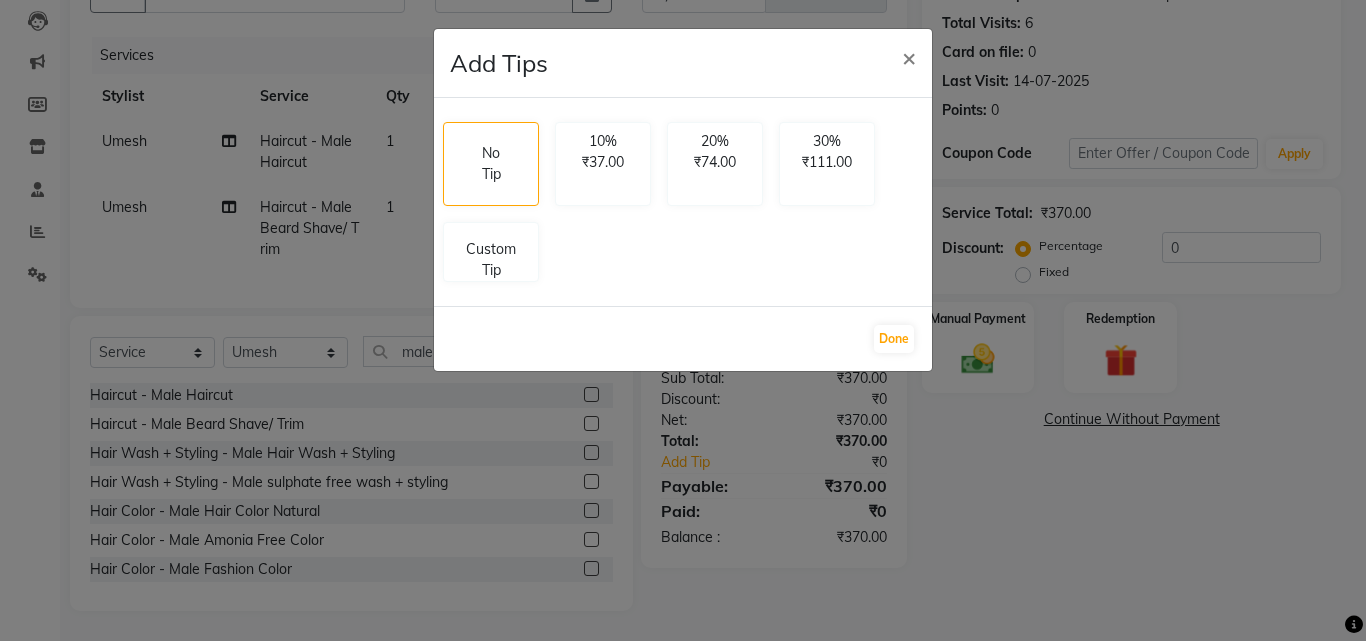 select on "53940" 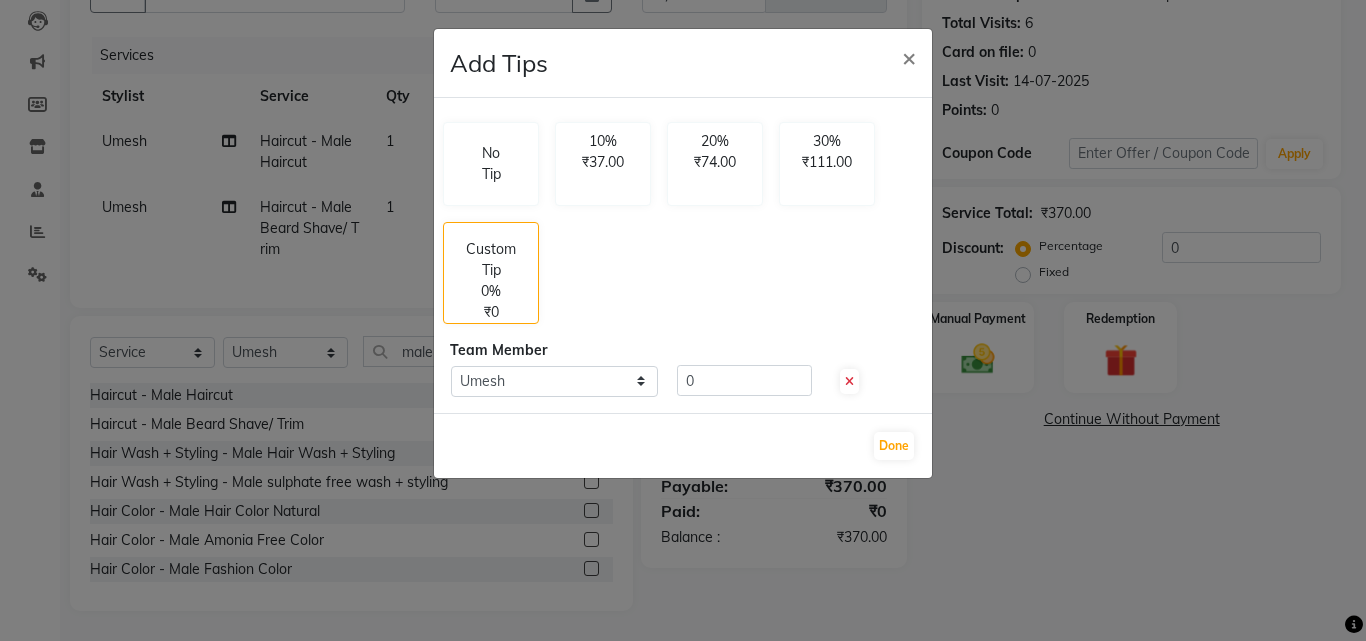 drag, startPoint x: 723, startPoint y: 362, endPoint x: 574, endPoint y: 363, distance: 149.00336 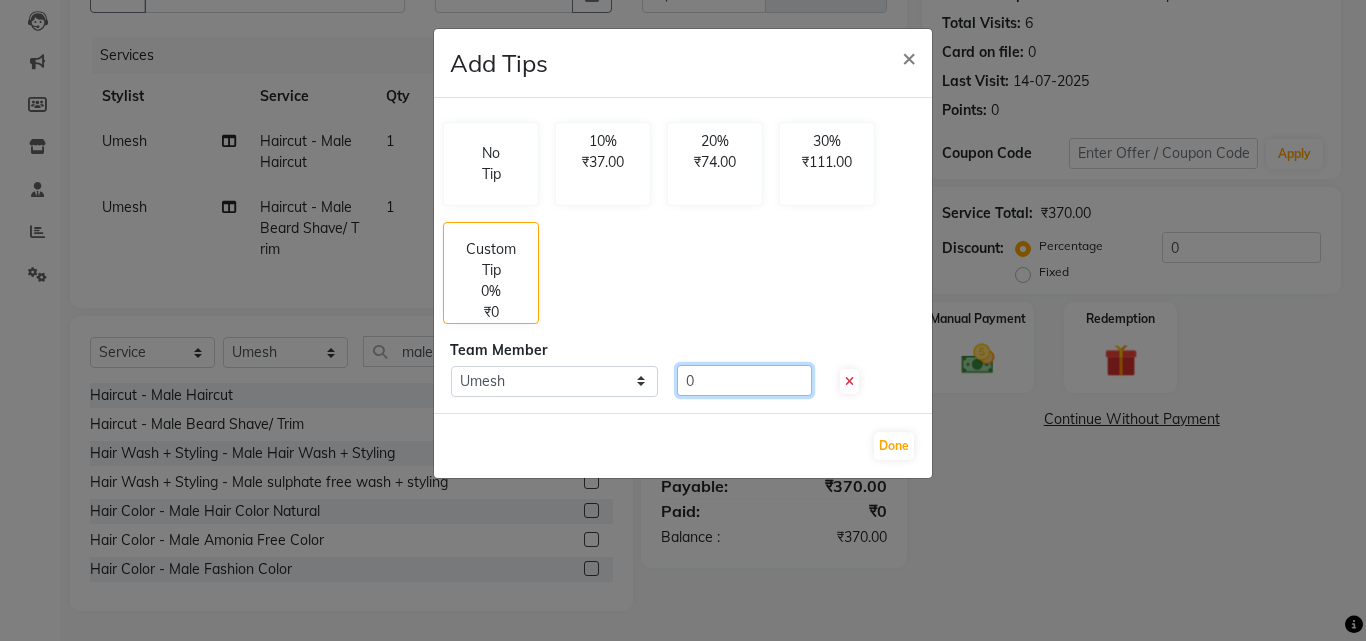 drag, startPoint x: 733, startPoint y: 385, endPoint x: 594, endPoint y: 393, distance: 139.23003 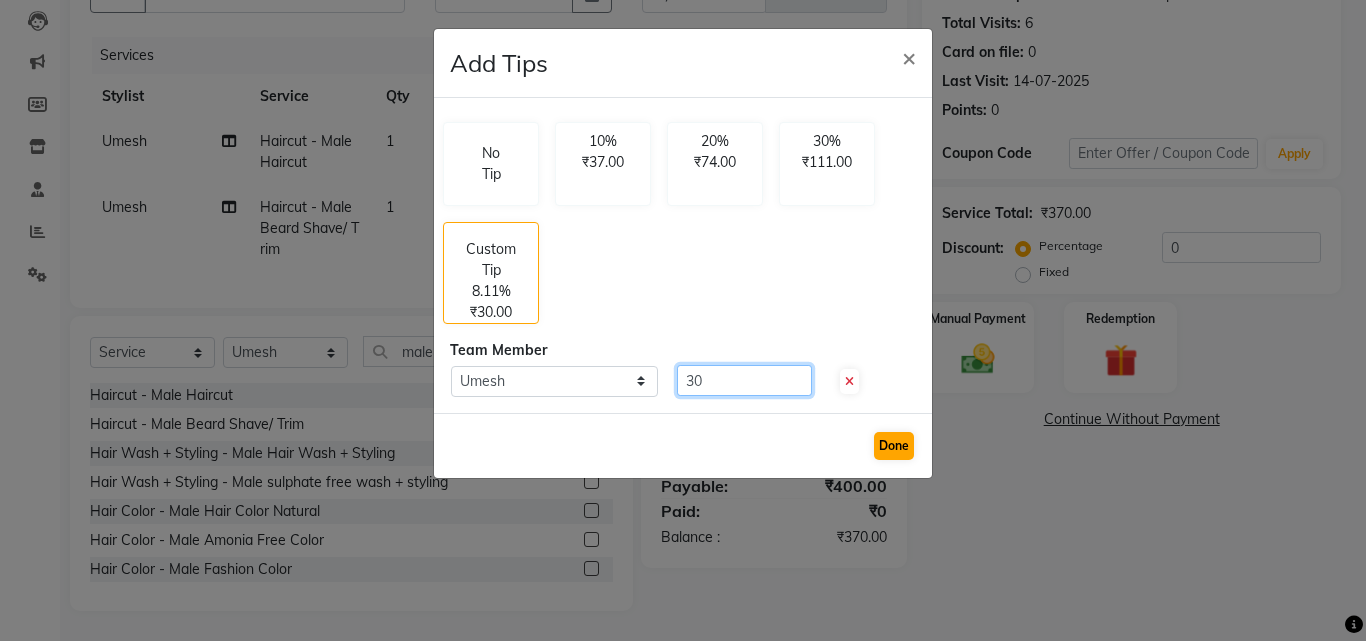type on "30" 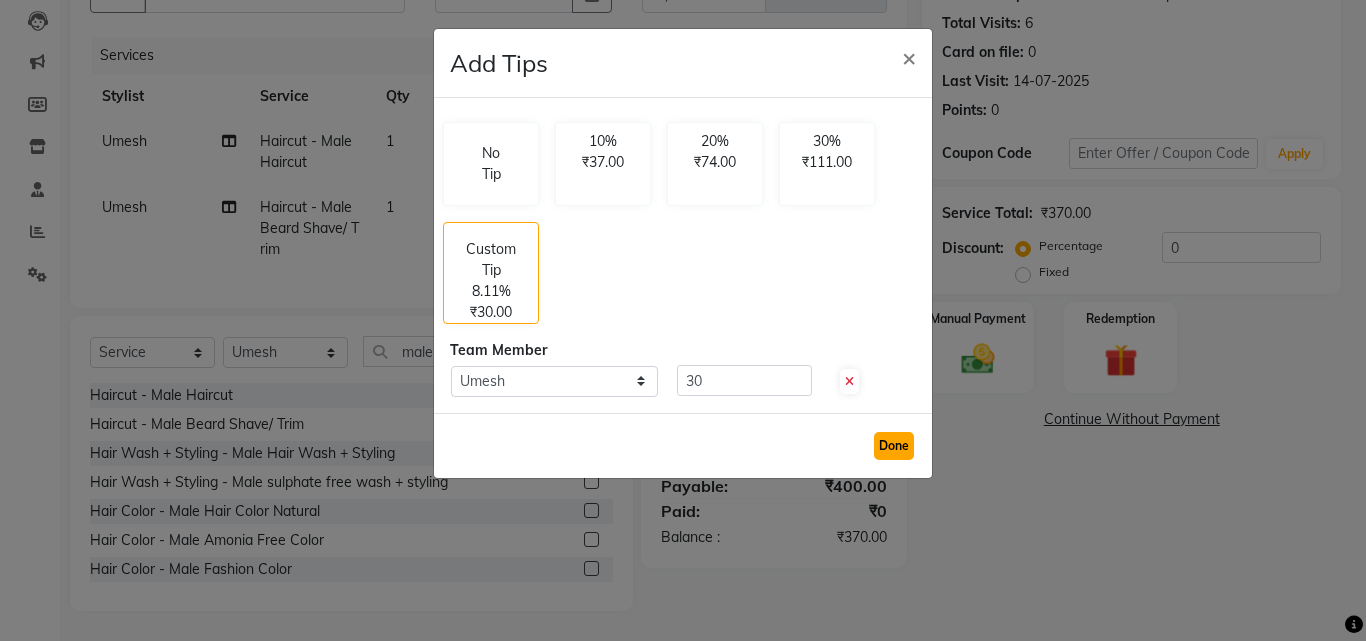 click on "Done" 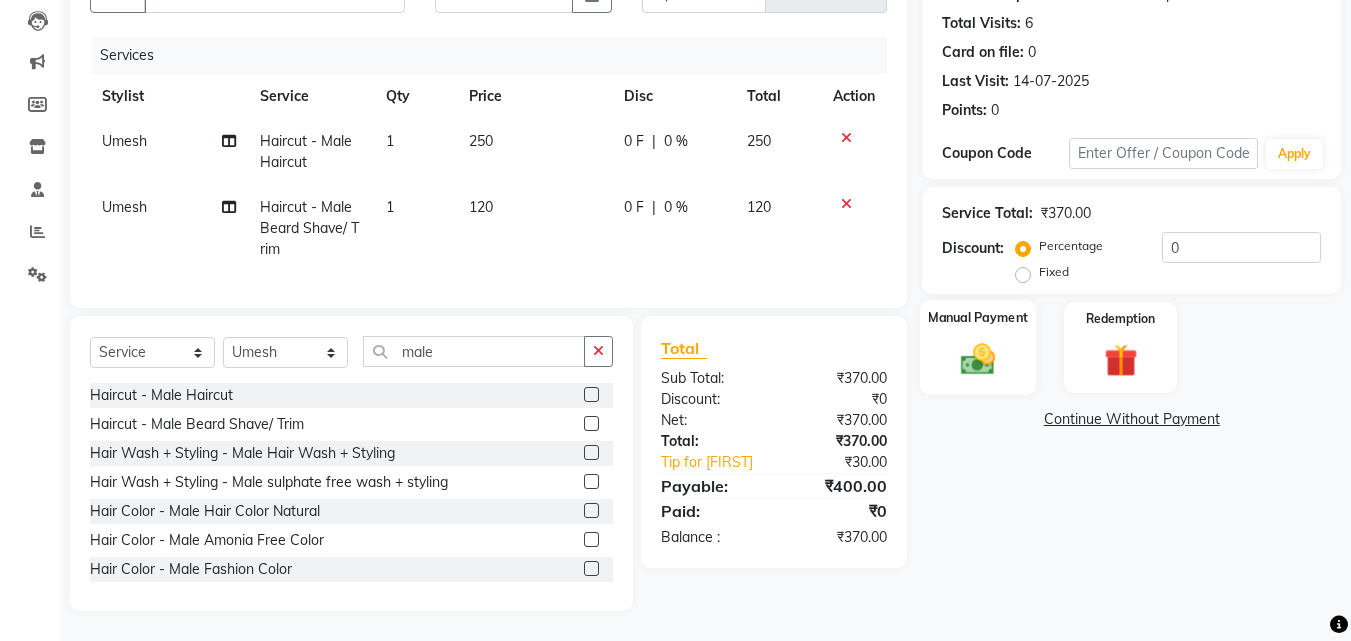 click on "Manual Payment" 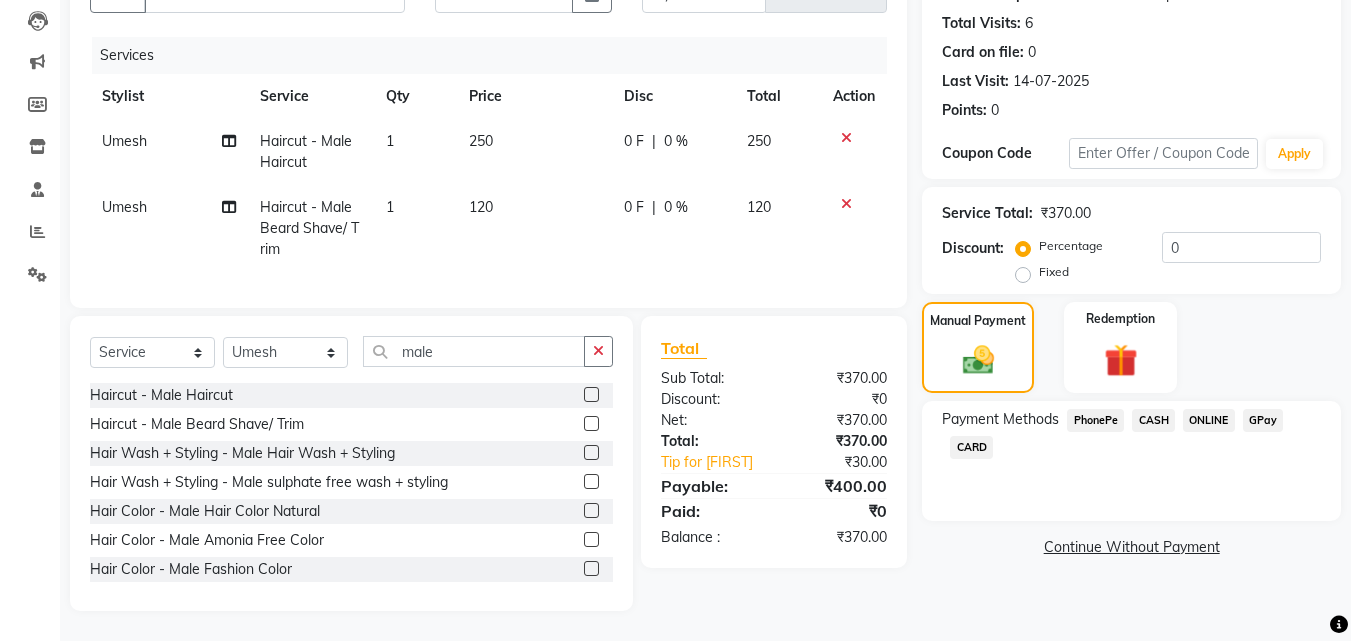 click on "CASH" 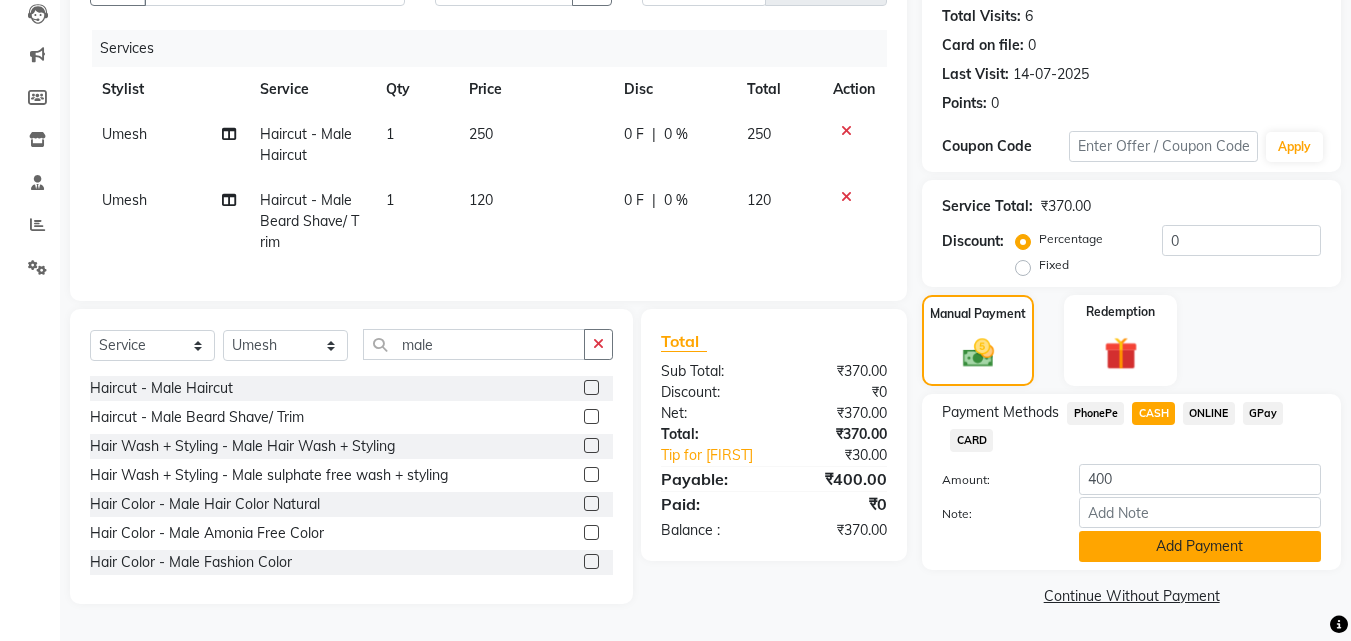 click on "Add Payment" 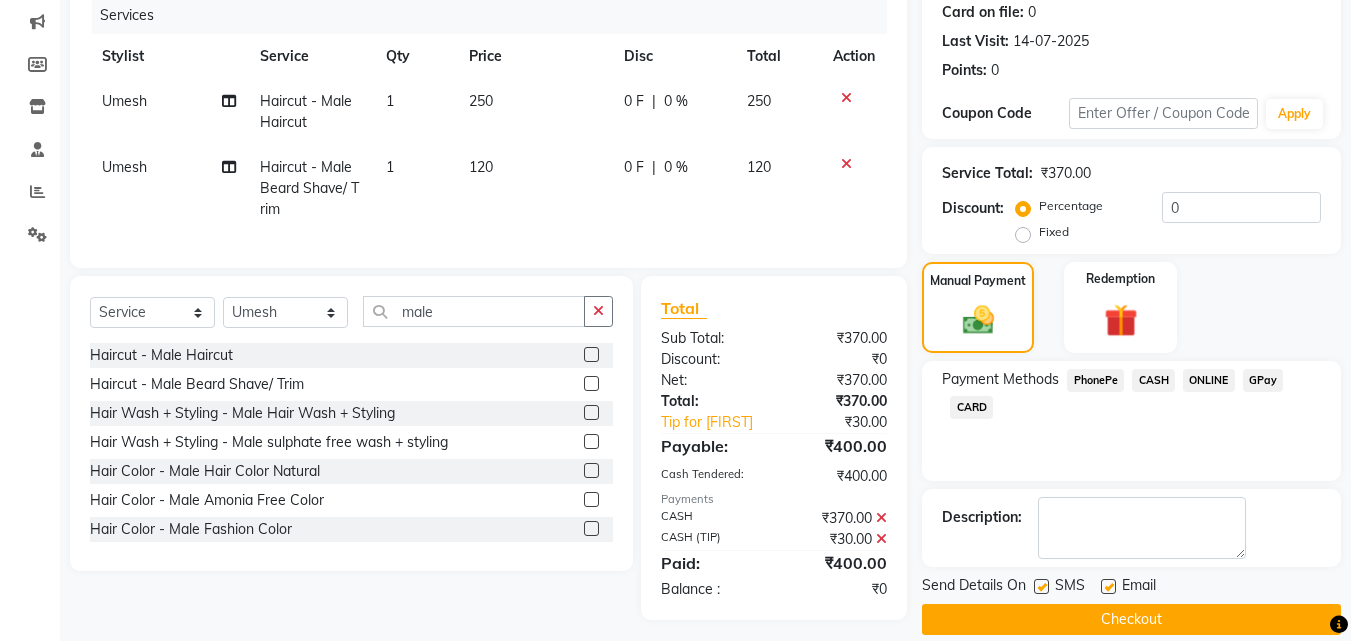 scroll, scrollTop: 275, scrollLeft: 0, axis: vertical 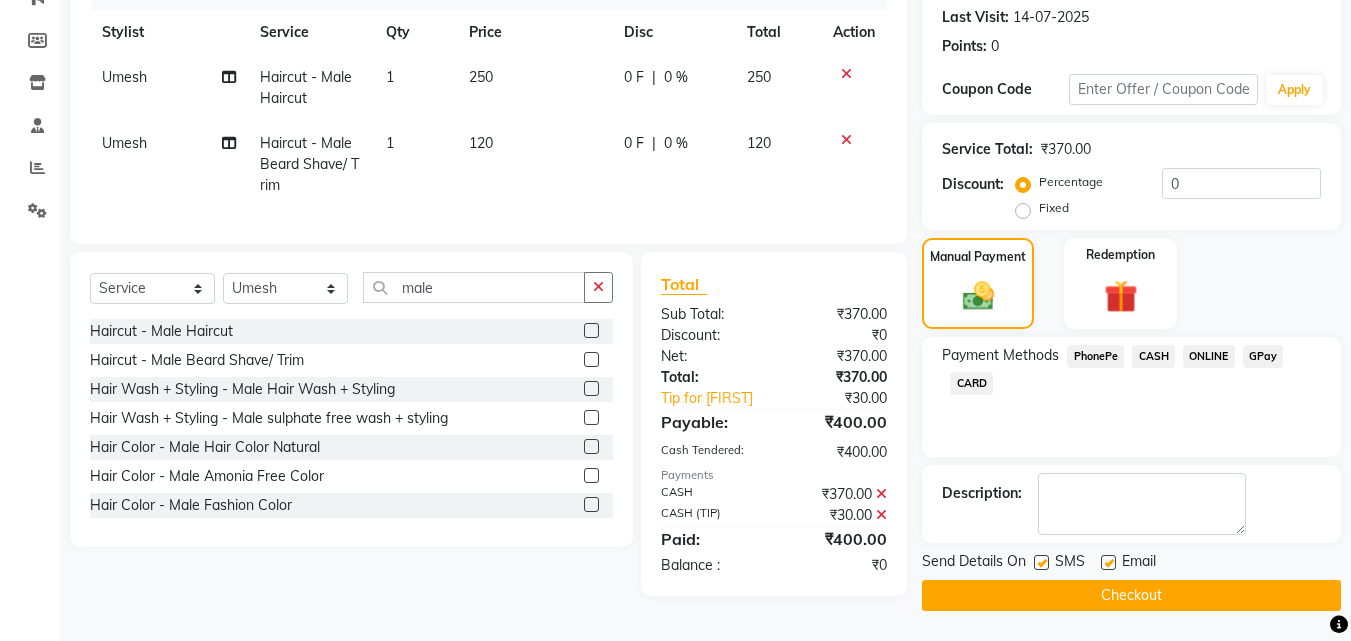 click on "Checkout" 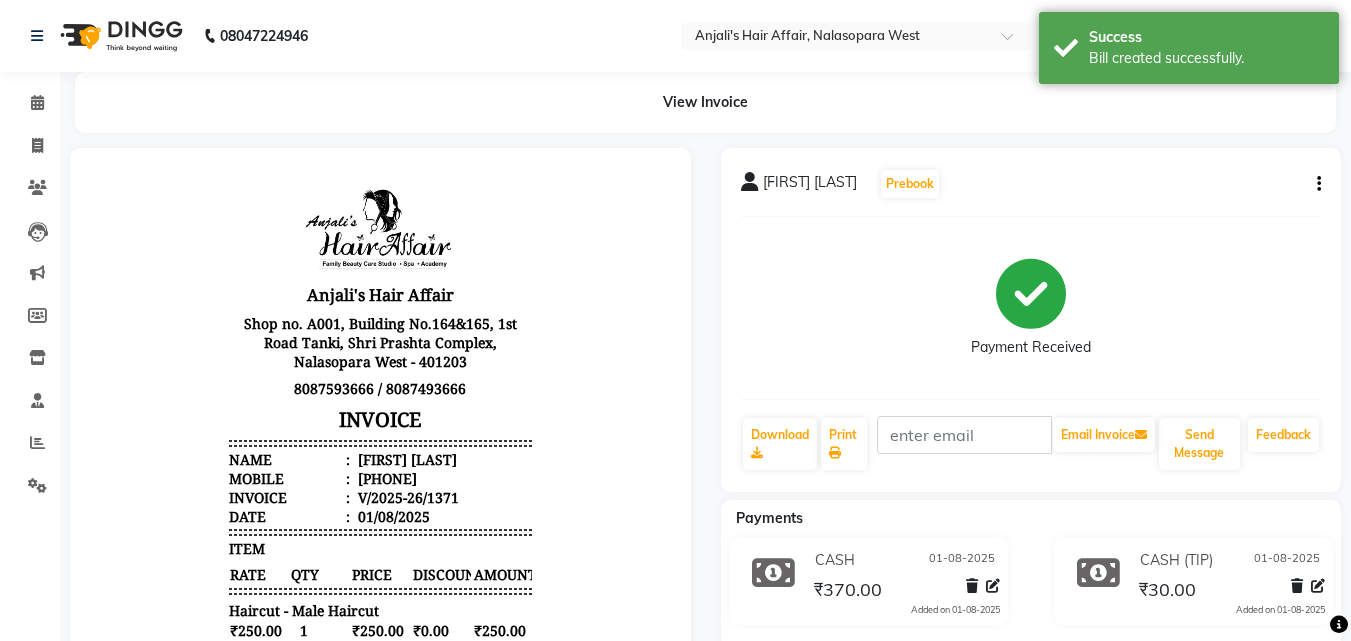 scroll, scrollTop: 0, scrollLeft: 0, axis: both 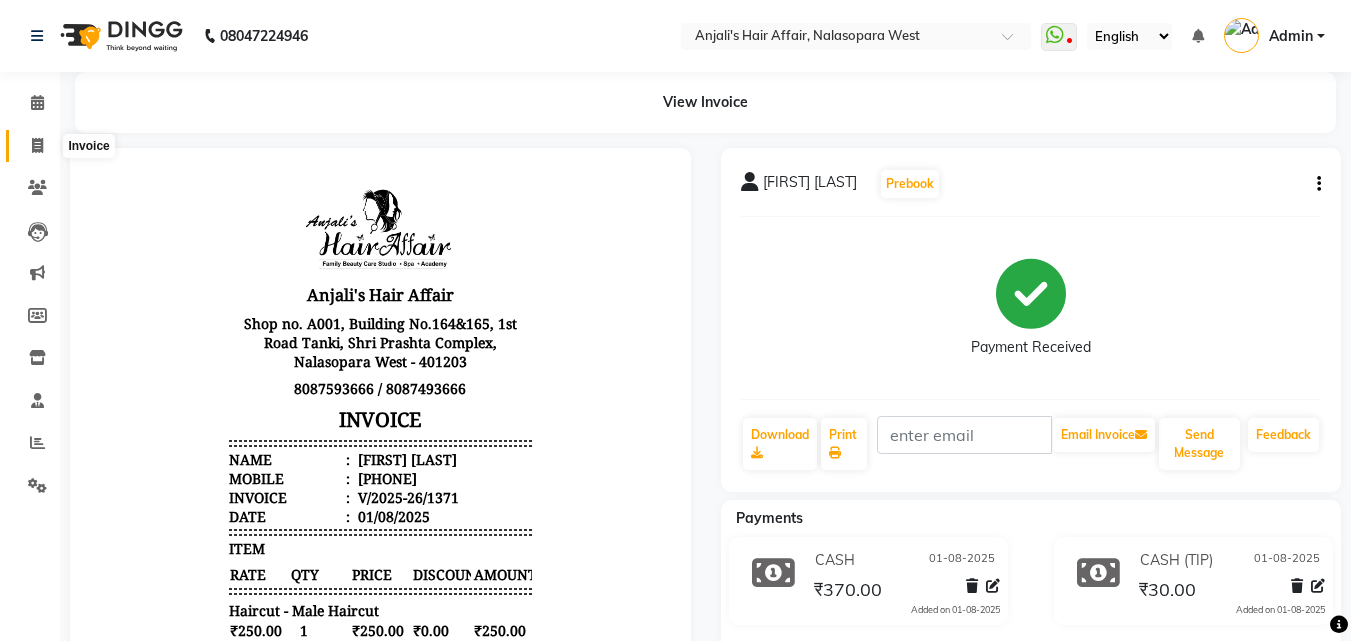 click 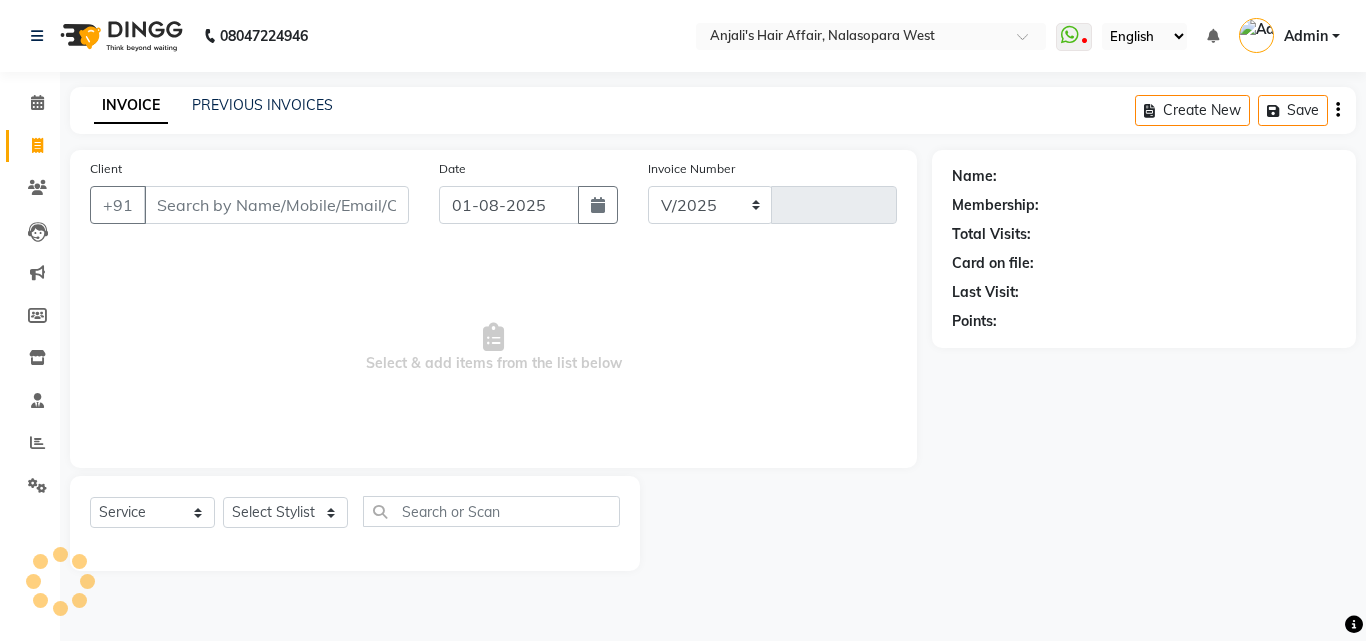 select on "6172" 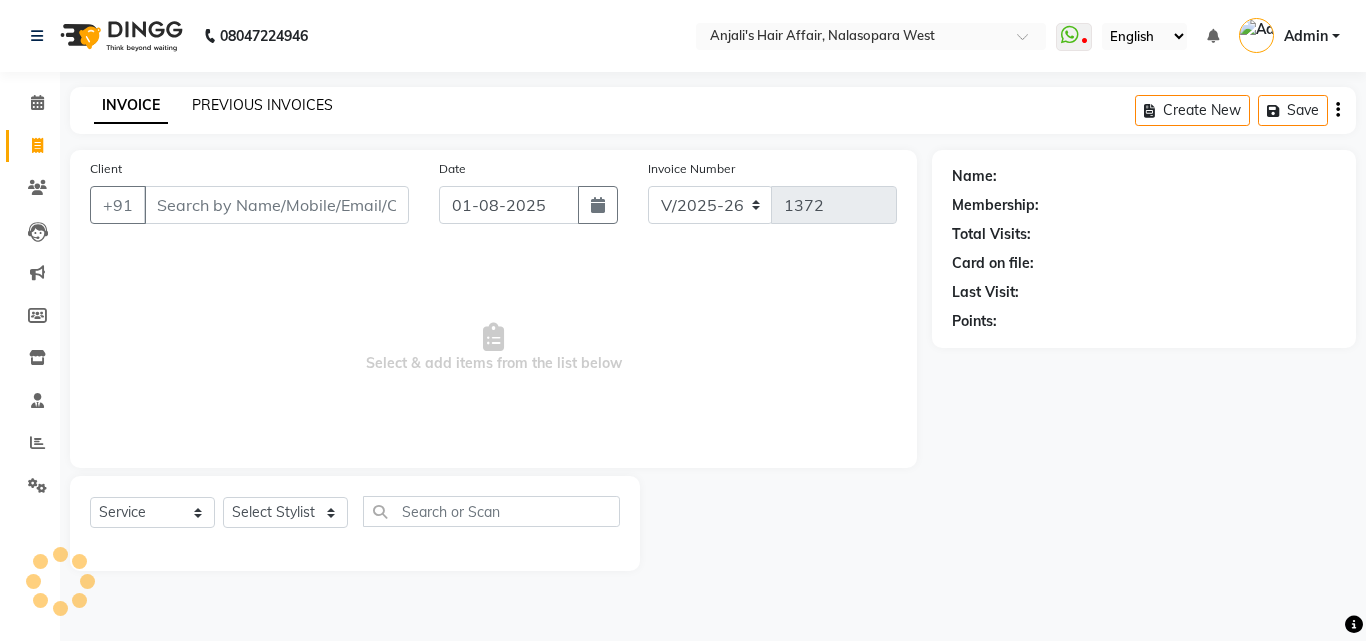 click on "PREVIOUS INVOICES" 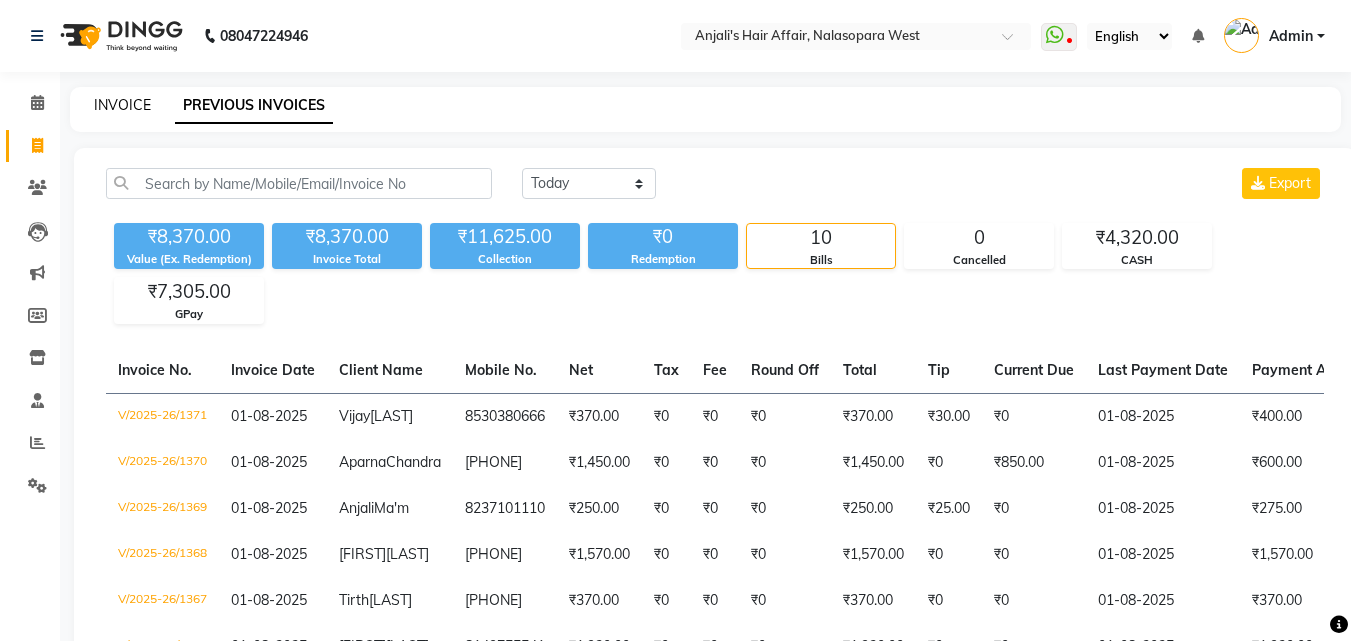 click on "INVOICE" 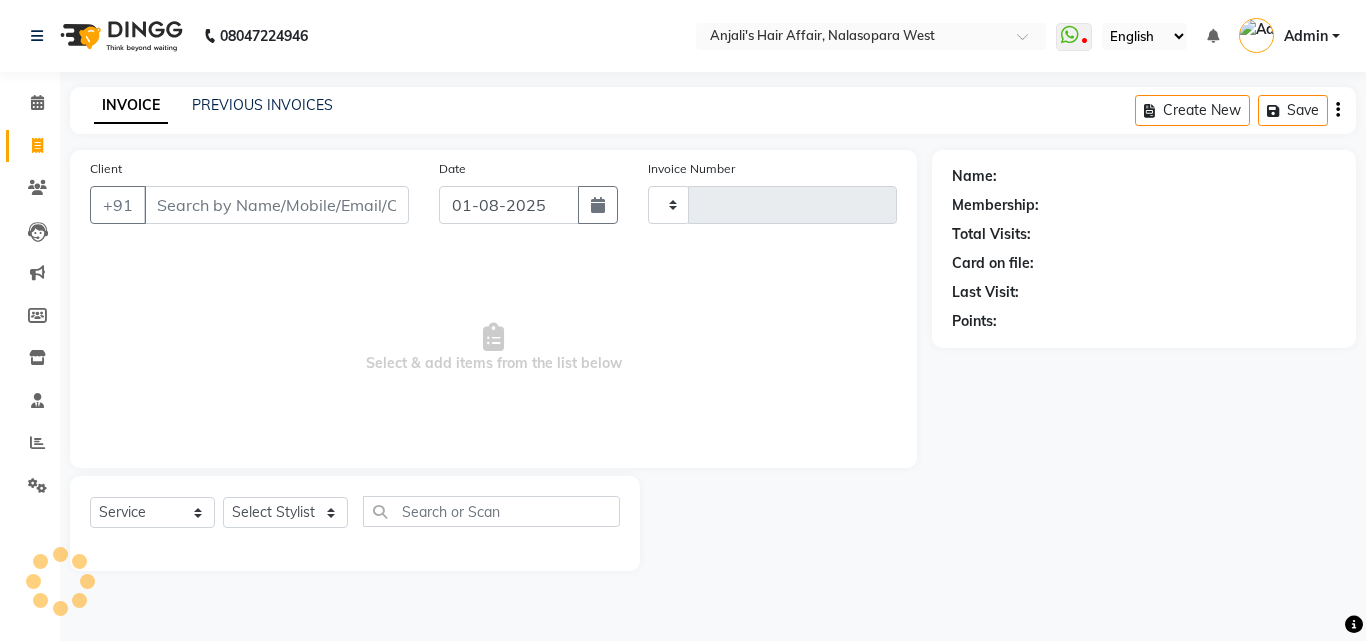 type on "1372" 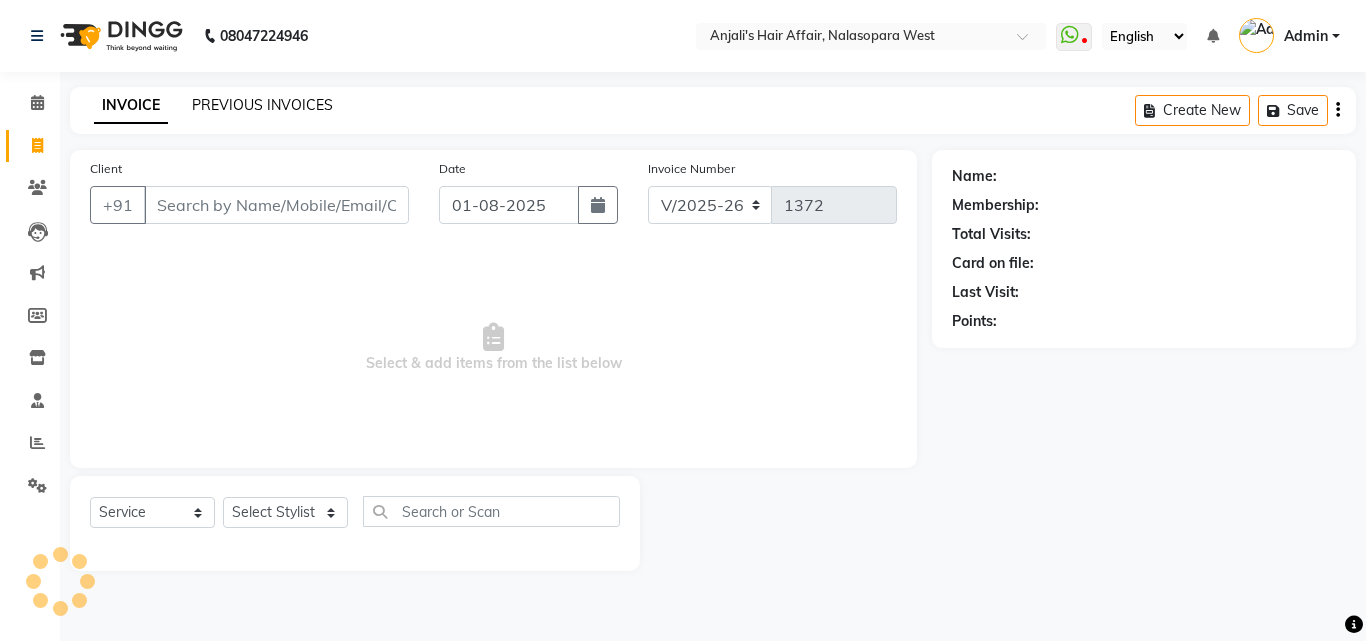 click on "PREVIOUS INVOICES" 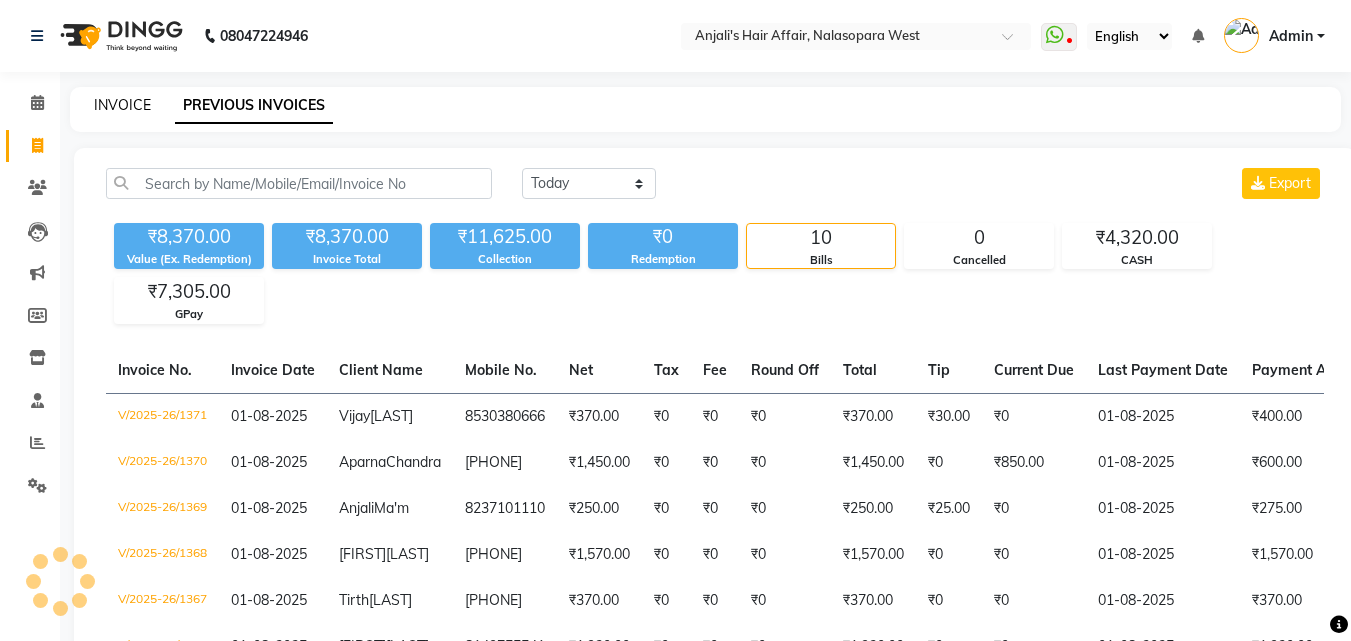 click on "INVOICE" 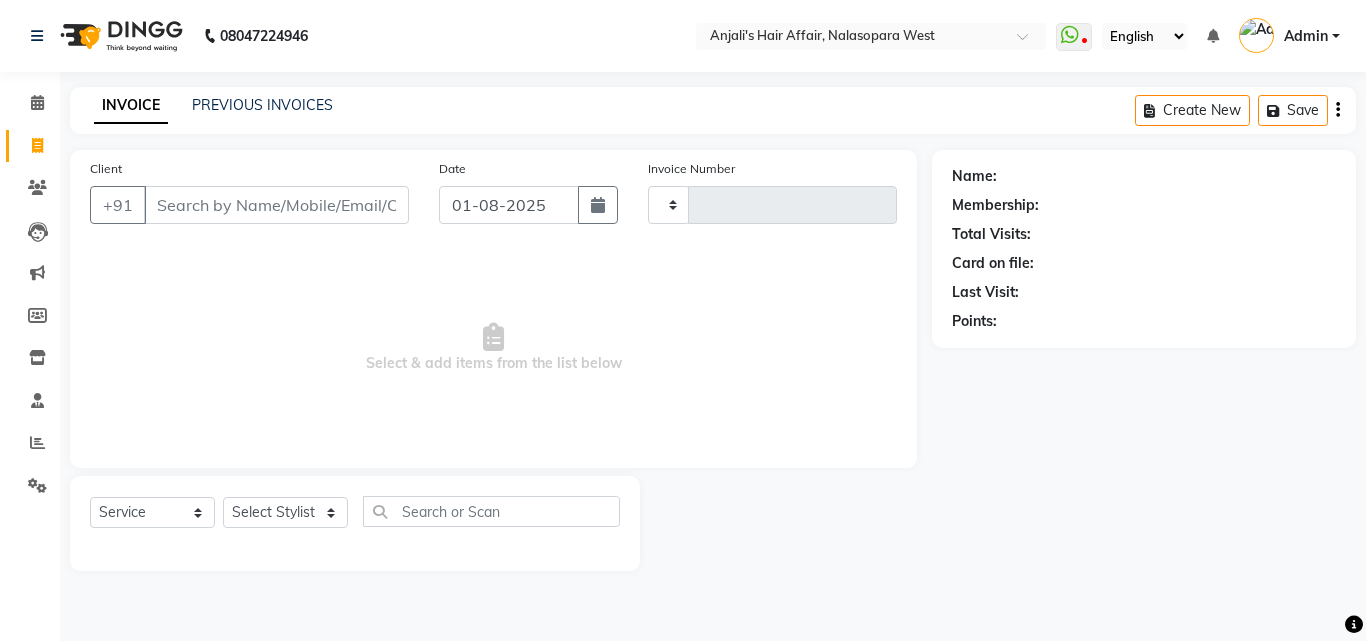type on "1372" 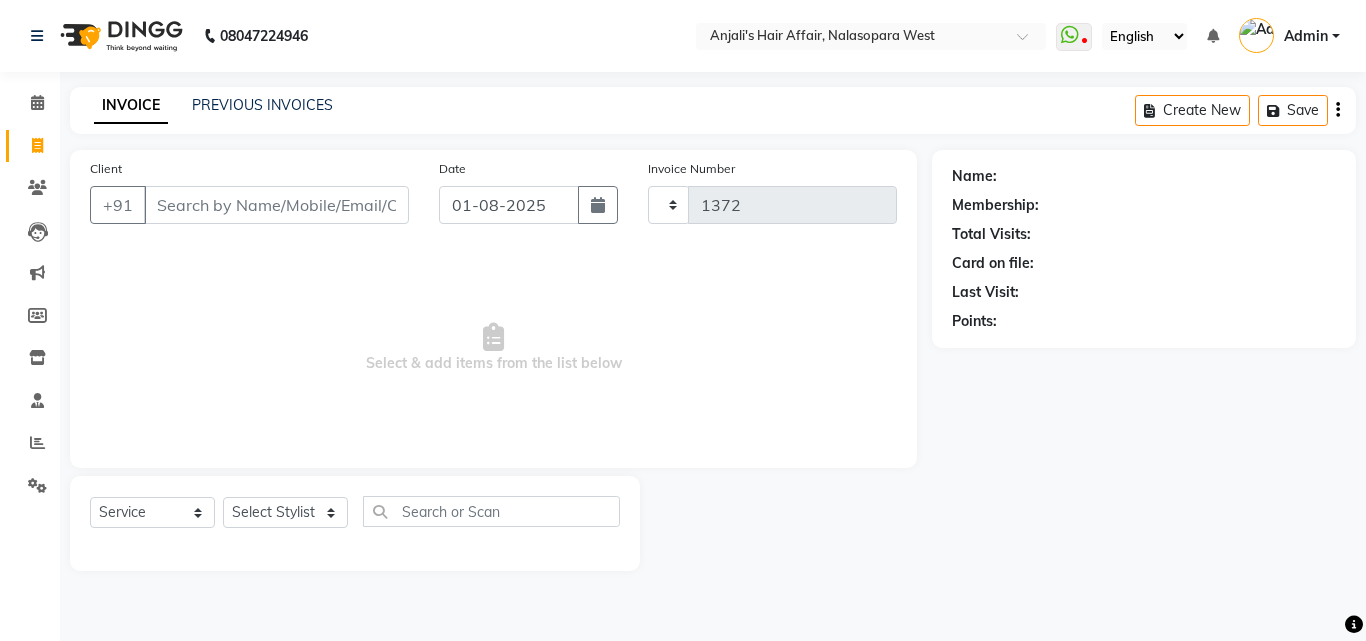 select on "6172" 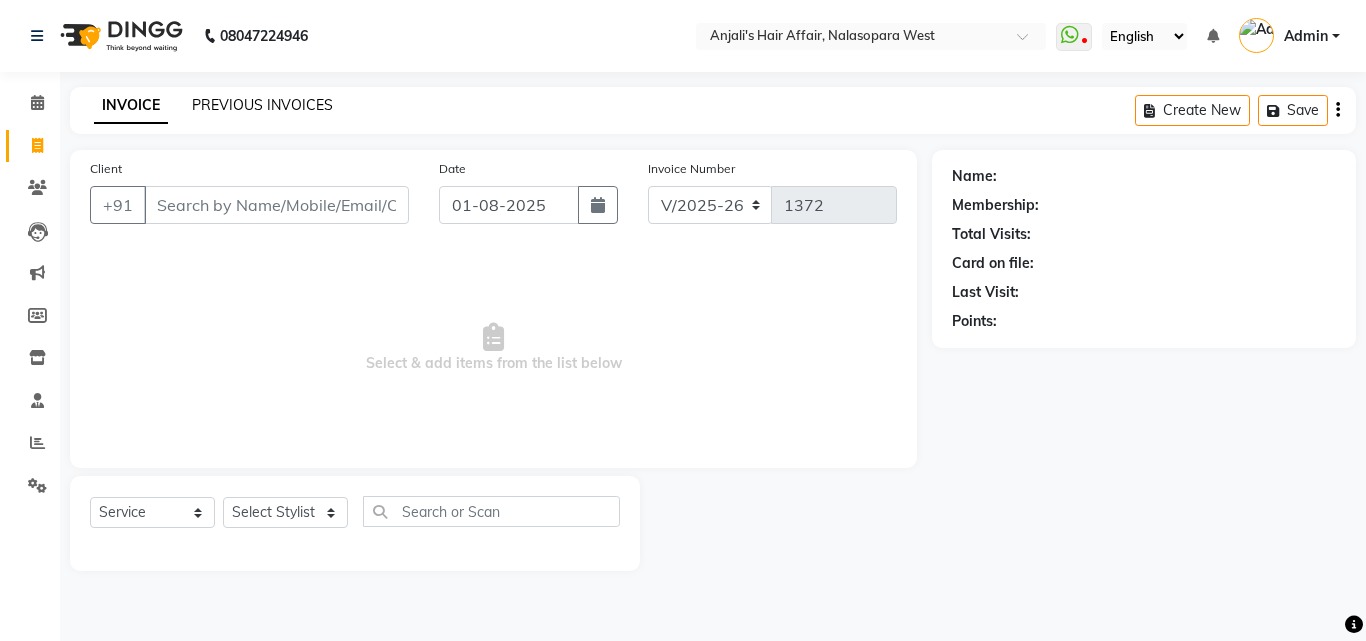 click on "PREVIOUS INVOICES" 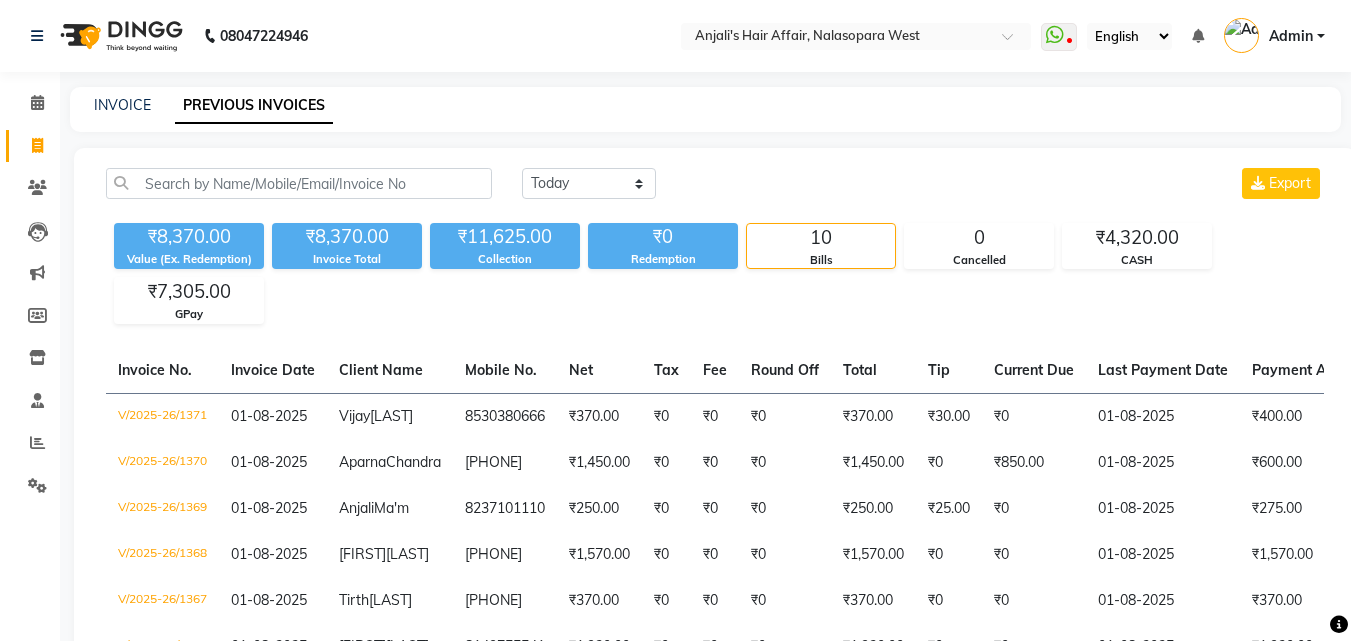 click on "INVOICE" 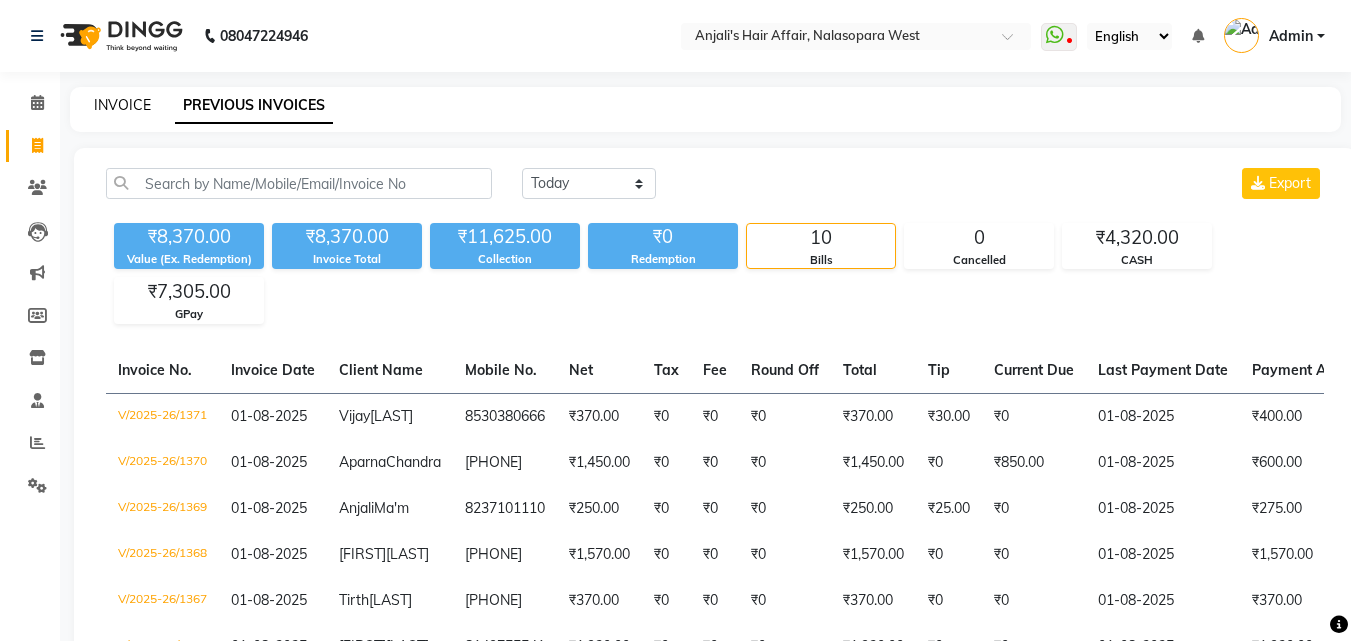 click on "INVOICE" 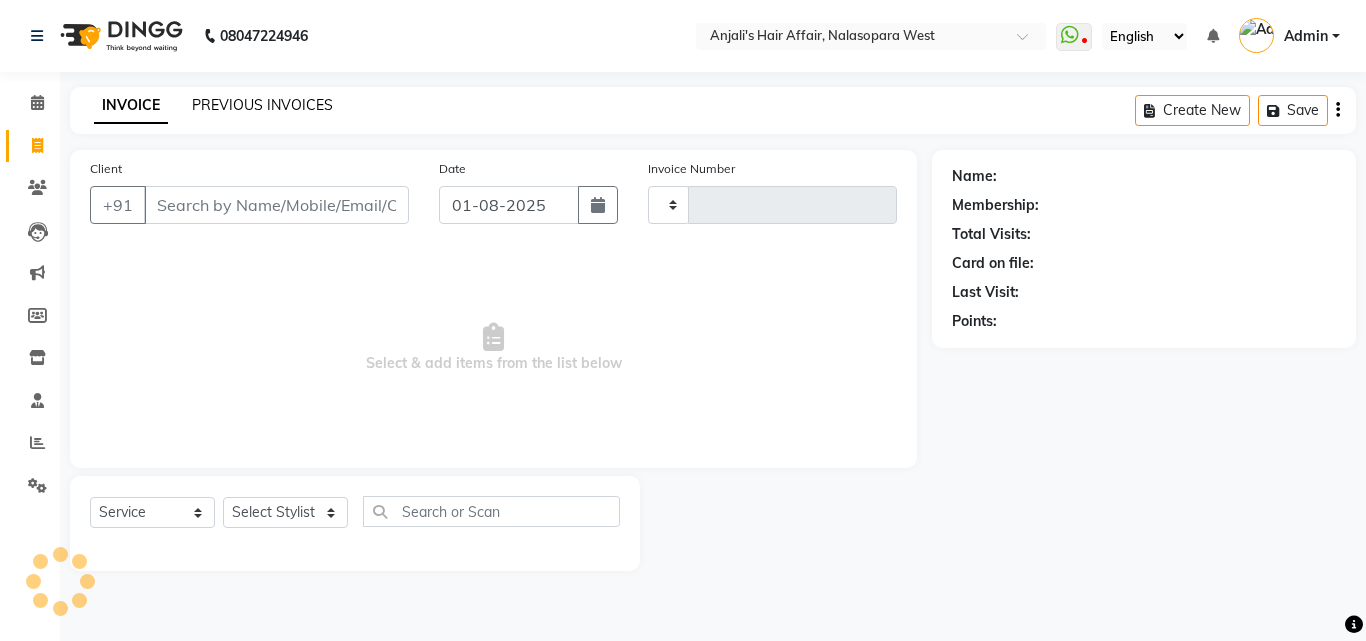 click on "PREVIOUS INVOICES" 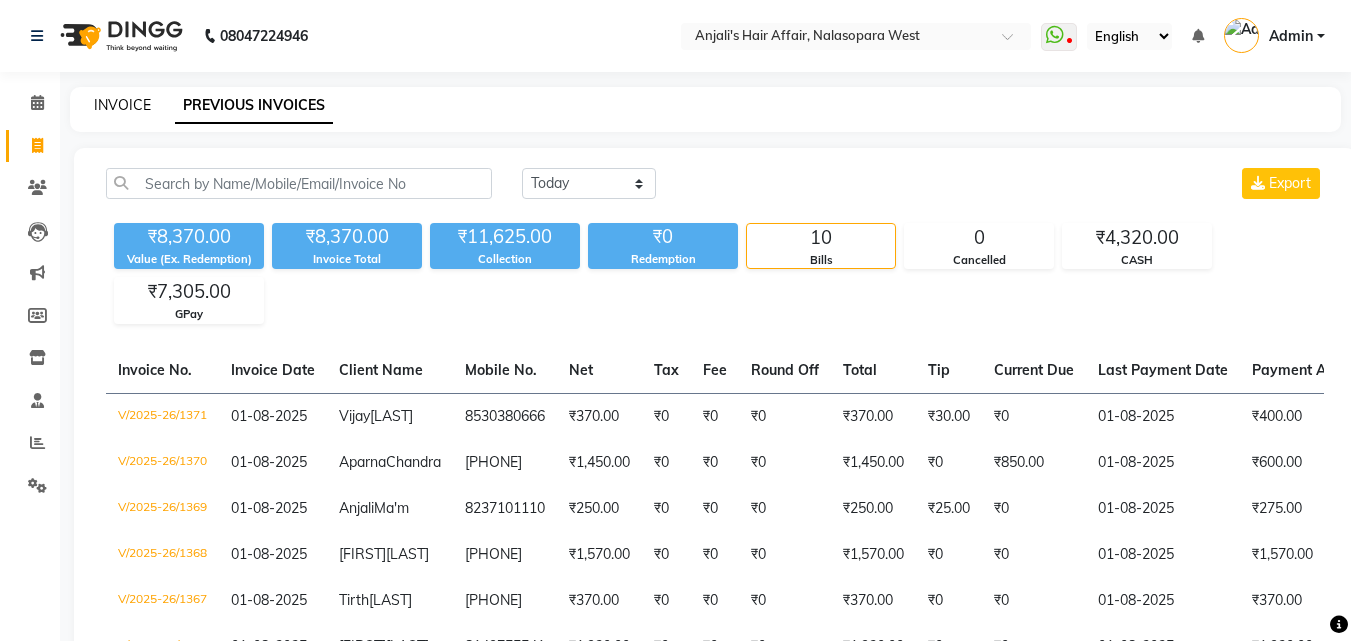 click on "INVOICE" 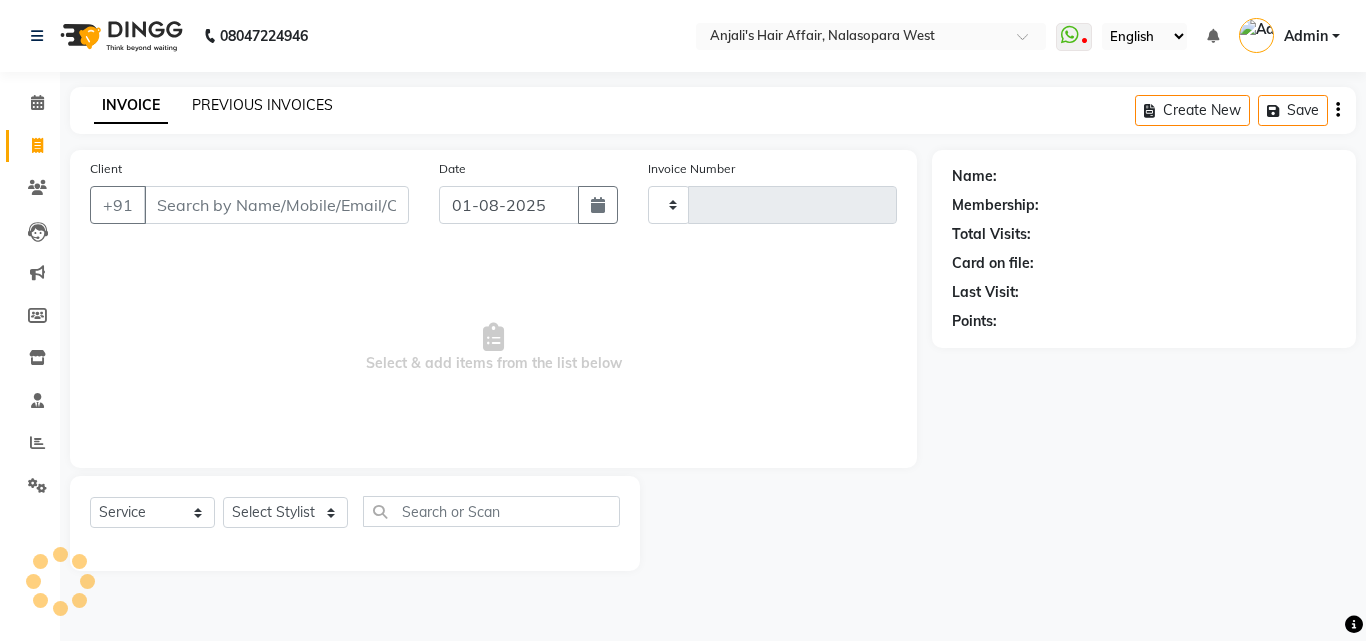 click on "PREVIOUS INVOICES" 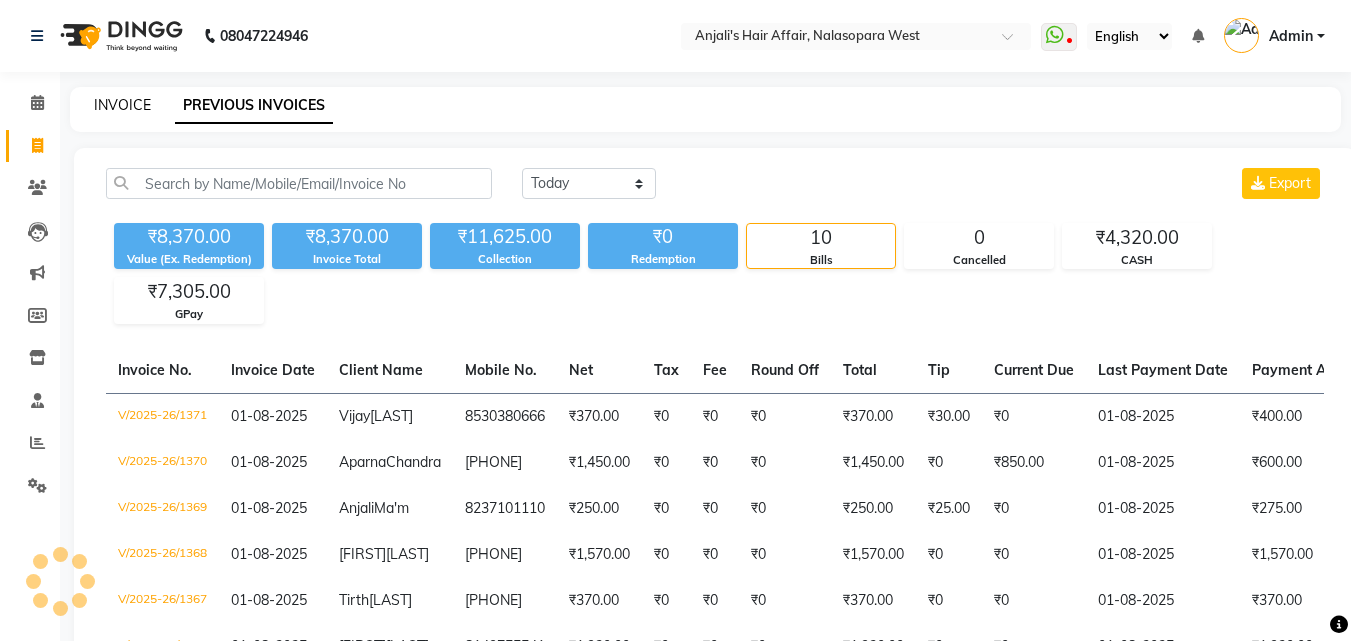 click on "INVOICE" 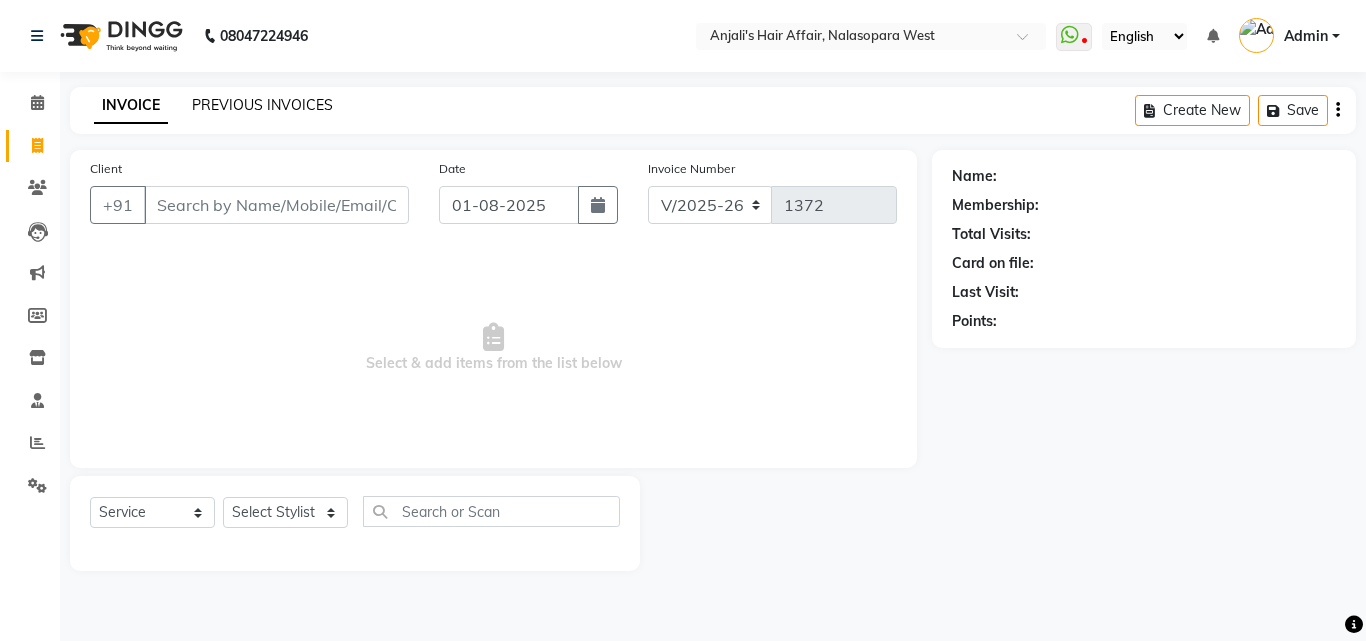 click on "PREVIOUS INVOICES" 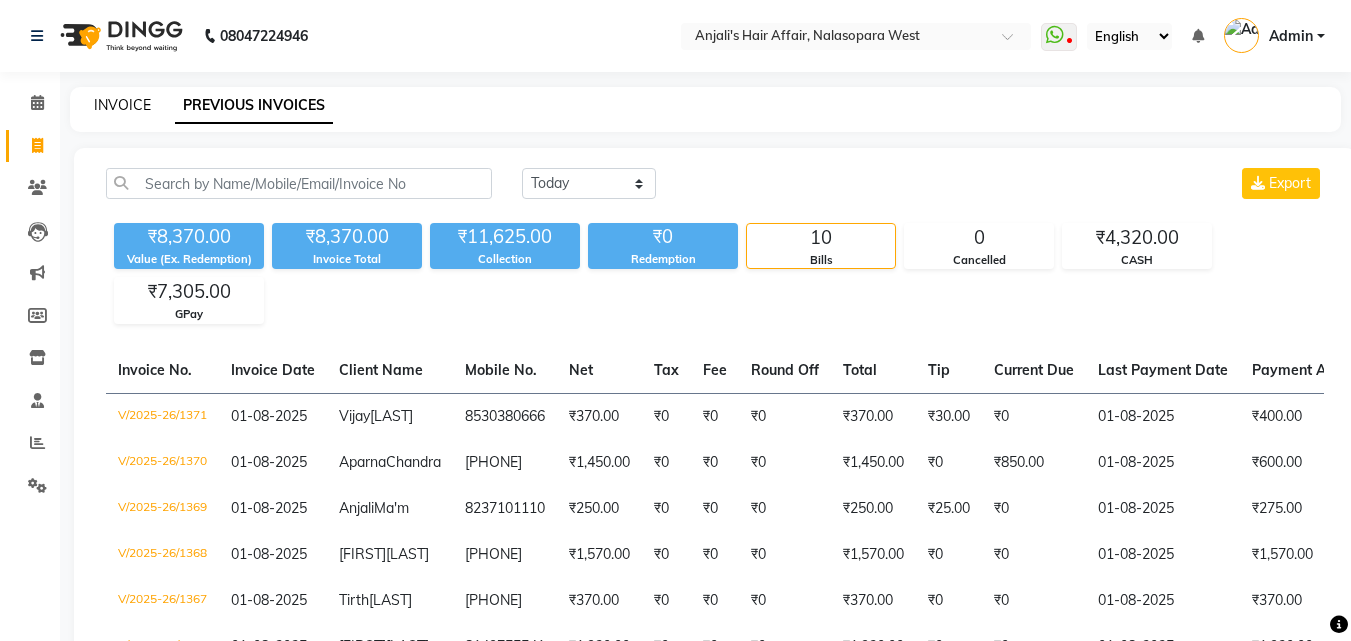 click on "INVOICE" 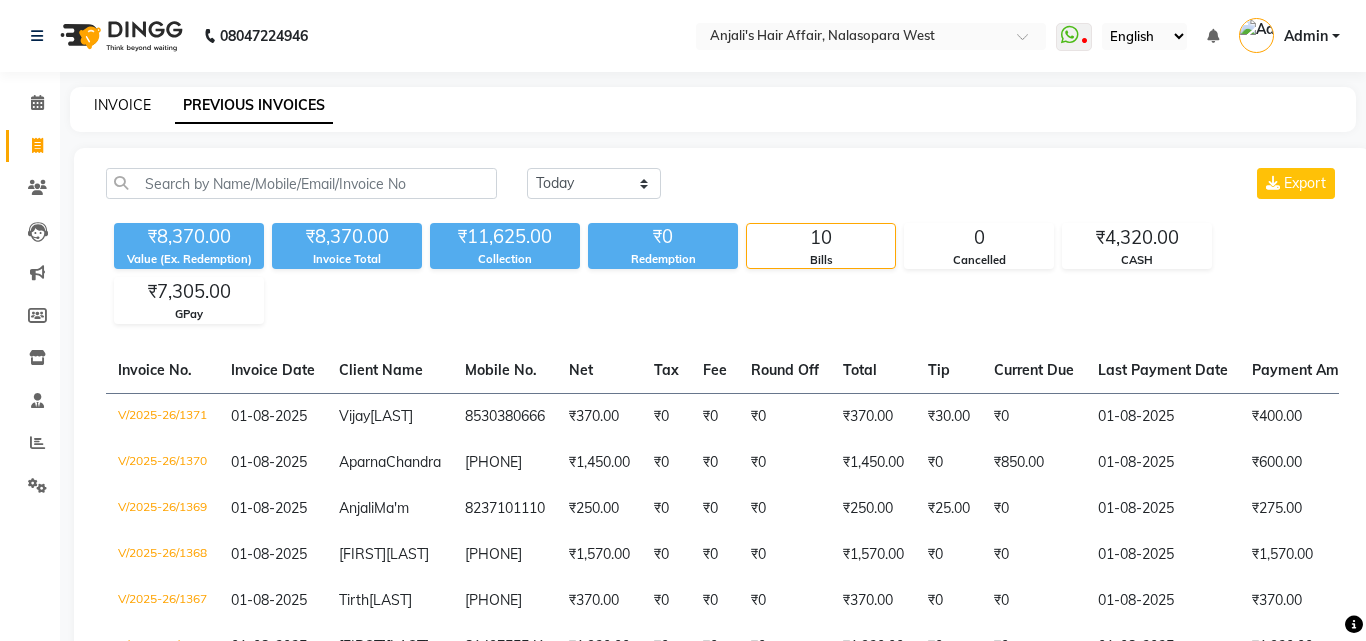 select on "6172" 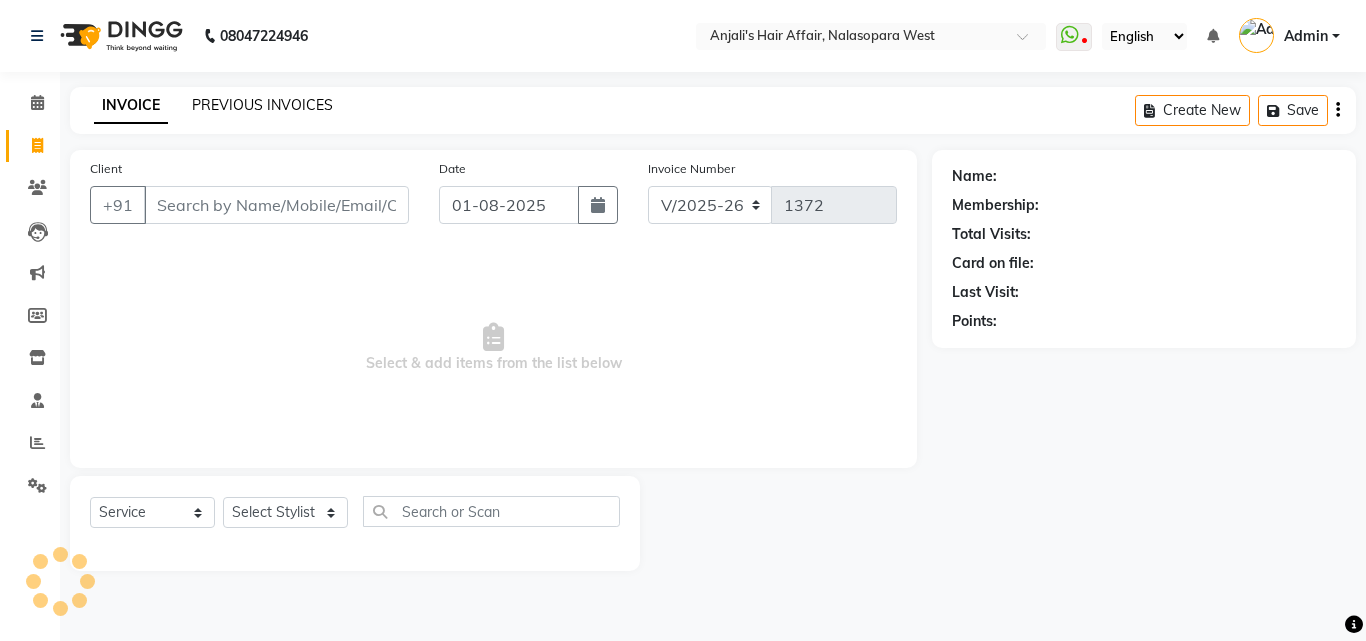 click on "PREVIOUS INVOICES" 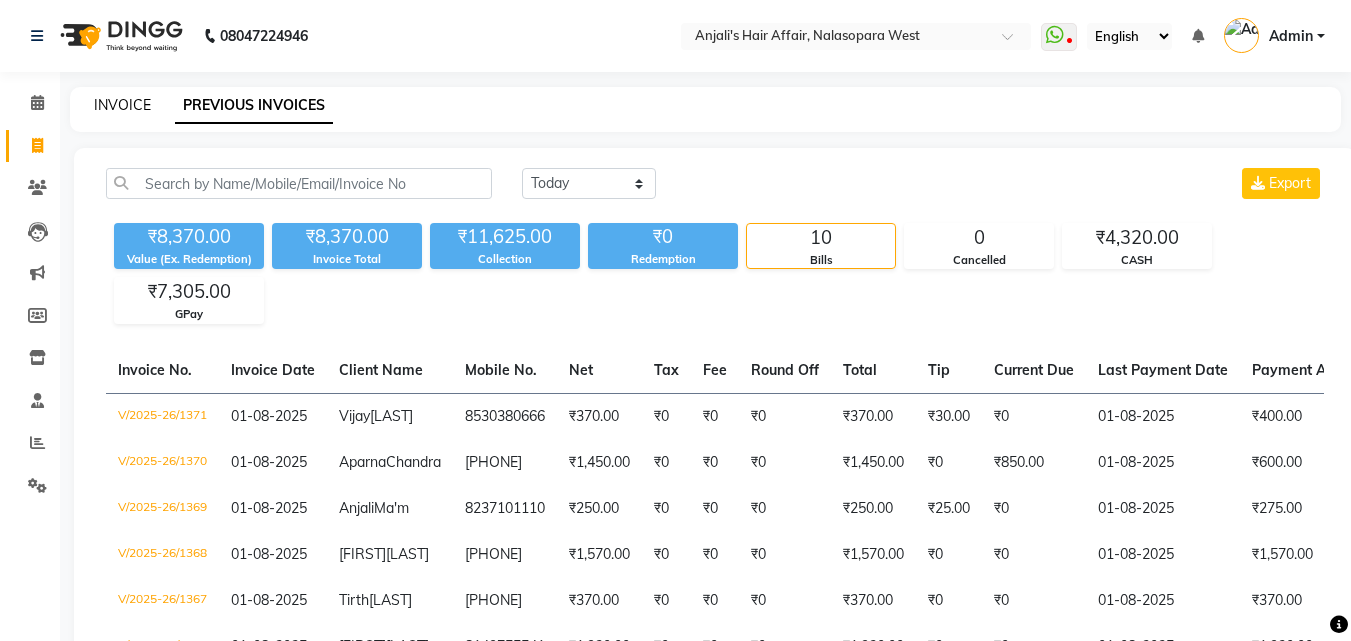click on "INVOICE" 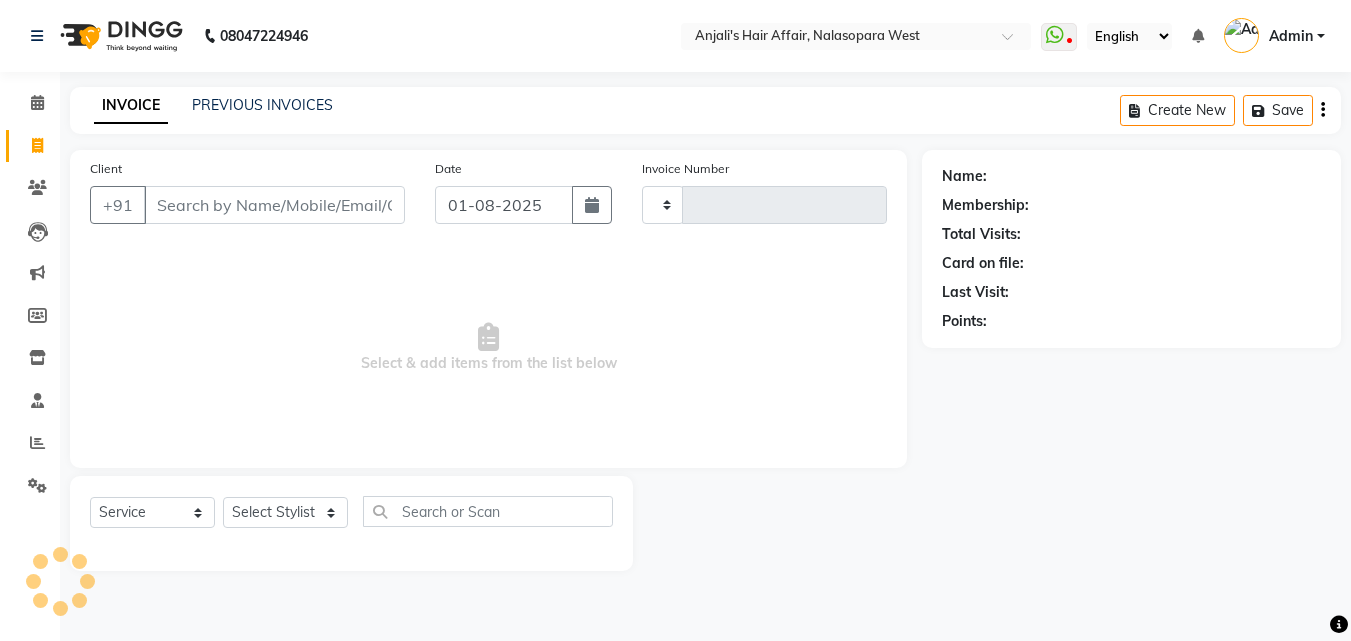 type on "1372" 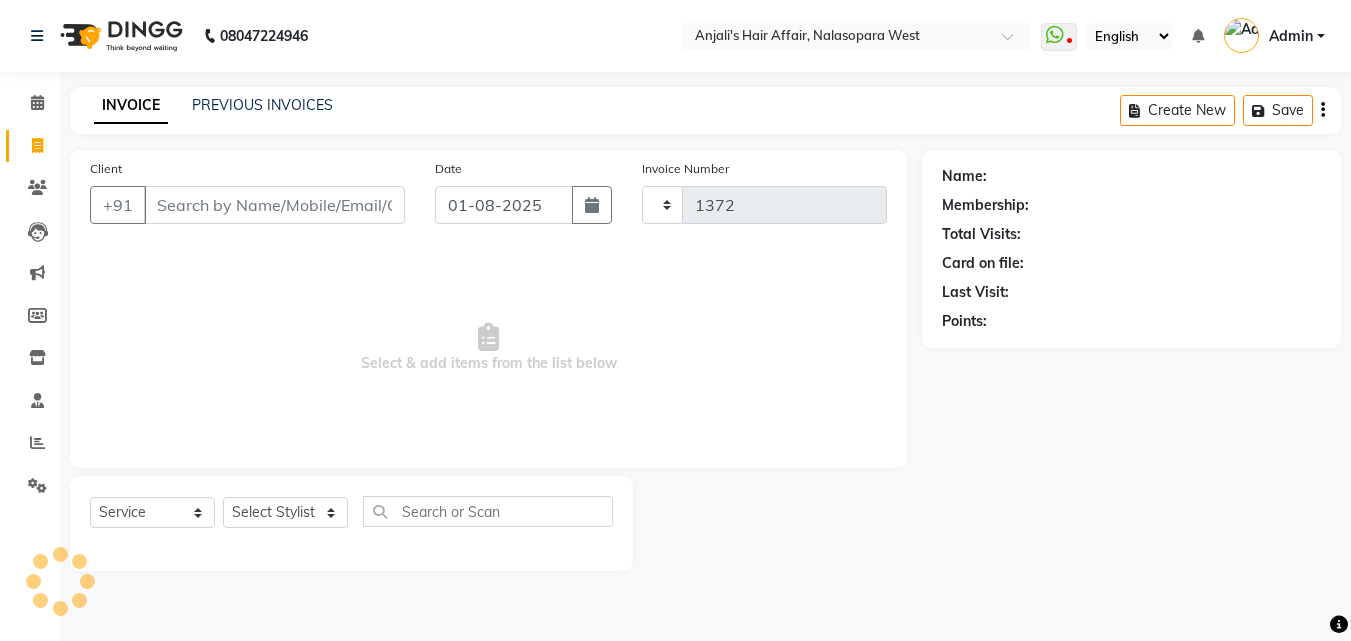 select on "6172" 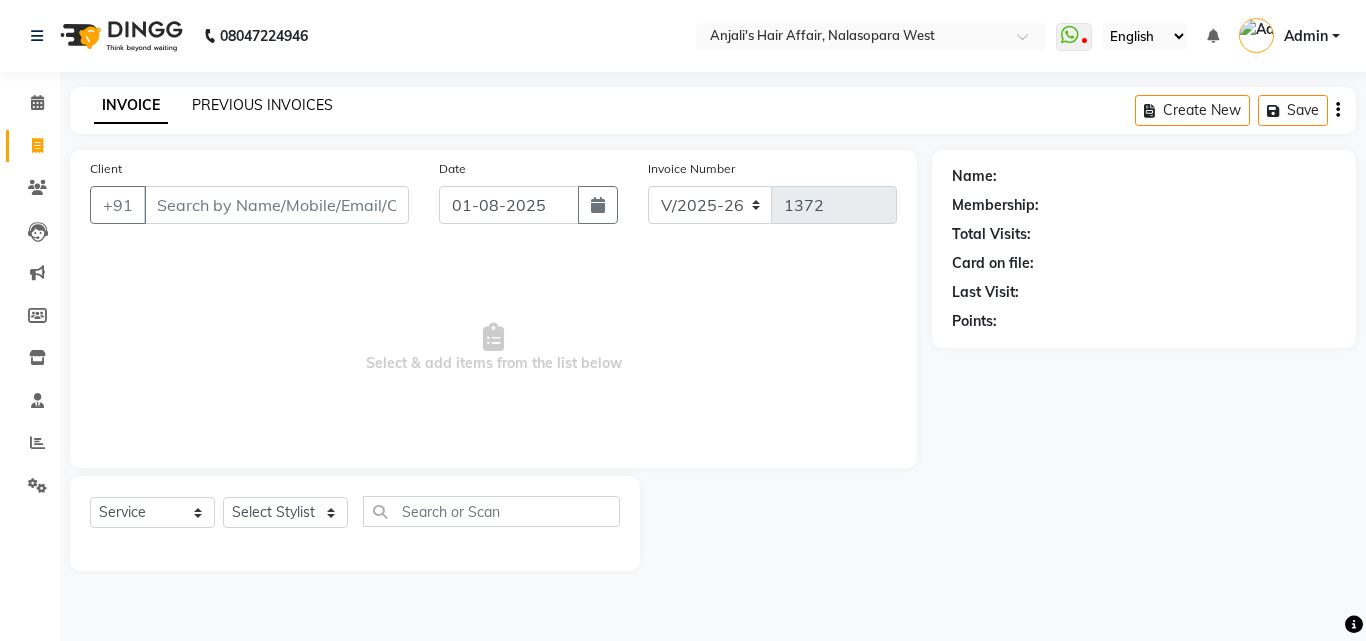 click on "PREVIOUS INVOICES" 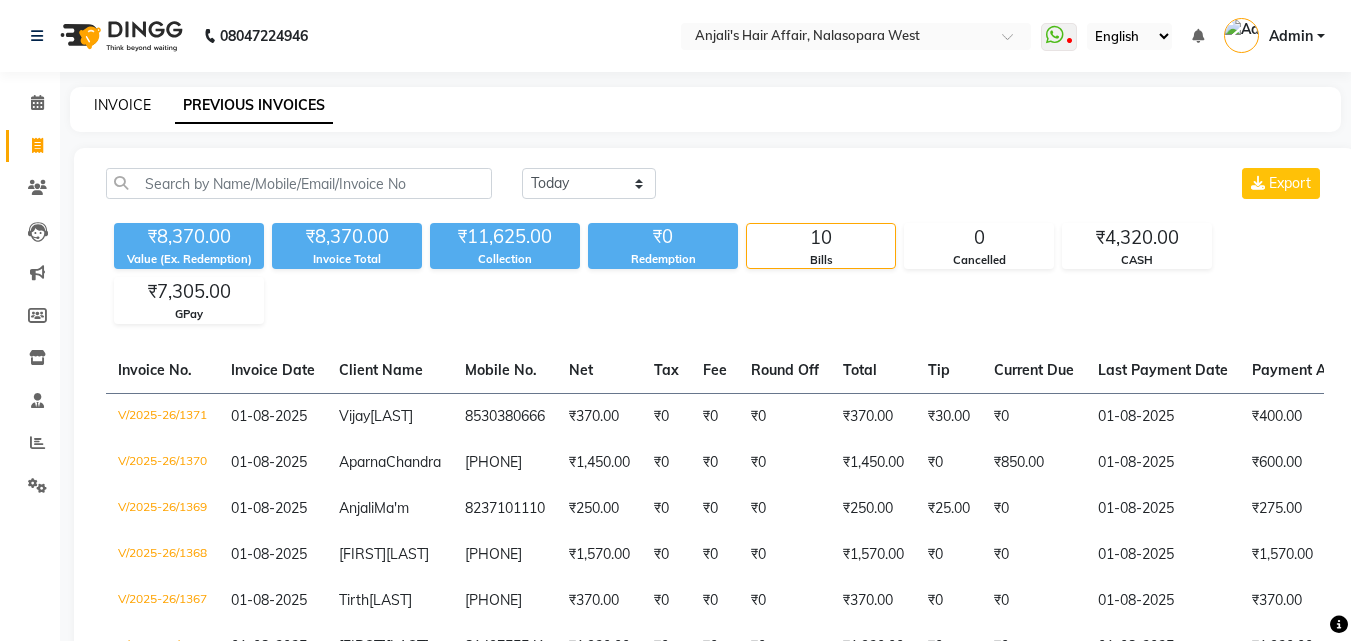click on "INVOICE" 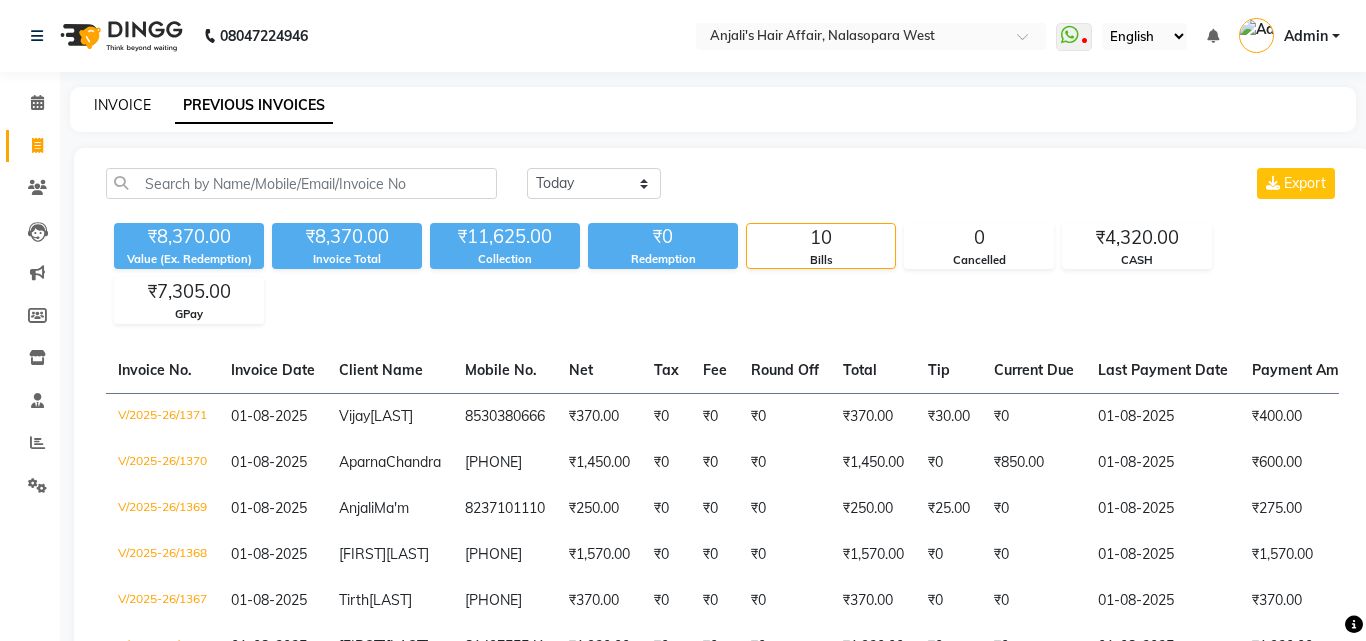 select on "6172" 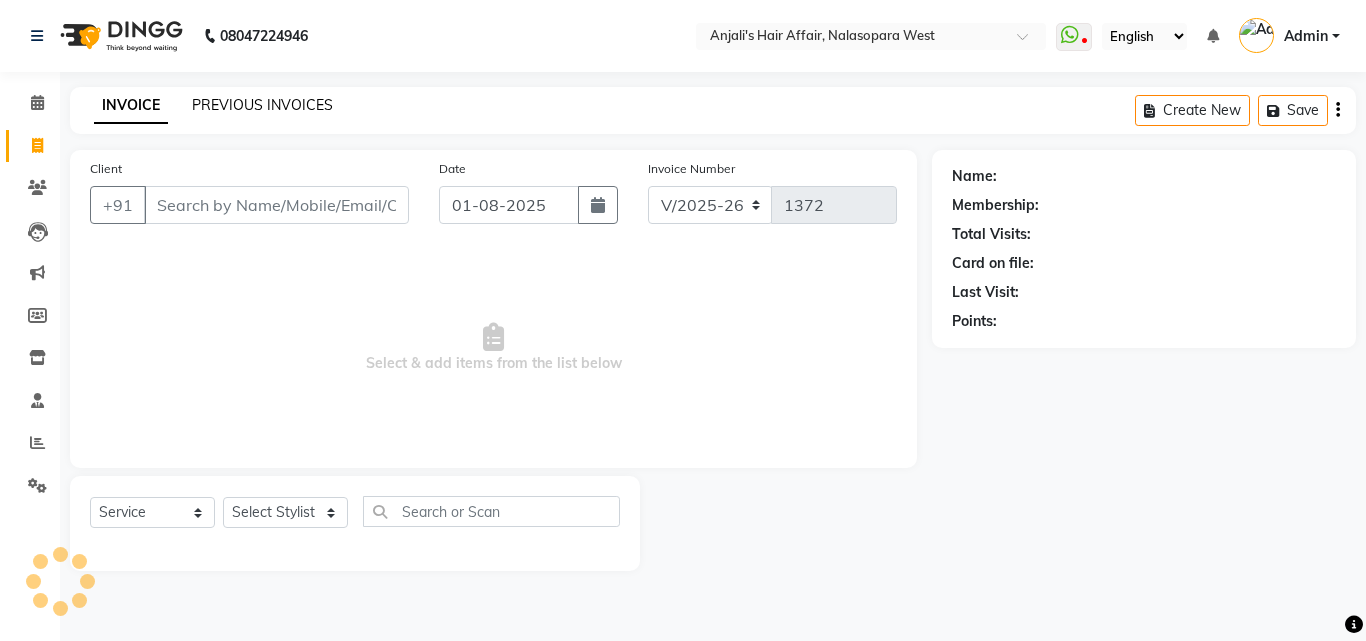 click on "PREVIOUS INVOICES" 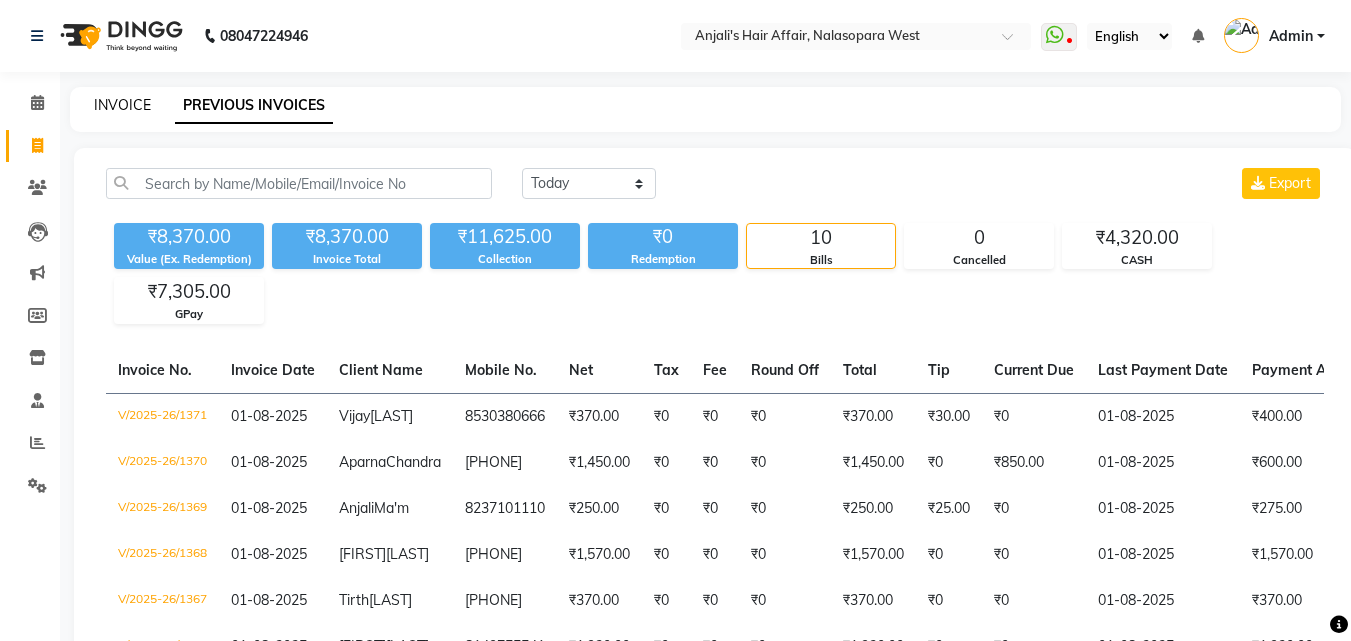 click on "INVOICE" 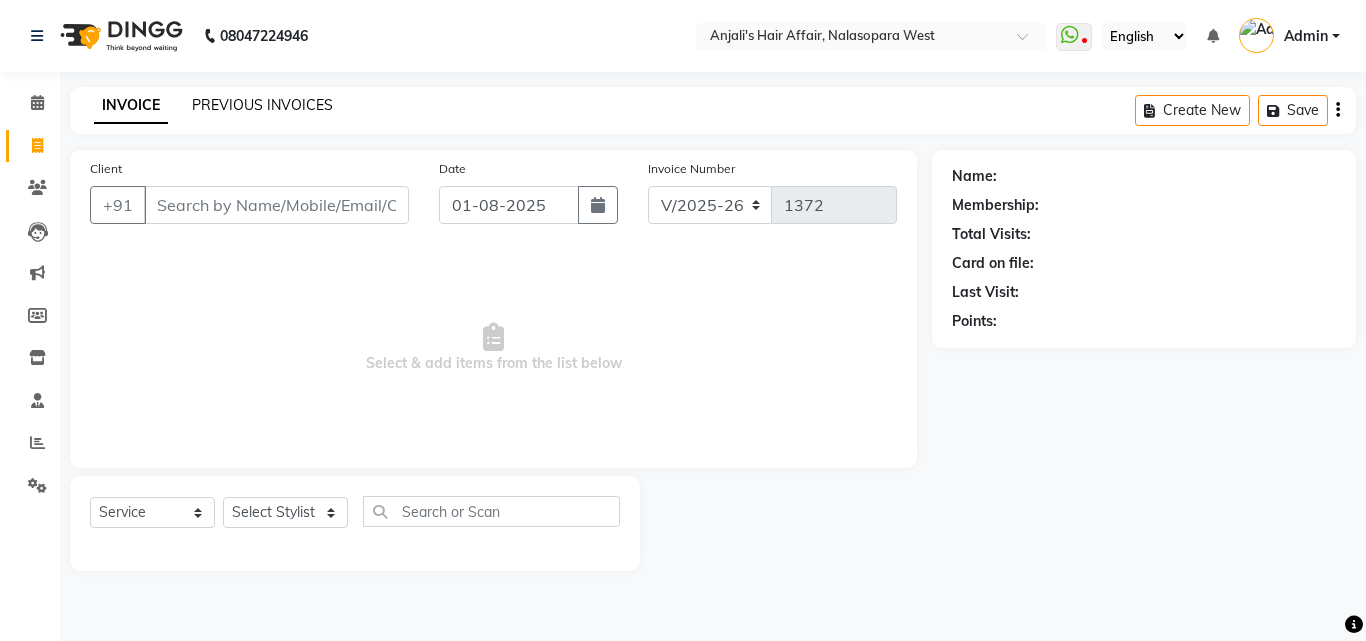 click on "PREVIOUS INVOICES" 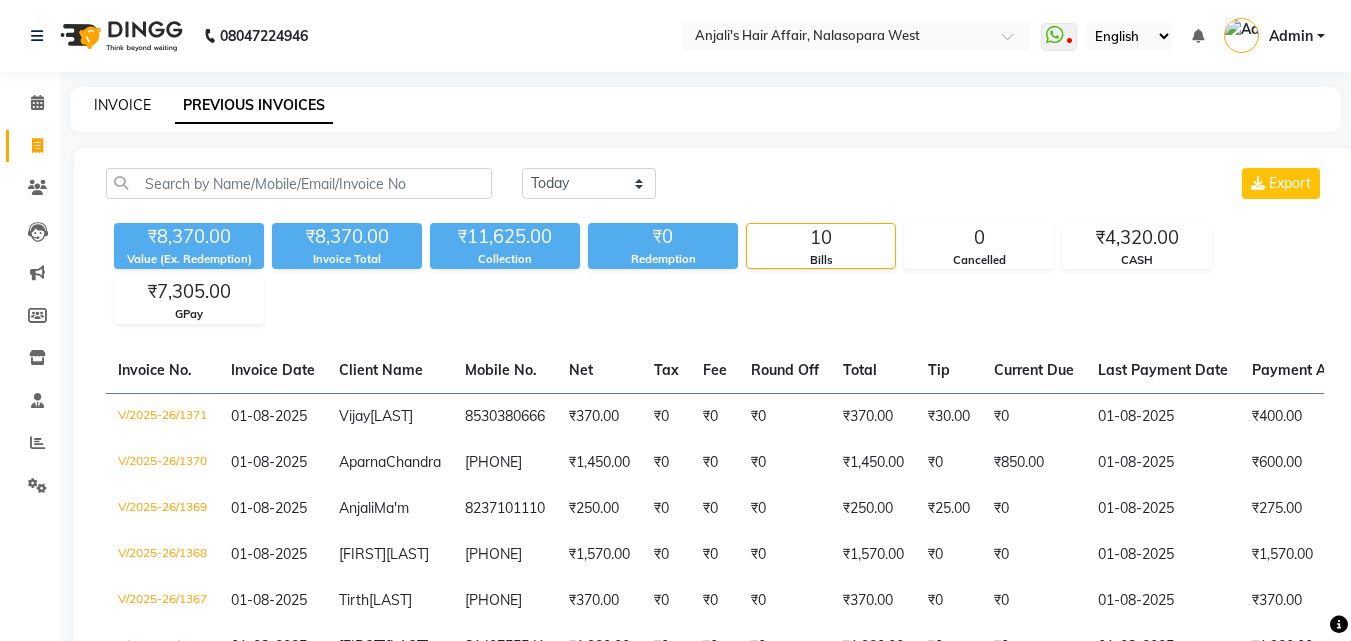 click on "INVOICE" 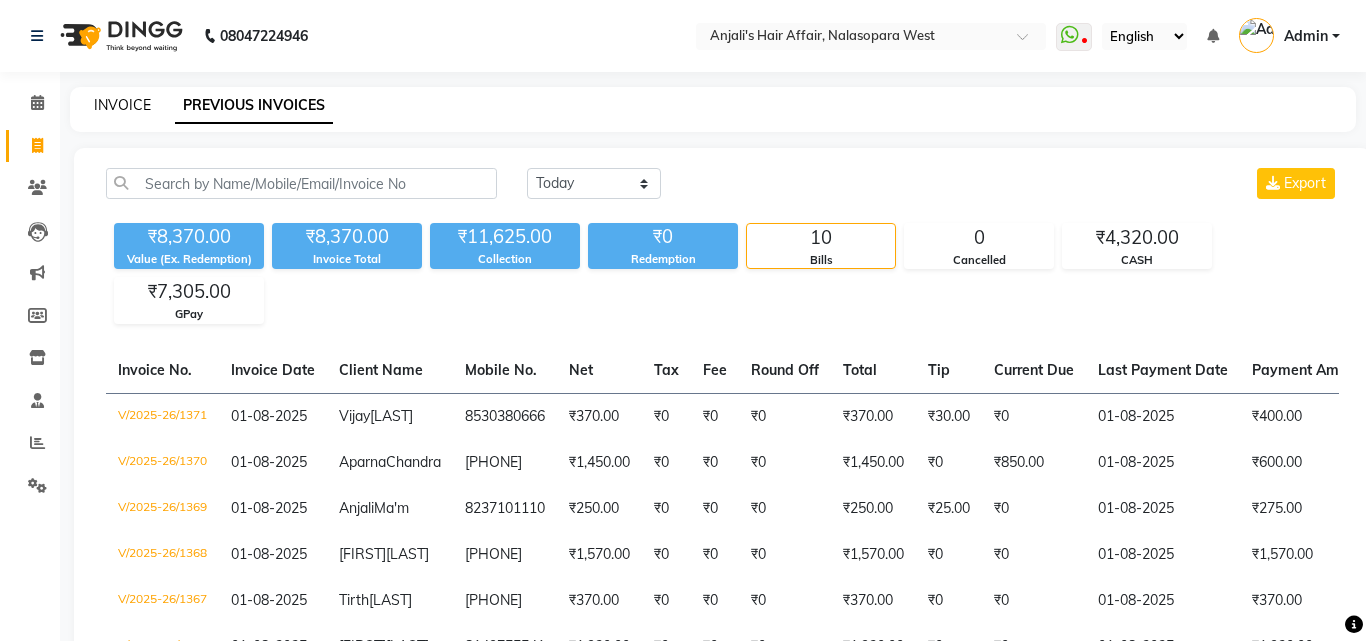 select on "service" 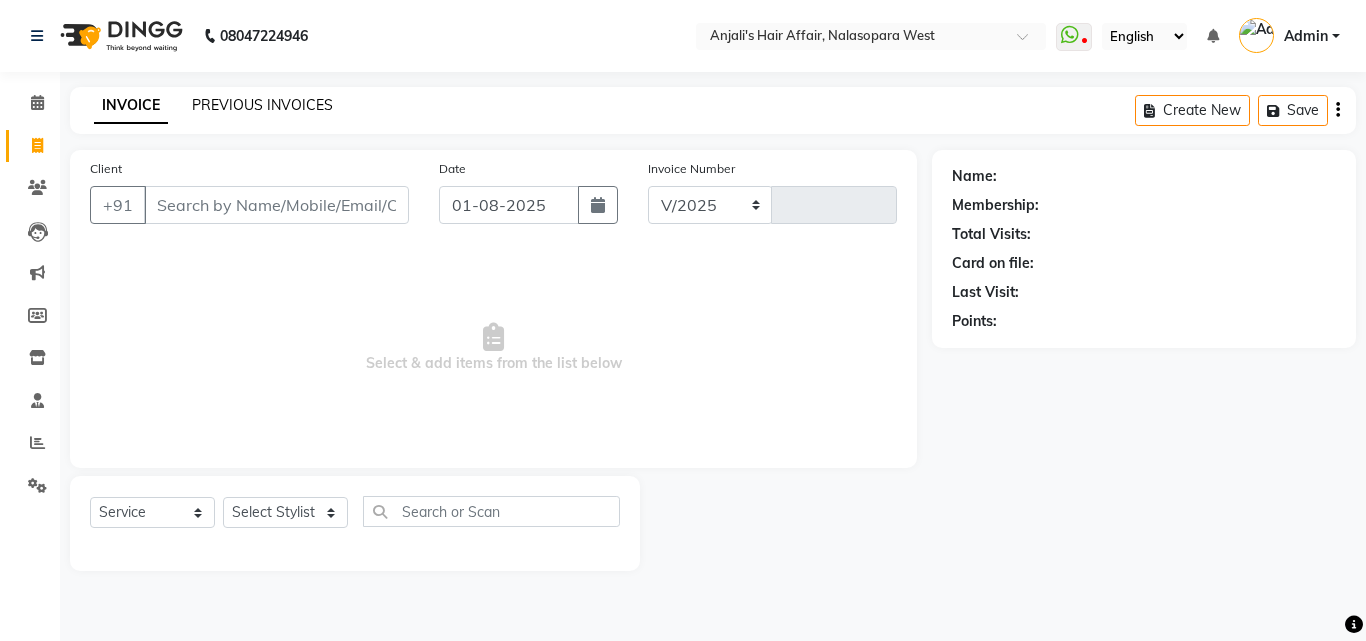 select on "6172" 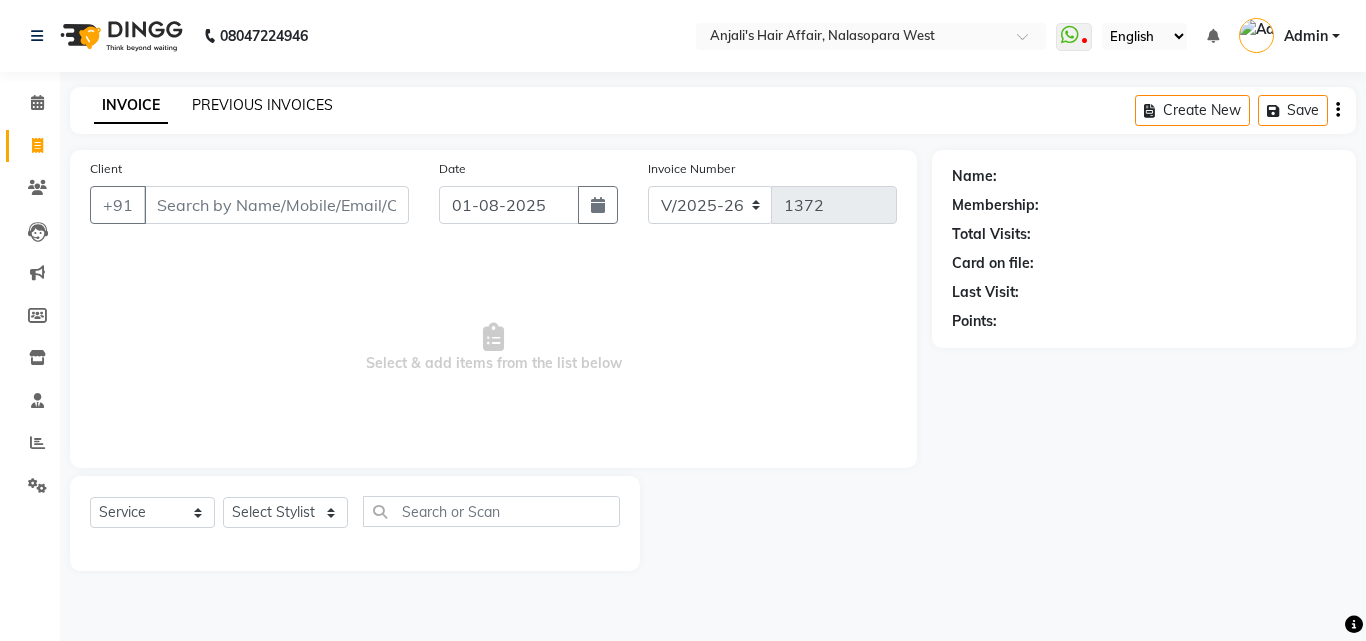click on "PREVIOUS INVOICES" 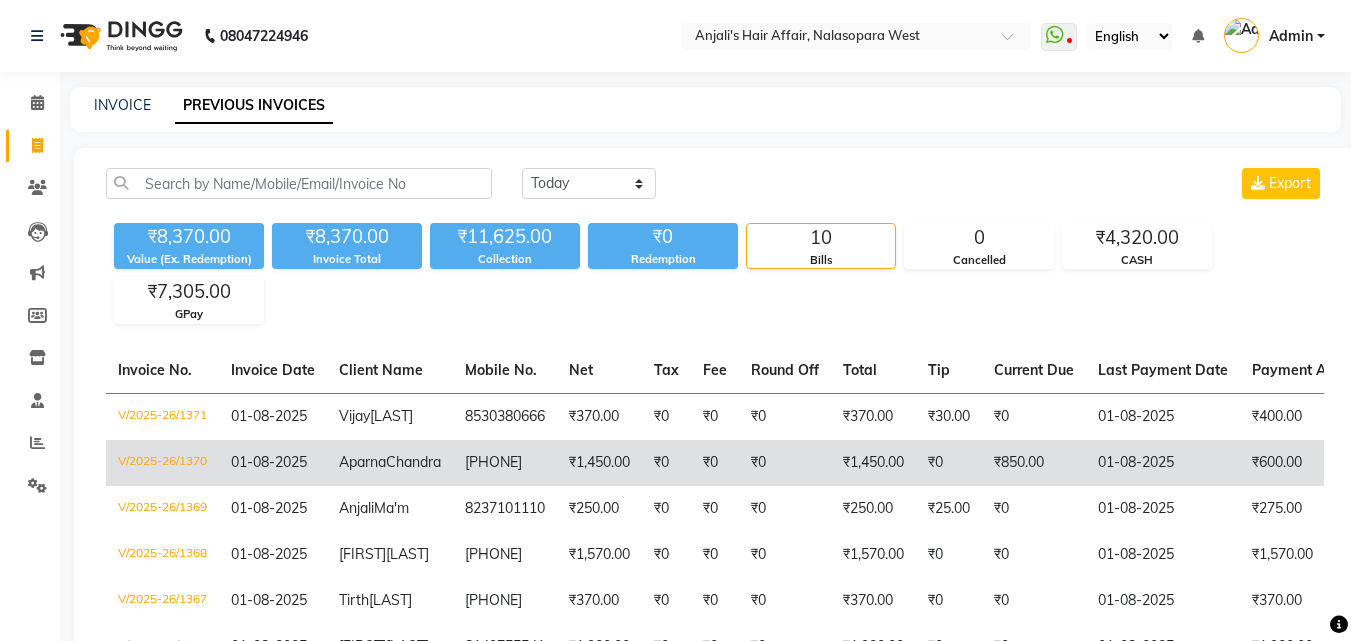 click on "[PHONE]" 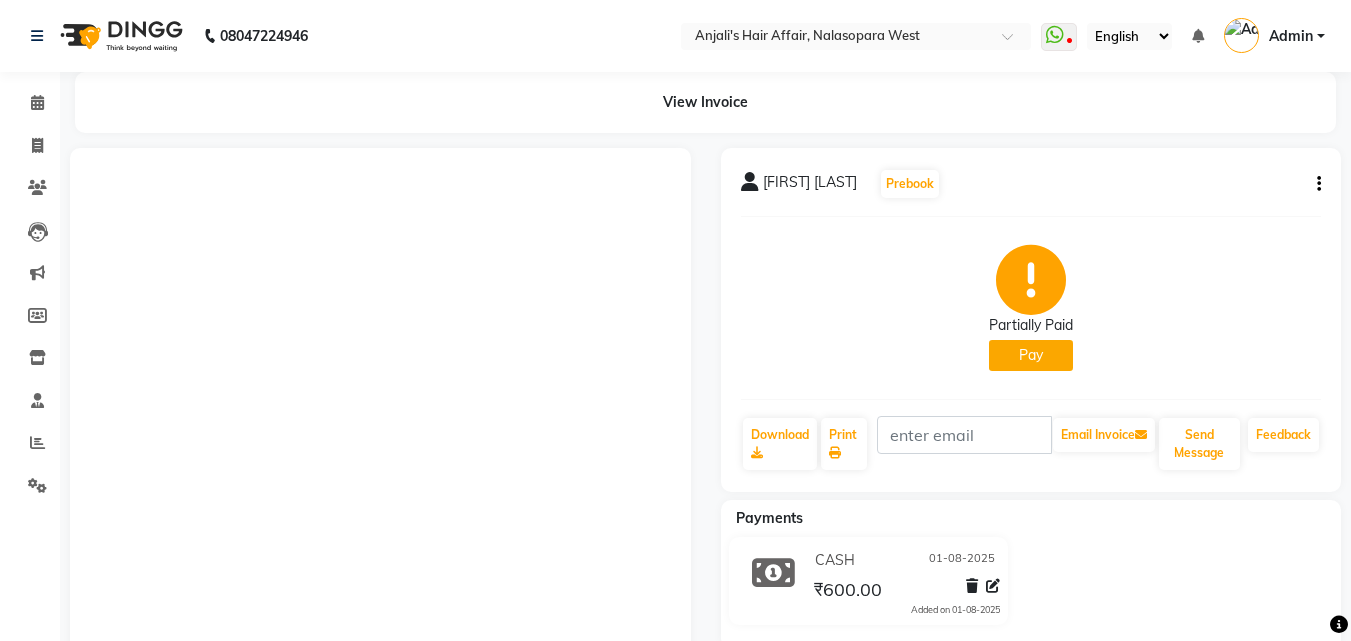 scroll, scrollTop: 0, scrollLeft: 0, axis: both 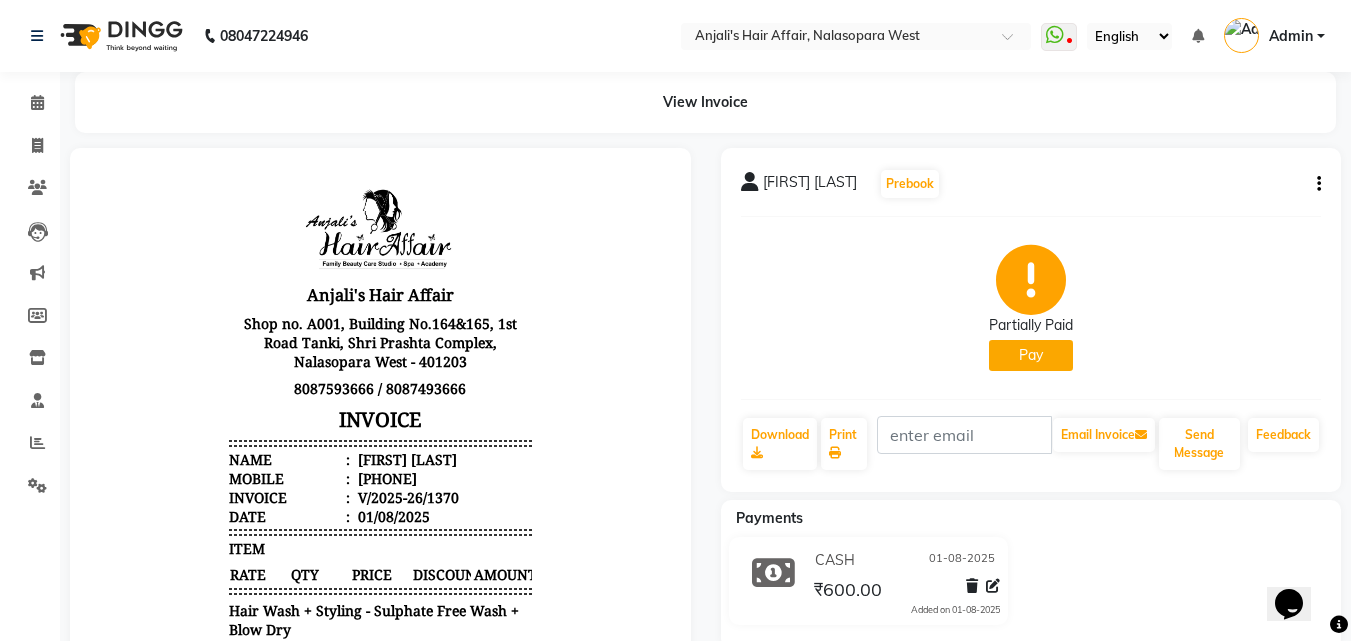 click on "Pay" 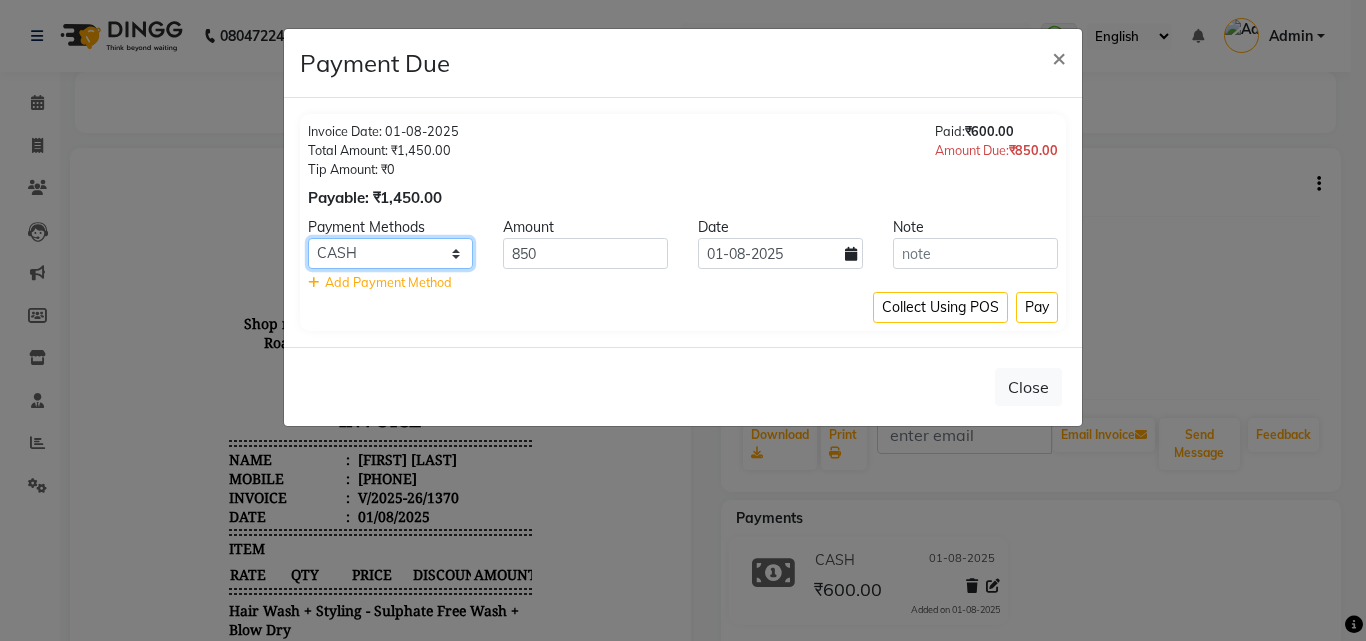 click on "PhonePe CASH ONLINE GPay CARD" 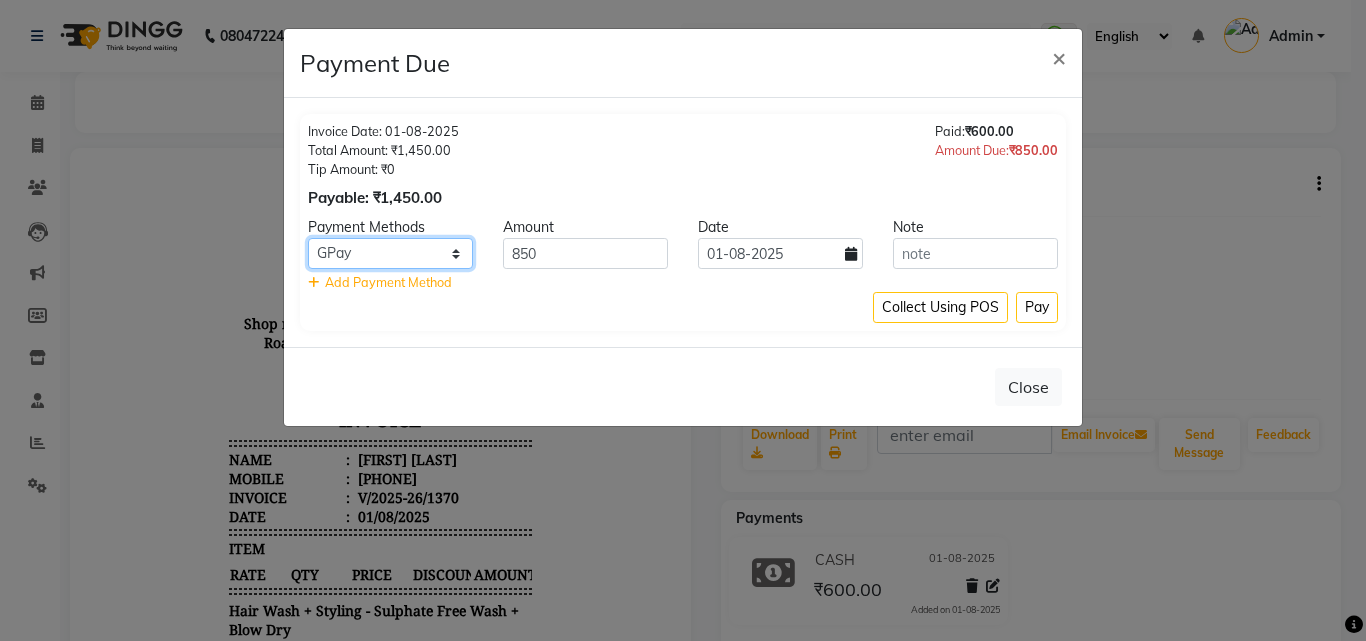 click on "PhonePe CASH ONLINE GPay CARD" 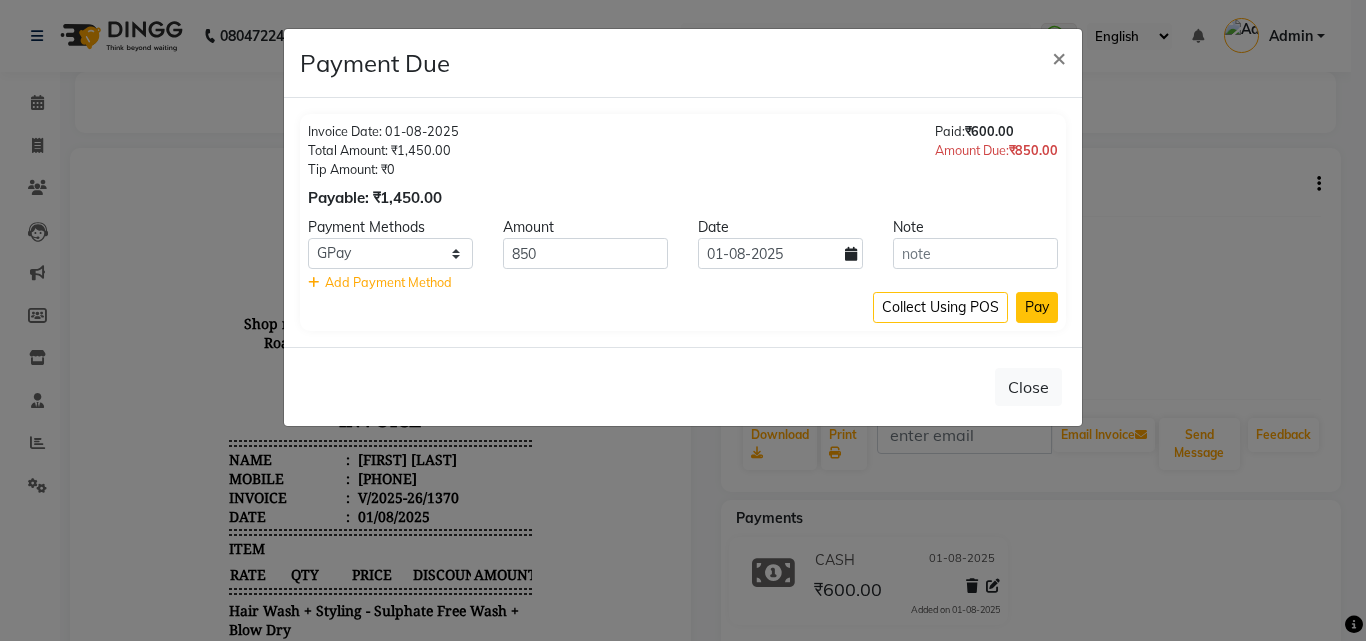click on "Pay" 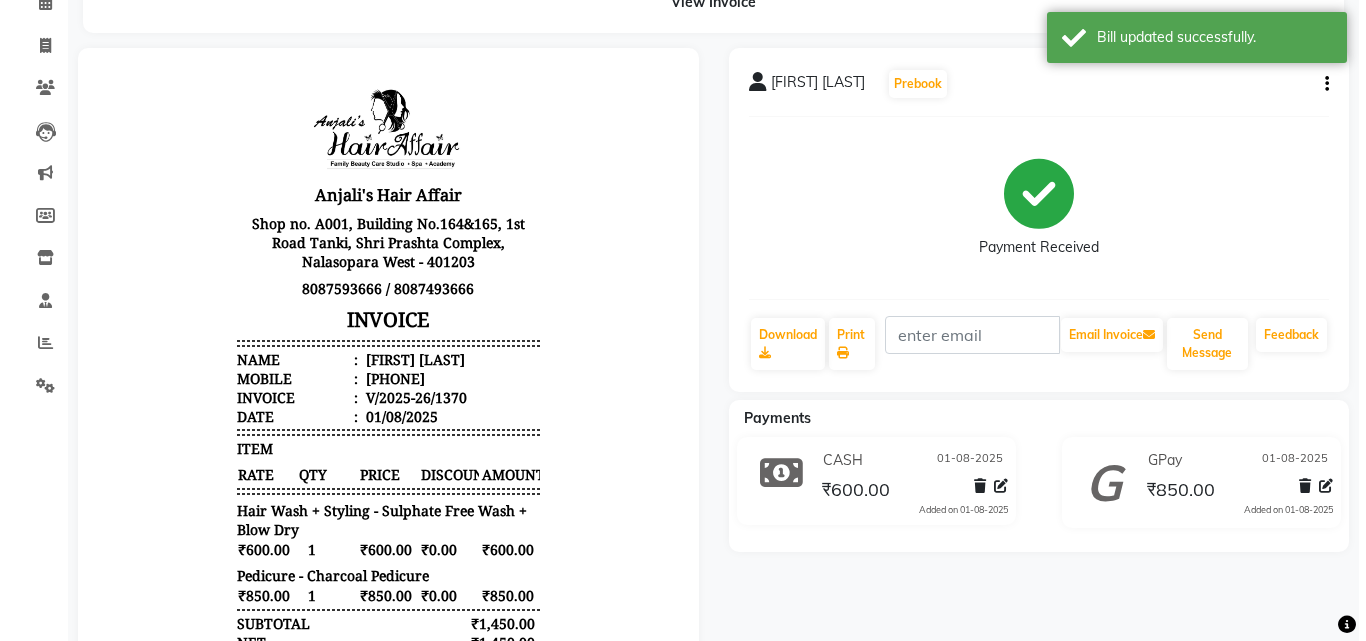scroll, scrollTop: 0, scrollLeft: 0, axis: both 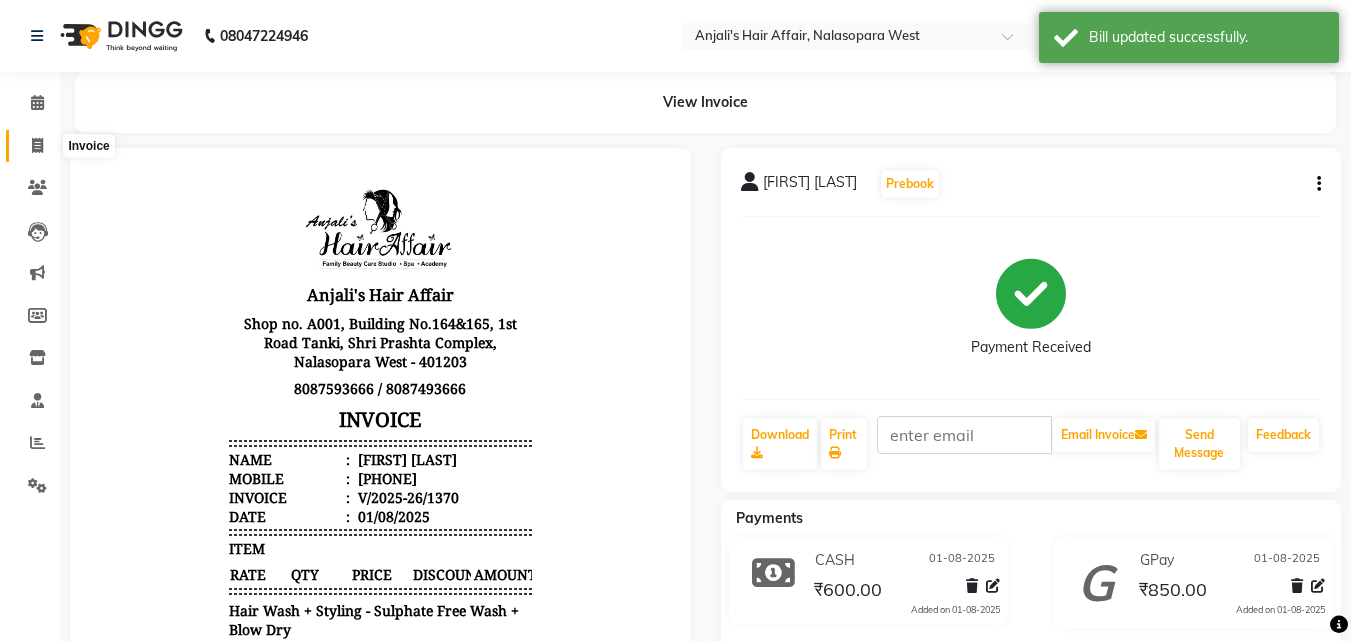 click 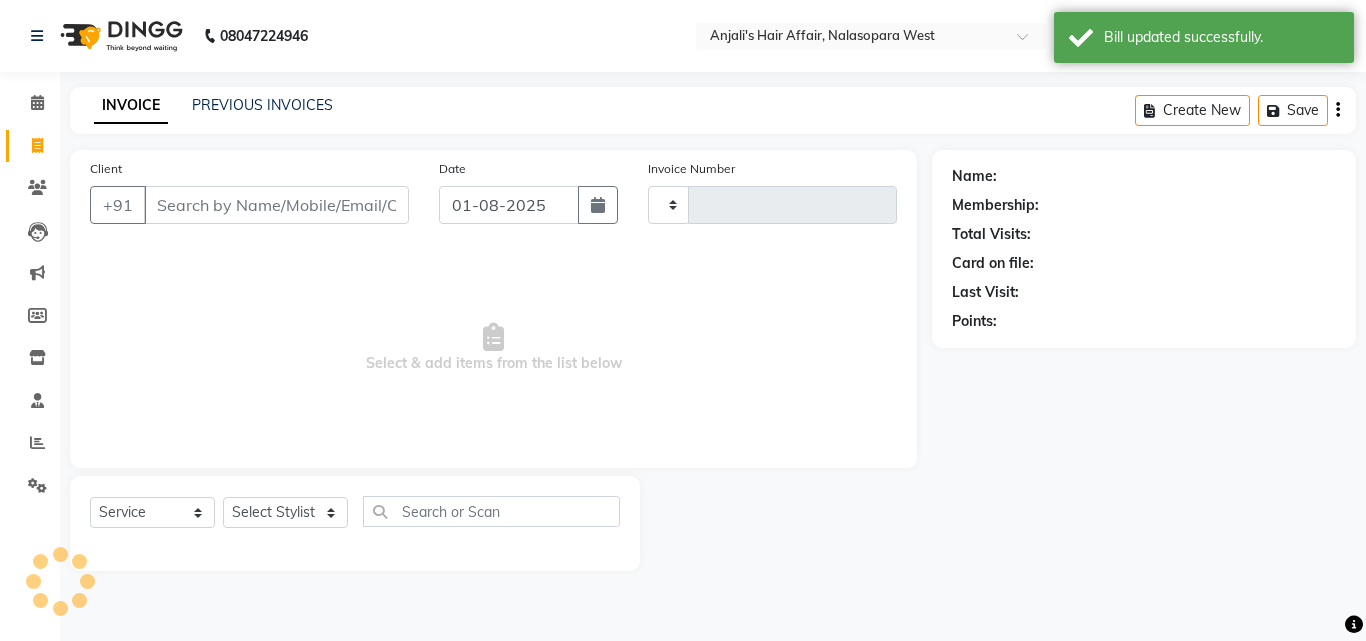 type on "1372" 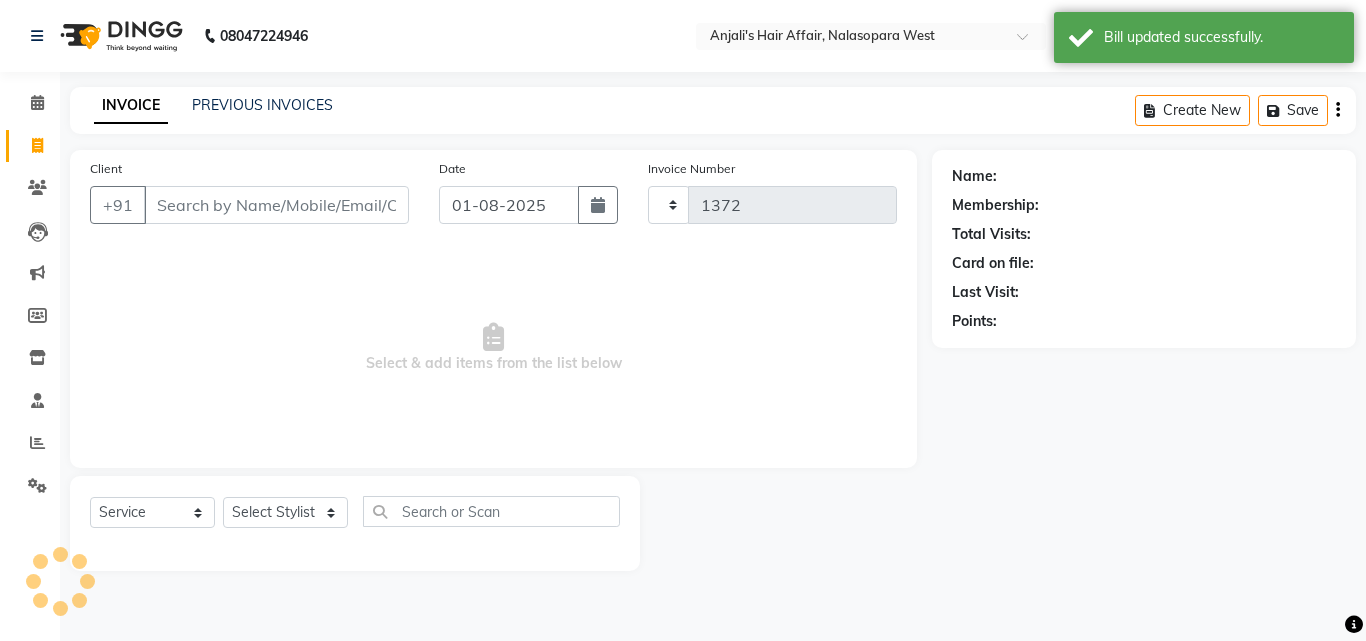 select on "6172" 